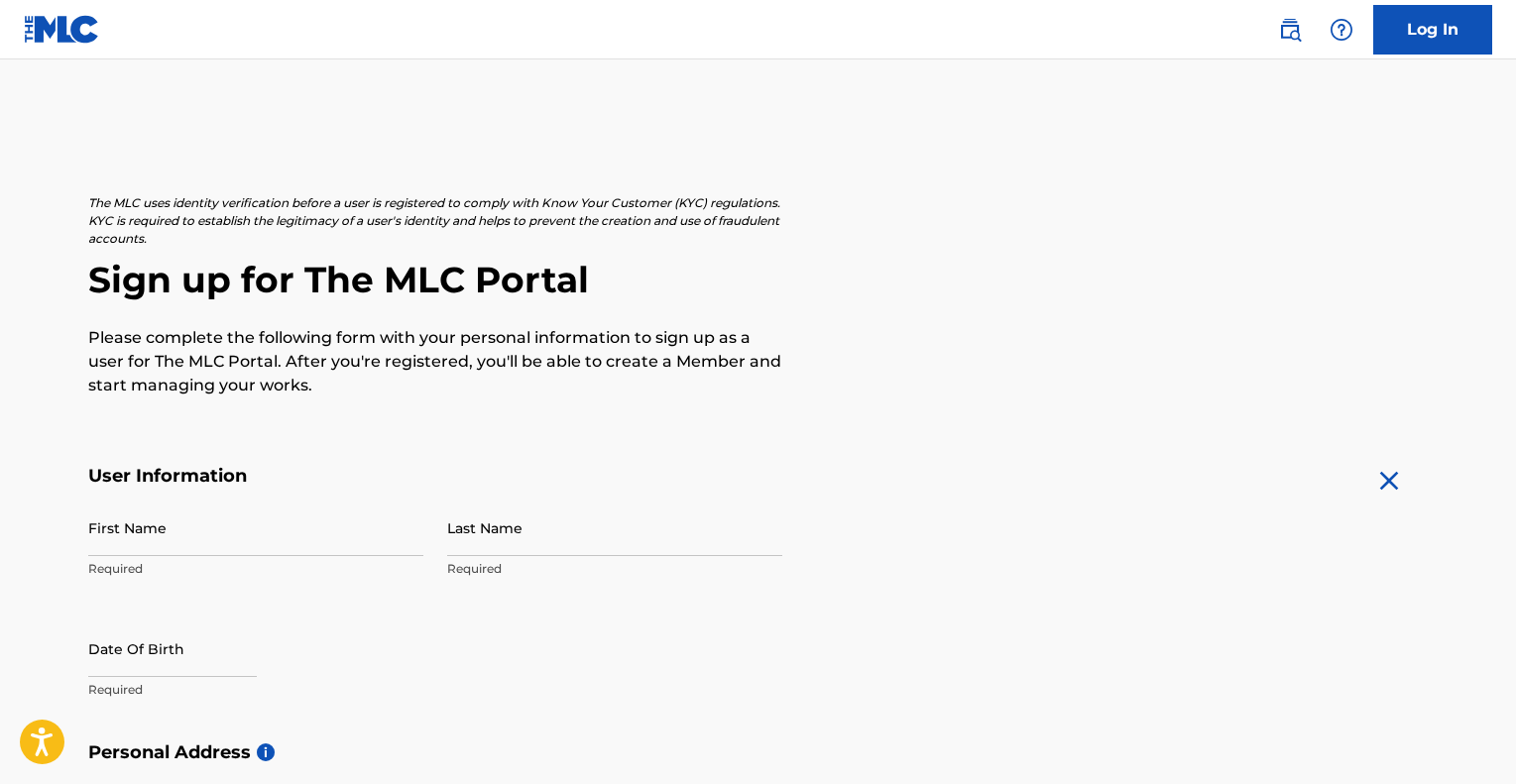 scroll, scrollTop: 396, scrollLeft: 0, axis: vertical 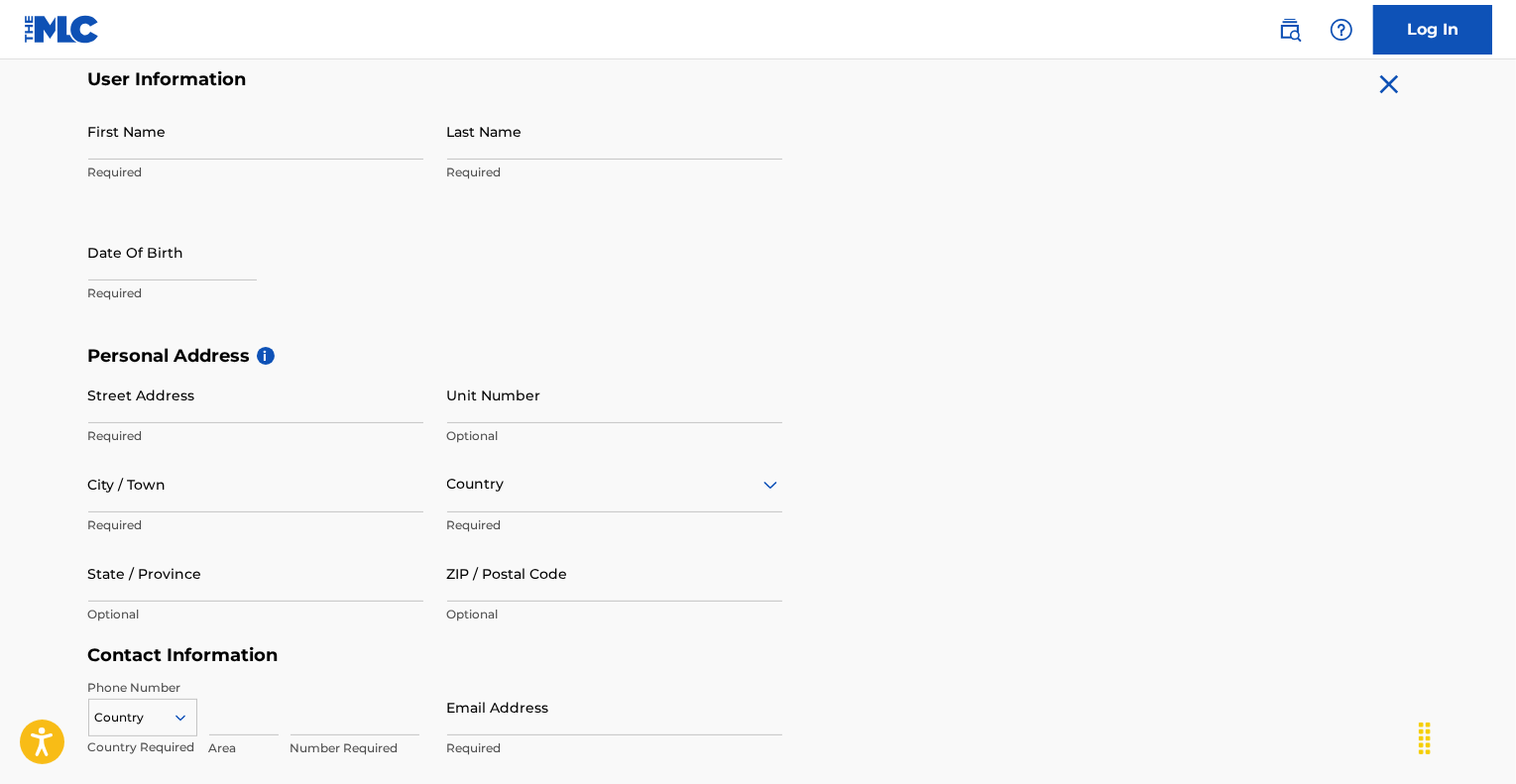 click on "First Name" at bounding box center [256, 131] 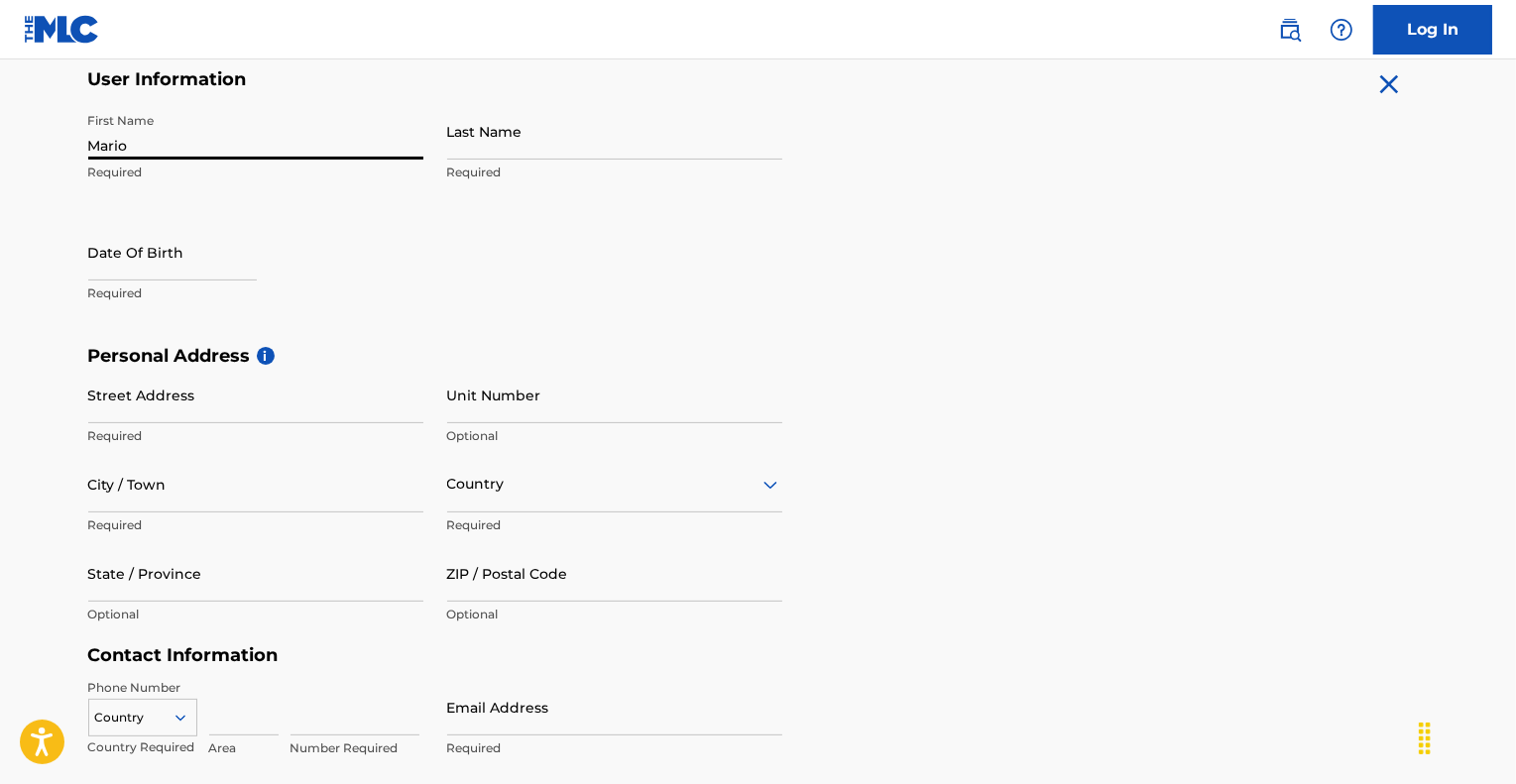 type on "Mario" 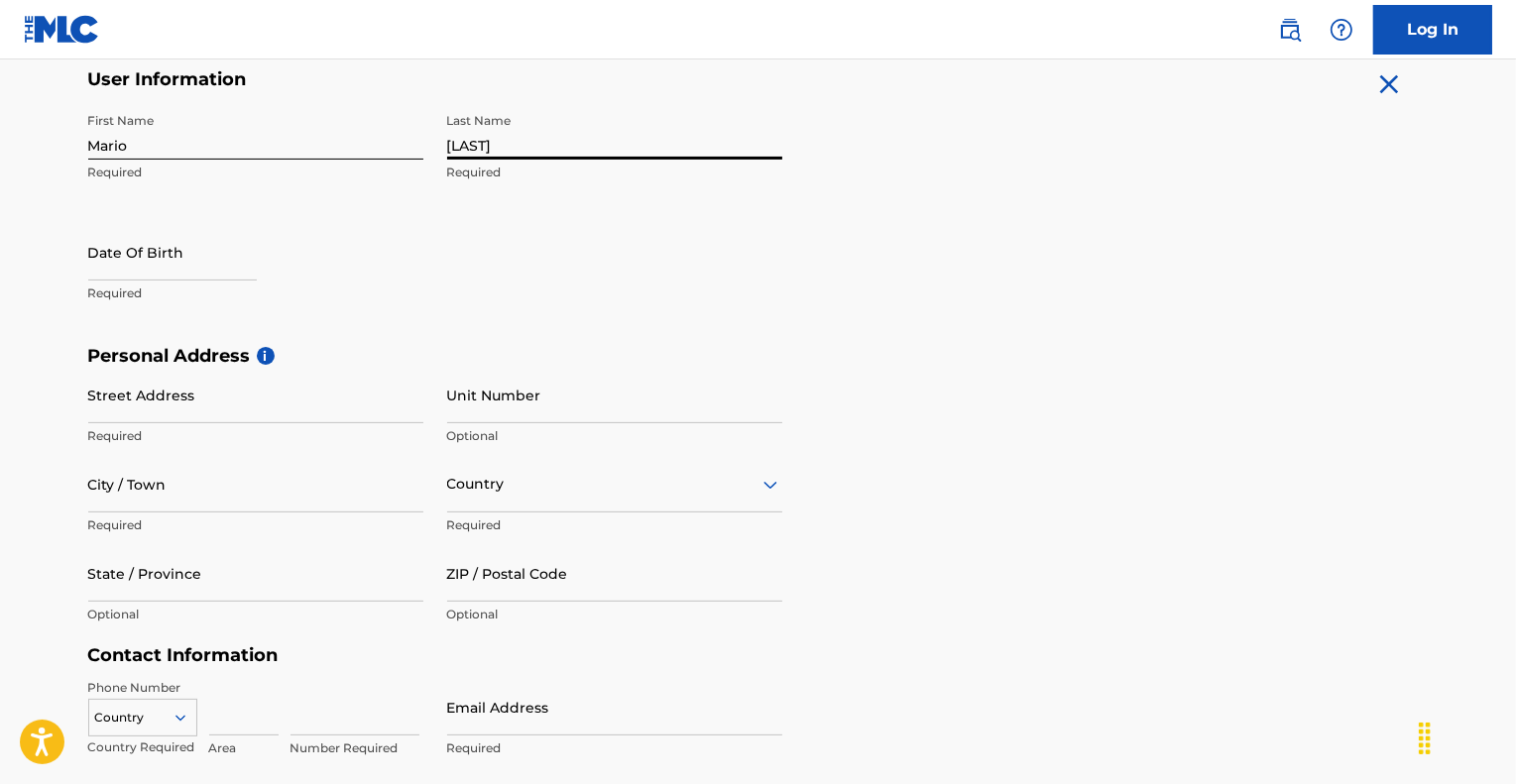 type on "[NAME]" 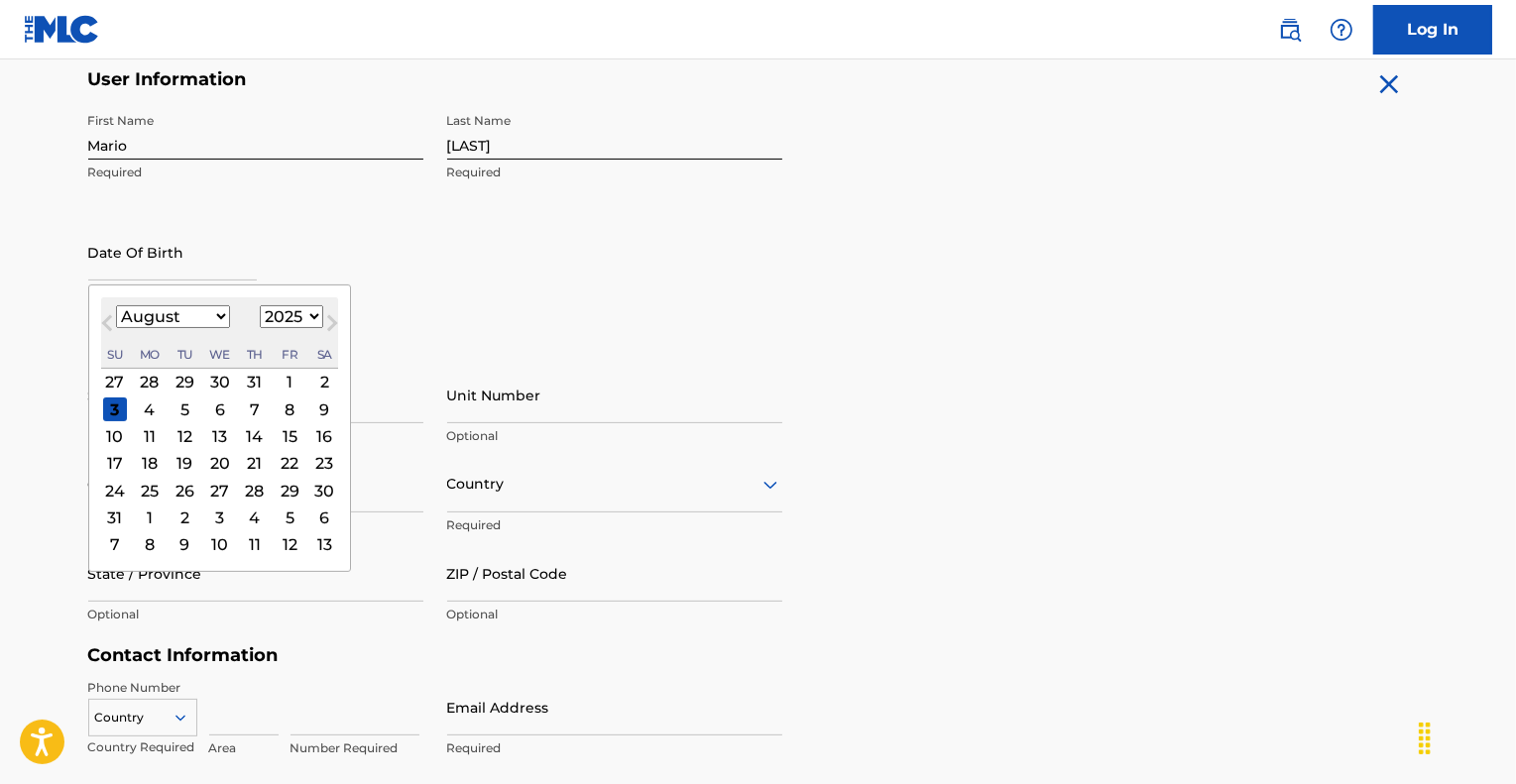 click on "January February March April May June July August September October November December" at bounding box center (173, 316) 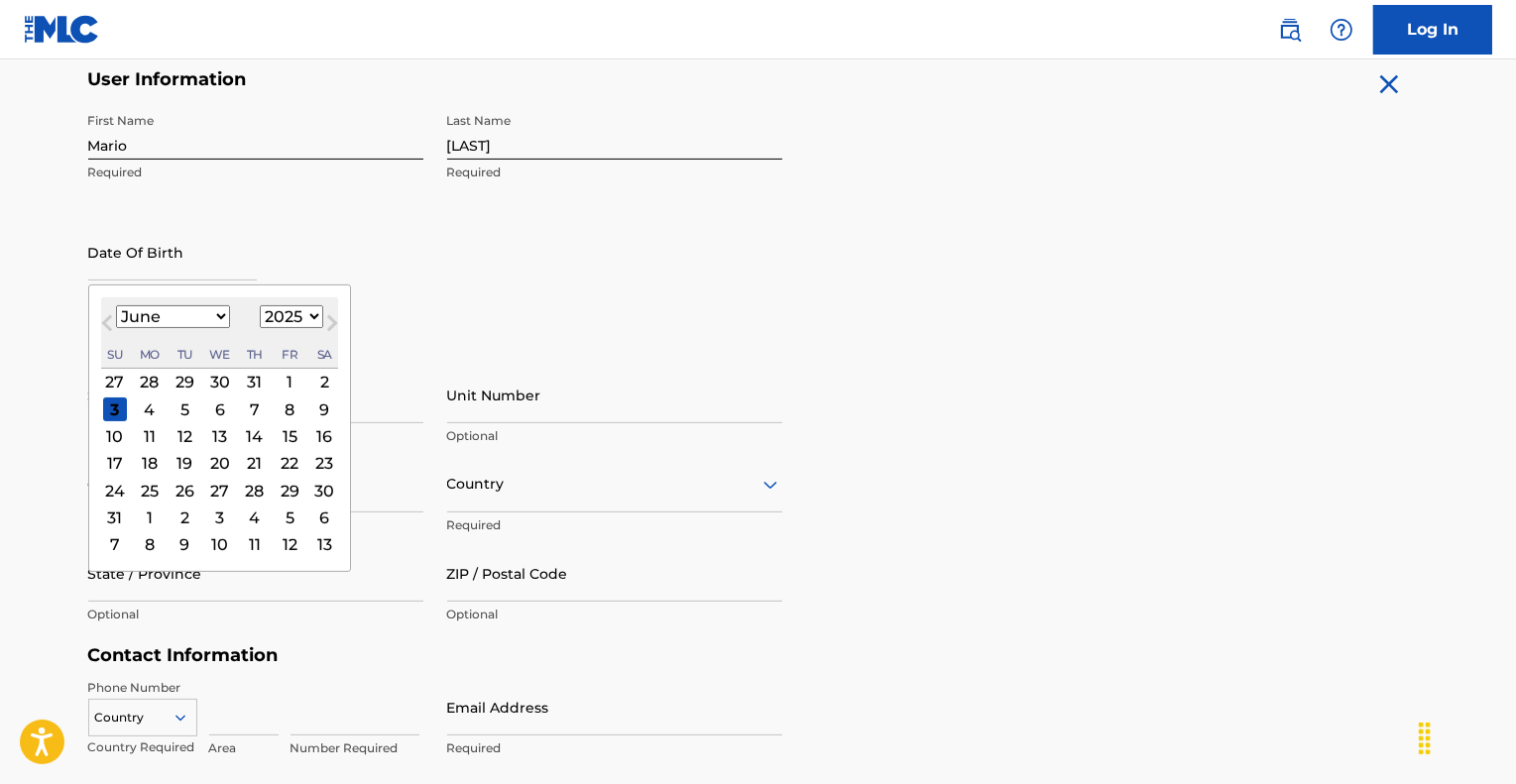 click on "January February March April May June July August September October November December" at bounding box center (173, 316) 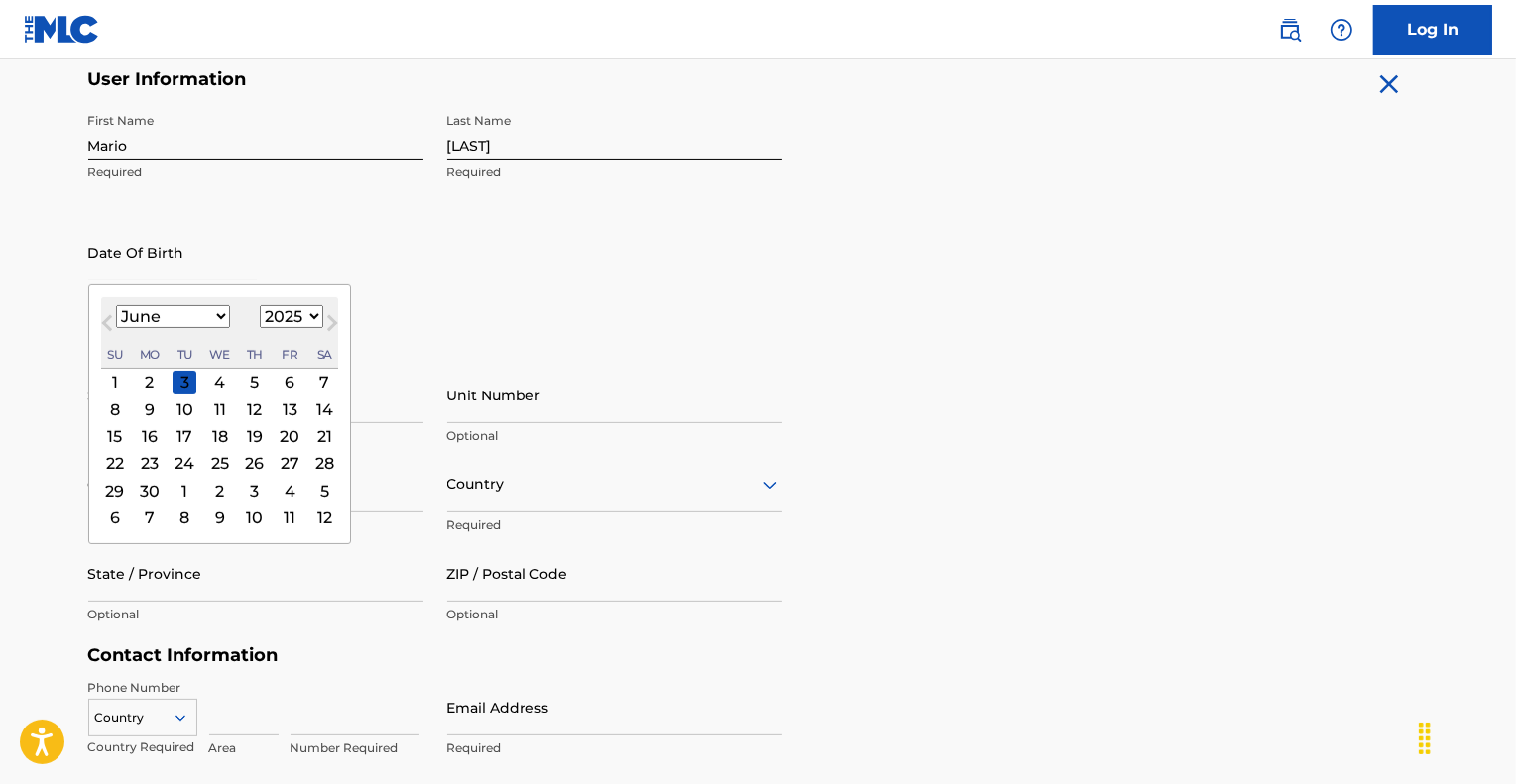 click on "Next Month" at bounding box center [332, 327] 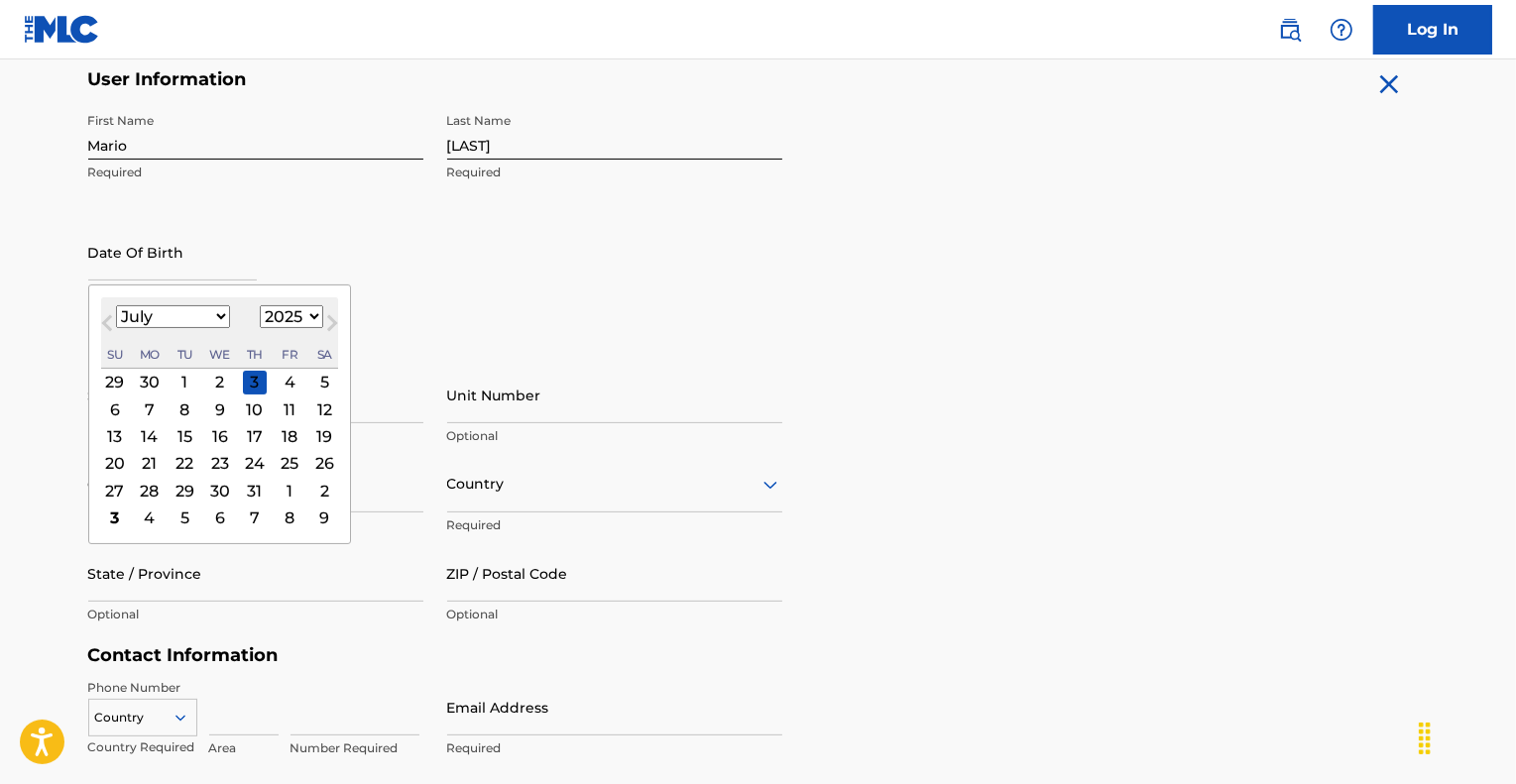 click on "1899 1900 1901 1902 1903 1904 1905 1906 1907 1908 1909 1910 1911 1912 1913 1914 1915 1916 1917 1918 1919 1920 1921 1922 1923 1924 1925 1926 1927 1928 1929 1930 1931 1932 1933 1934 1935 1936 1937 1938 1939 1940 1941 1942 1943 1944 1945 1946 1947 1948 1949 1950 1951 1952 1953 1954 1955 1956 1957 1958 1959 1960 1961 1962 1963 1964 1965 1966 1967 1968 1969 1970 1971 1972 1973 1974 1975 1976 1977 1978 1979 1980 1981 1982 1983 1984 1985 1986 1987 1988 1989 1990 1991 1992 1993 1994 1995 1996 1997 1998 1999 2000 2001 2002 2003 2004 2005 2006 2007 2008 2009 2010 2011 2012 2013 2014 2015 2016 2017 2018 2019 2020 2021 2022 2023 2024 2025 2026 2027 2028 2029 2030 2031 2032 2033 2034 2035 2036 2037 2038 2039 2040 2041 2042 2043 2044 2045 2046 2047 2048 2049 2050 2051 2052 2053 2054 2055 2056 2057 2058 2059 2060 2061 2062 2063 2064 2065 2066 2067 2068 2069 2070 2071 2072 2073 2074 2075 2076 2077 2078 2079 2080 2081 2082 2083 2084 2085 2086 2087 2088 2089 2090 2091 2092 2093 2094 2095 2096 2097 2098 2099 2100" at bounding box center (292, 316) 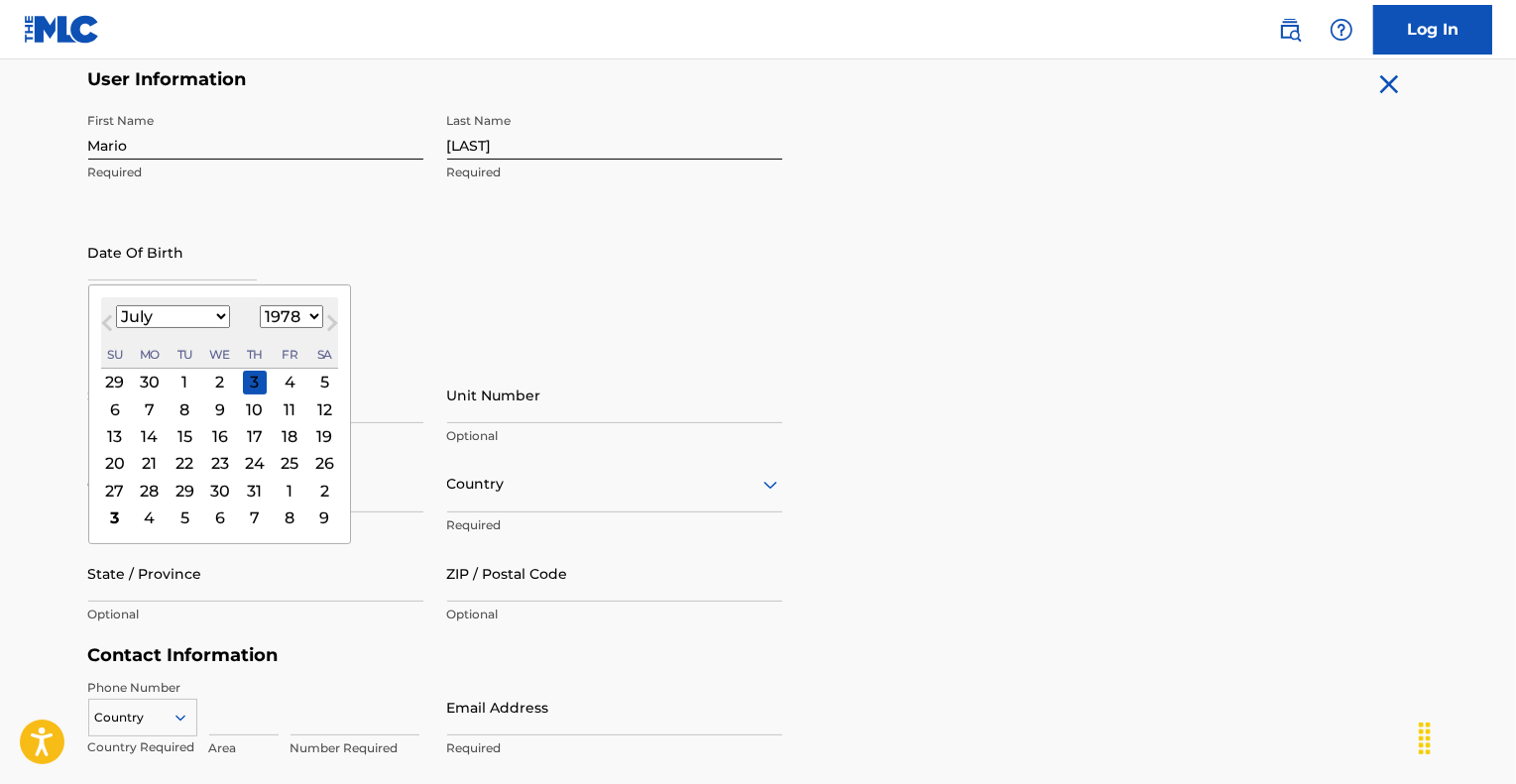 click on "1899 1900 1901 1902 1903 1904 1905 1906 1907 1908 1909 1910 1911 1912 1913 1914 1915 1916 1917 1918 1919 1920 1921 1922 1923 1924 1925 1926 1927 1928 1929 1930 1931 1932 1933 1934 1935 1936 1937 1938 1939 1940 1941 1942 1943 1944 1945 1946 1947 1948 1949 1950 1951 1952 1953 1954 1955 1956 1957 1958 1959 1960 1961 1962 1963 1964 1965 1966 1967 1968 1969 1970 1971 1972 1973 1974 1975 1976 1977 1978 1979 1980 1981 1982 1983 1984 1985 1986 1987 1988 1989 1990 1991 1992 1993 1994 1995 1996 1997 1998 1999 2000 2001 2002 2003 2004 2005 2006 2007 2008 2009 2010 2011 2012 2013 2014 2015 2016 2017 2018 2019 2020 2021 2022 2023 2024 2025 2026 2027 2028 2029 2030 2031 2032 2033 2034 2035 2036 2037 2038 2039 2040 2041 2042 2043 2044 2045 2046 2047 2048 2049 2050 2051 2052 2053 2054 2055 2056 2057 2058 2059 2060 2061 2062 2063 2064 2065 2066 2067 2068 2069 2070 2071 2072 2073 2074 2075 2076 2077 2078 2079 2080 2081 2082 2083 2084 2085 2086 2087 2088 2089 2090 2091 2092 2093 2094 2095 2096 2097 2098 2099 2100" at bounding box center (292, 316) 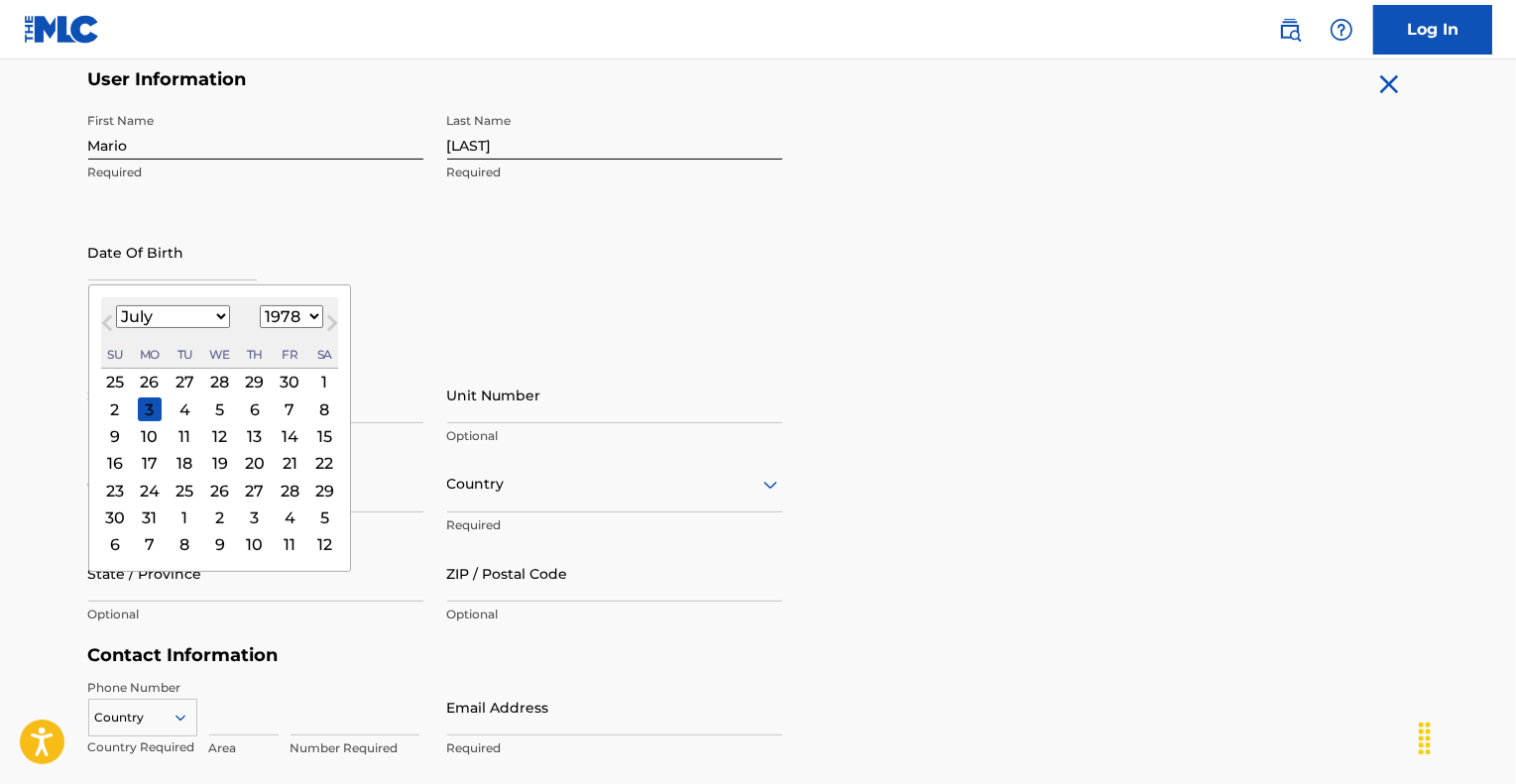 click on "January February March April May June July August September October November December" at bounding box center [173, 316] 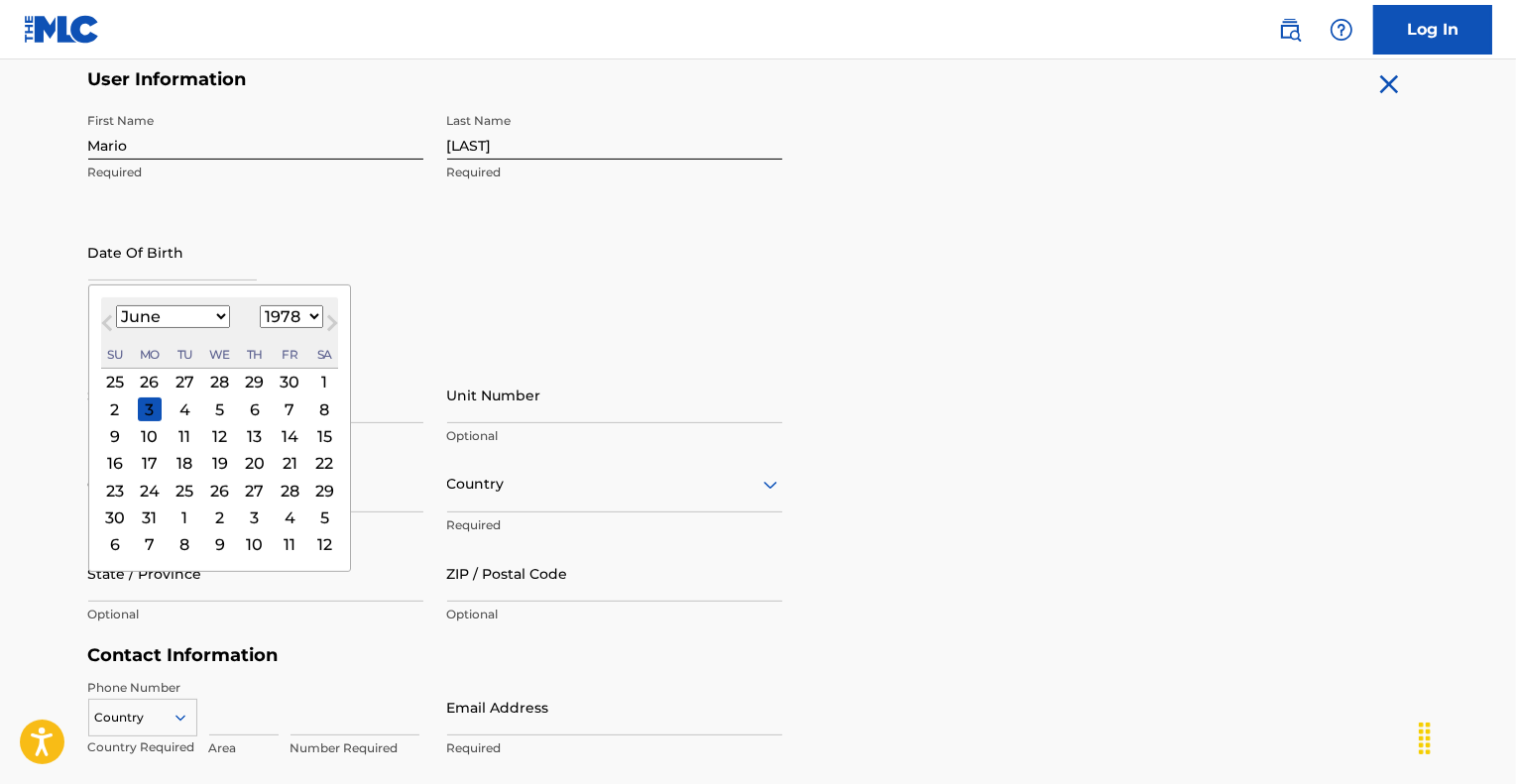 click on "January February March April May June July August September October November December" at bounding box center (173, 316) 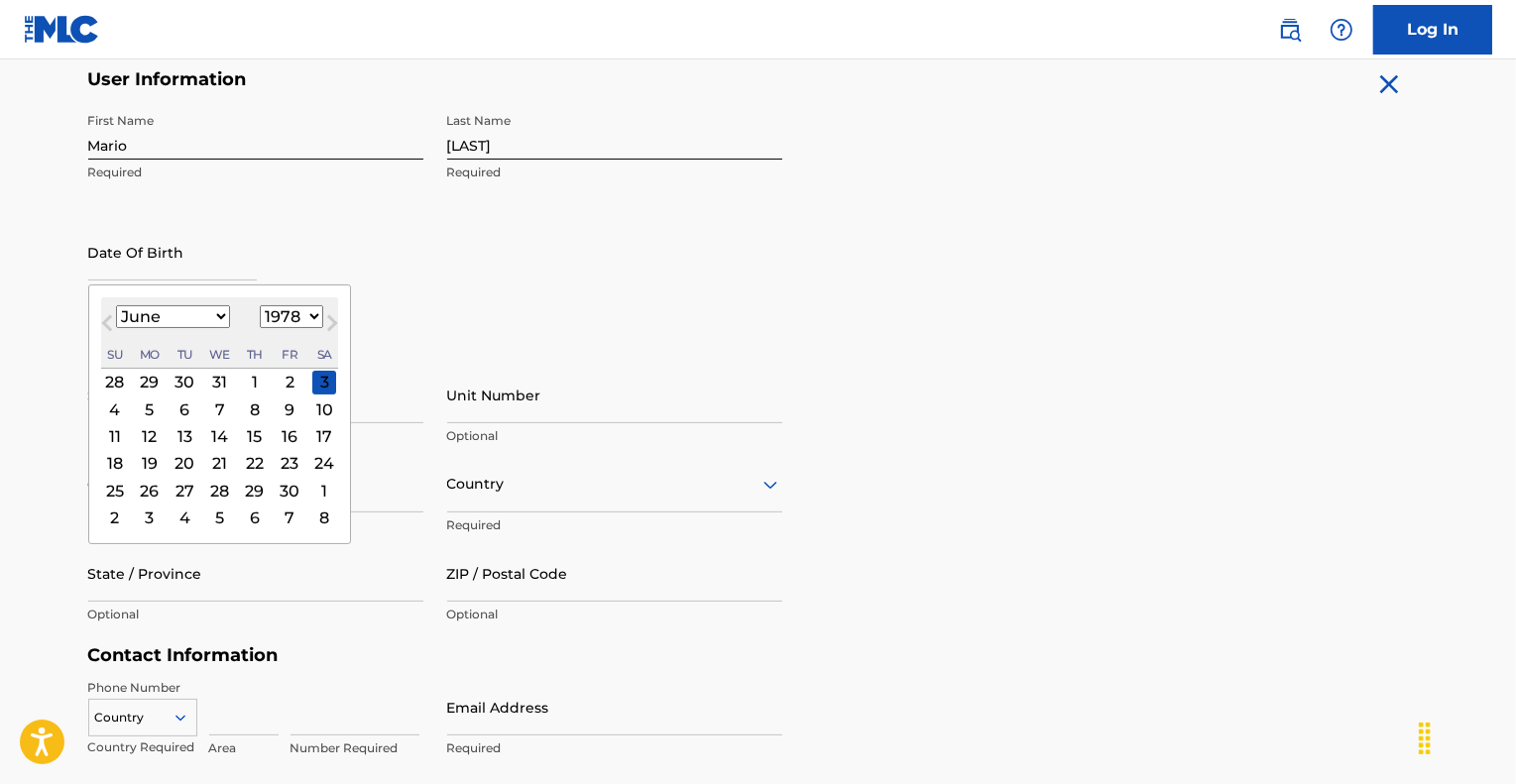 click on "13" at bounding box center (184, 436) 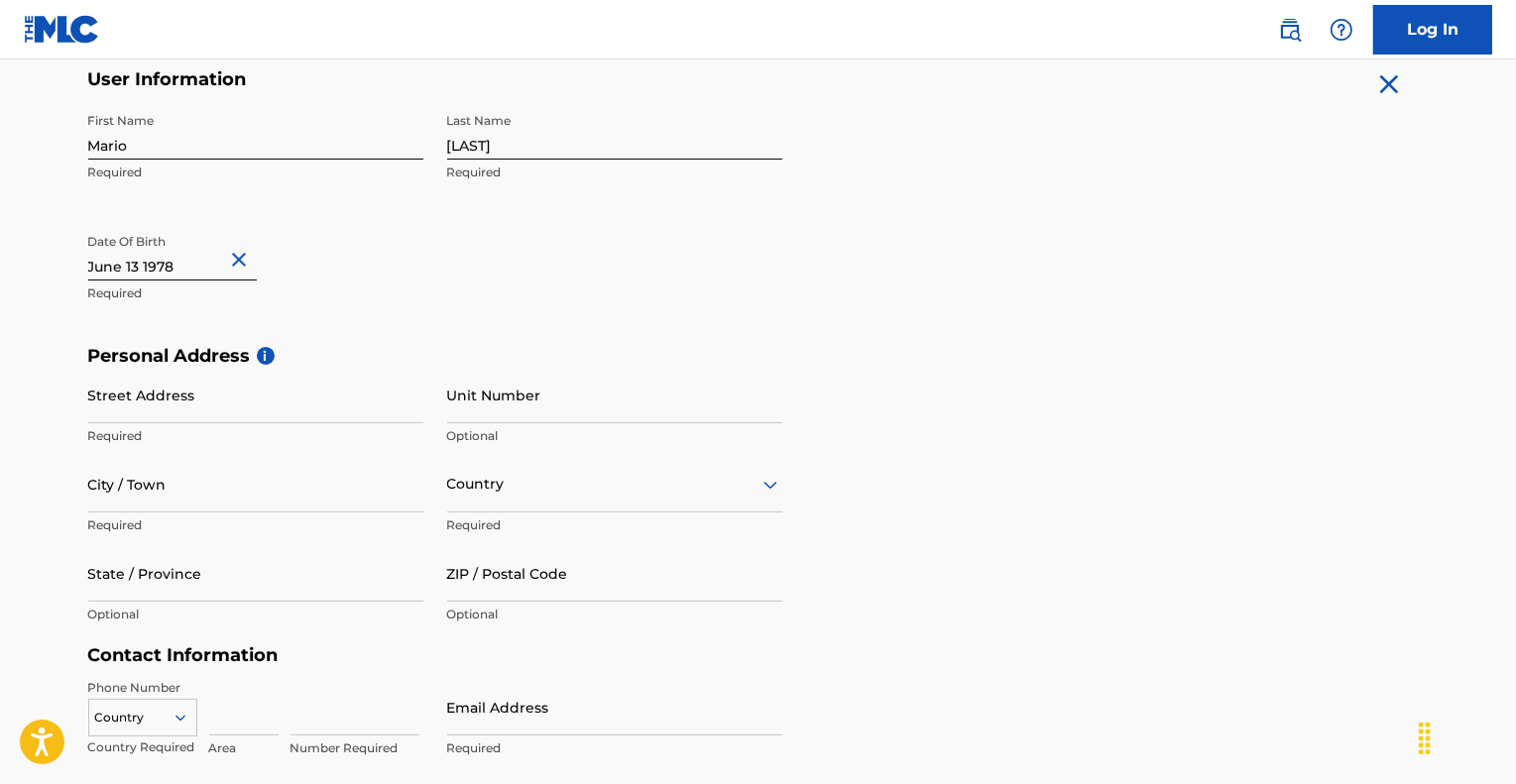 click on "First Name Mario Required Last Name Sorani Required Date Of Birth Required" at bounding box center [435, 224] 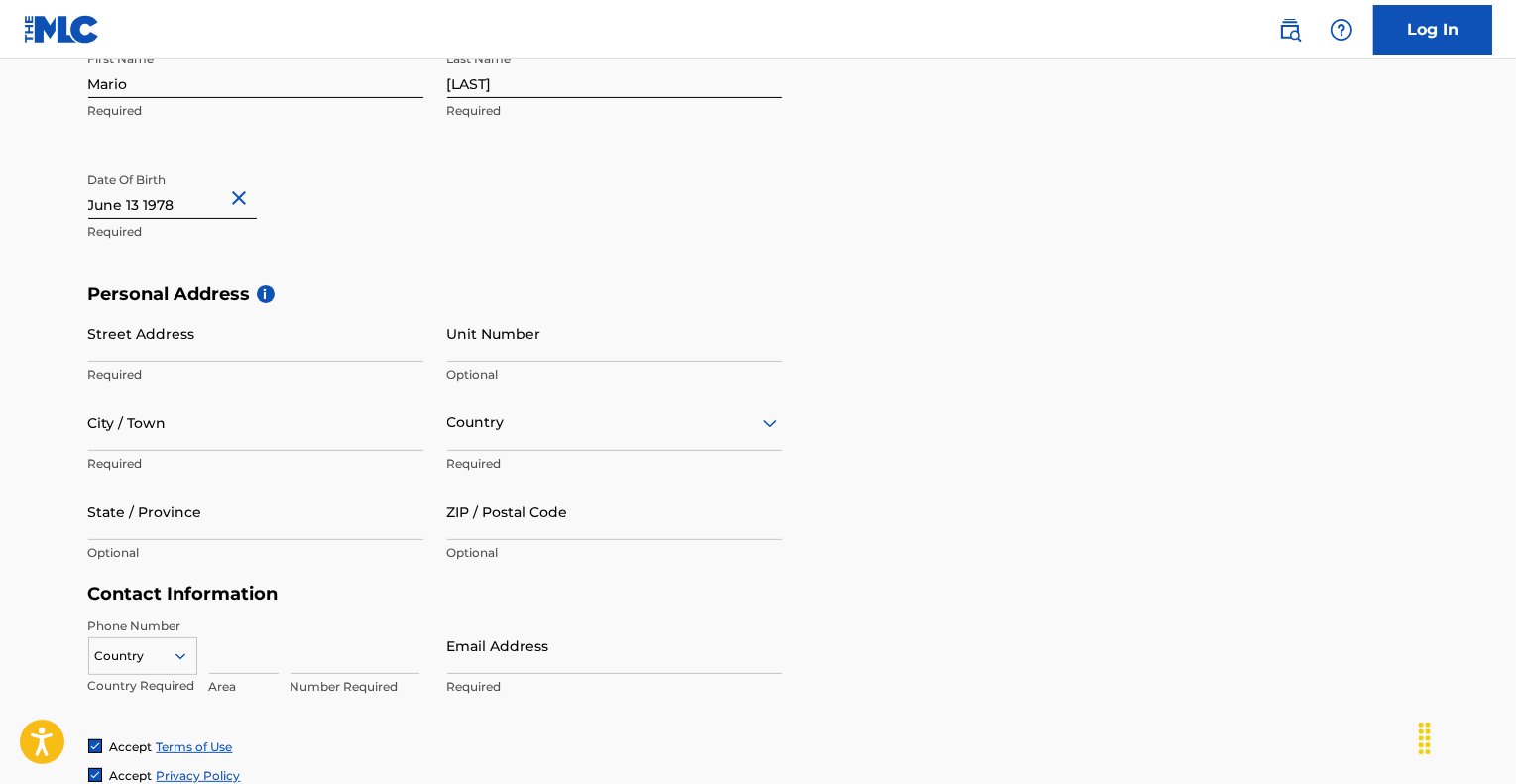 scroll, scrollTop: 496, scrollLeft: 0, axis: vertical 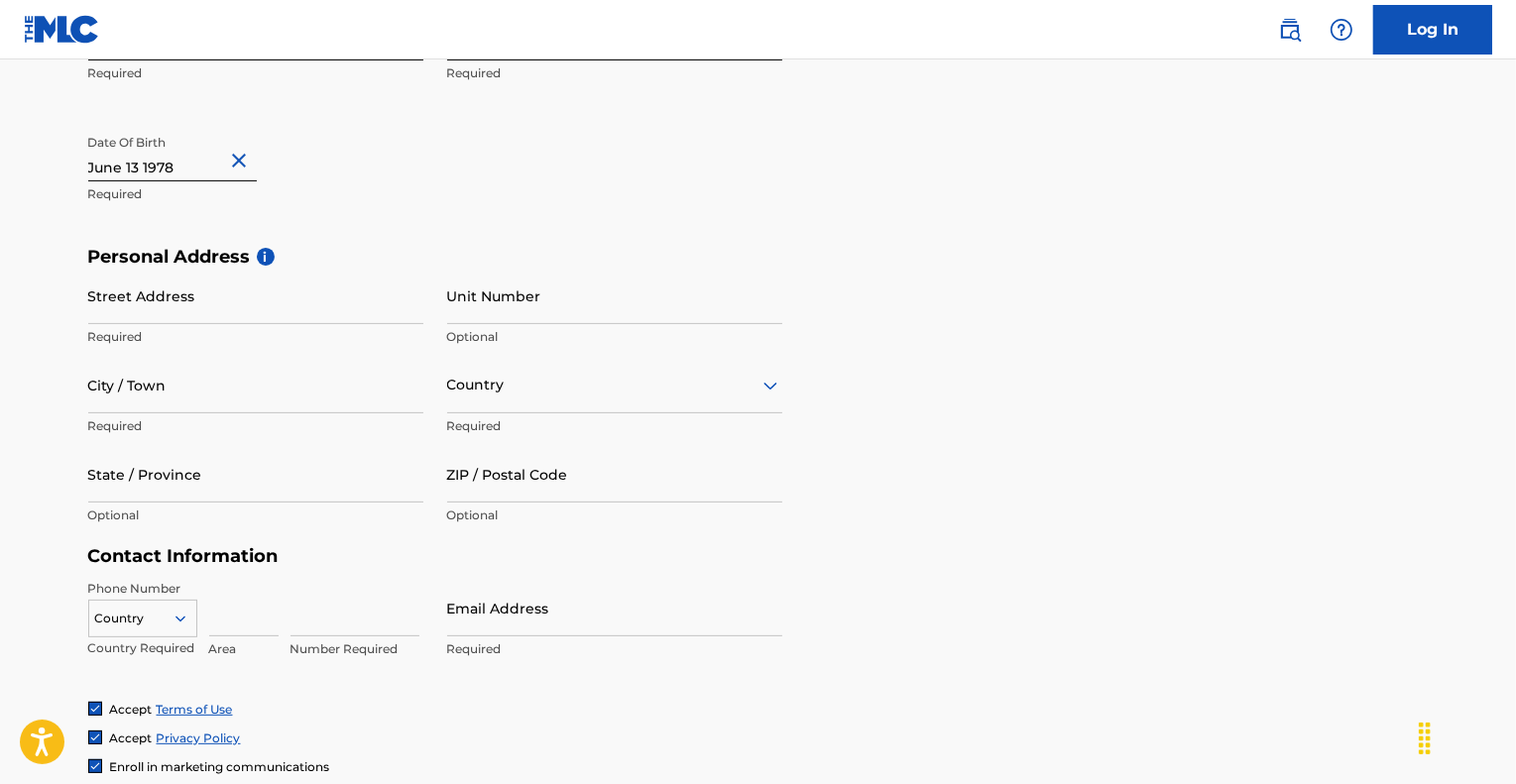click on "Street Address" at bounding box center (256, 295) 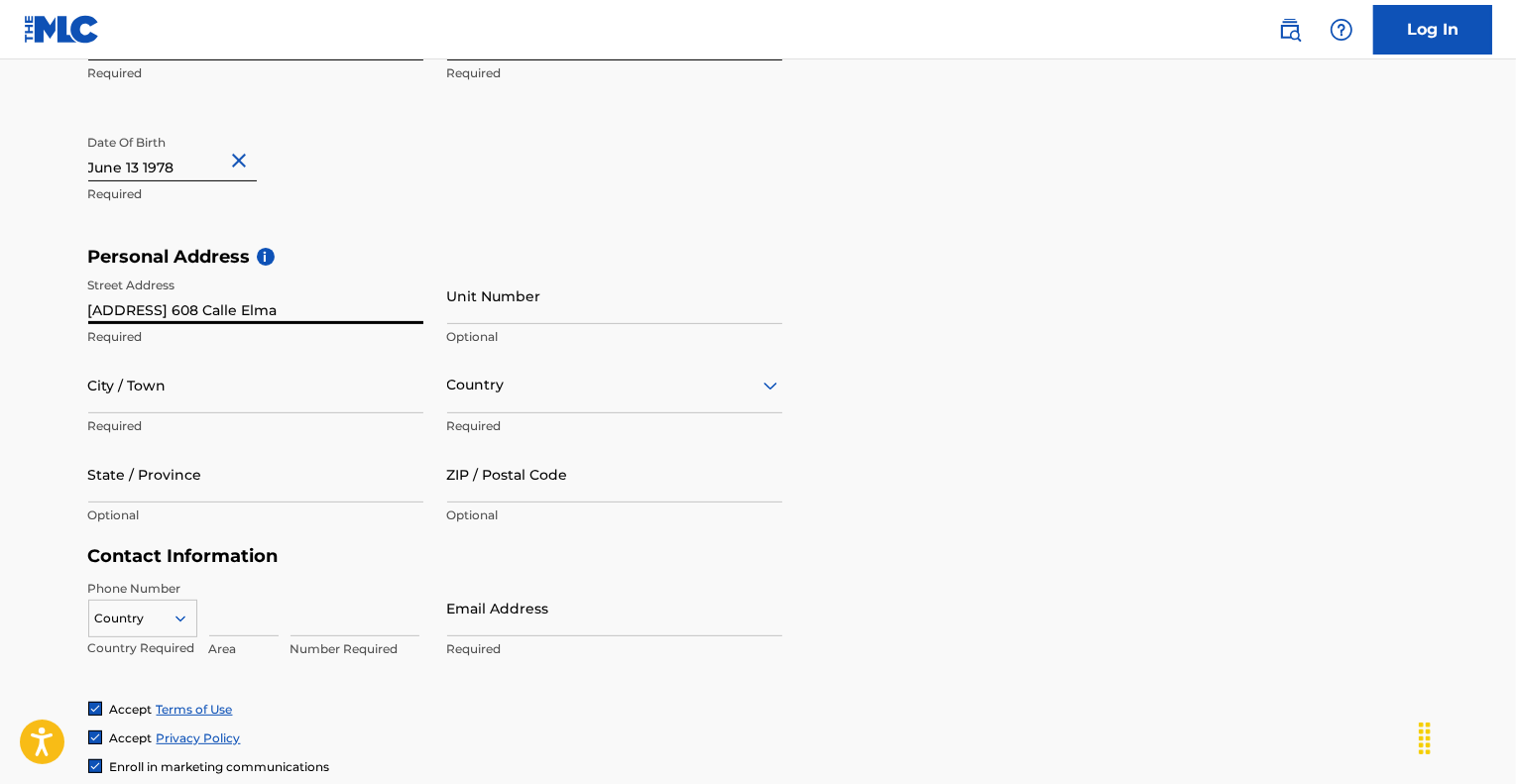 type on "Urb Caparra Heights 608 Calle Elma" 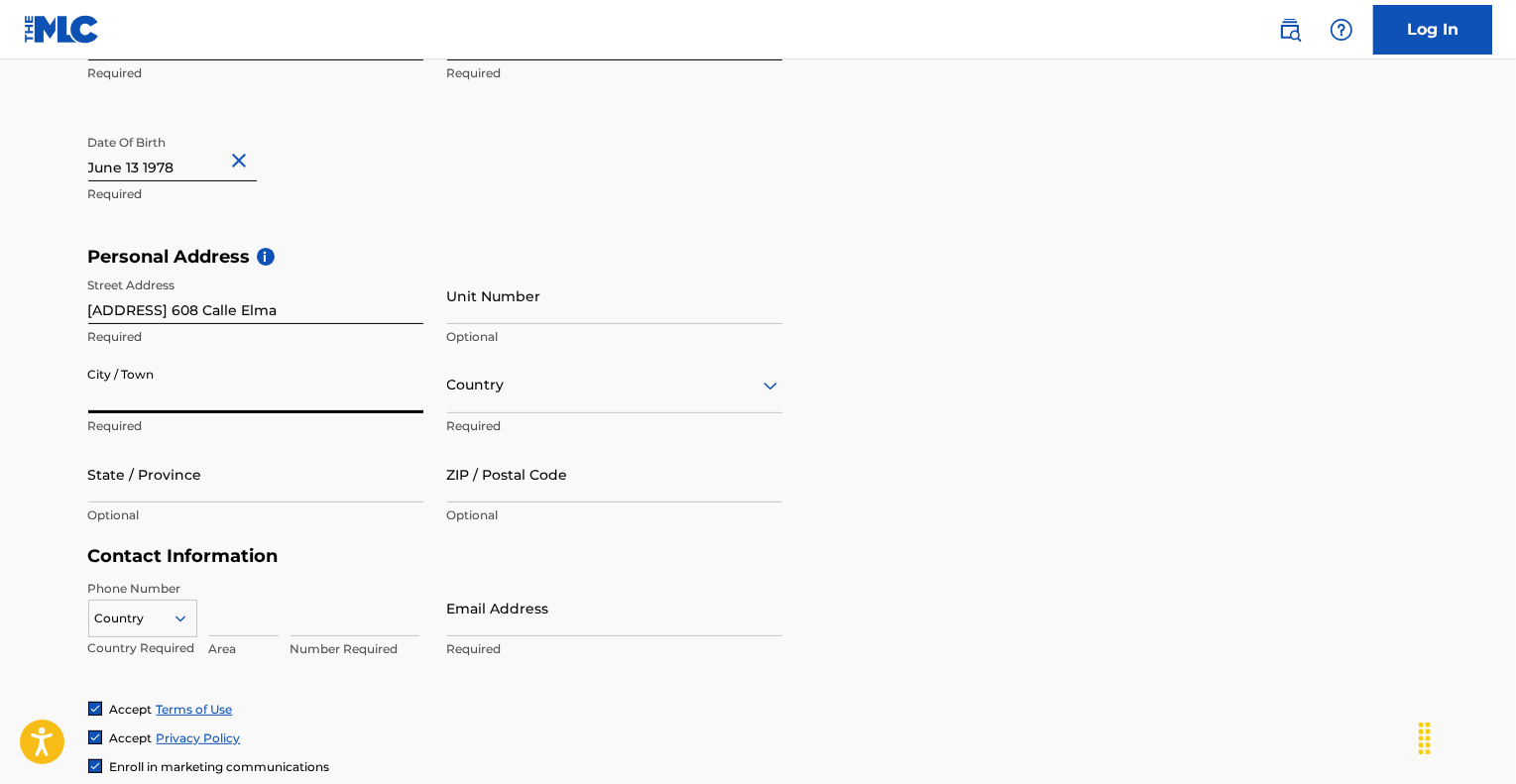 click on "City / Town" at bounding box center (256, 385) 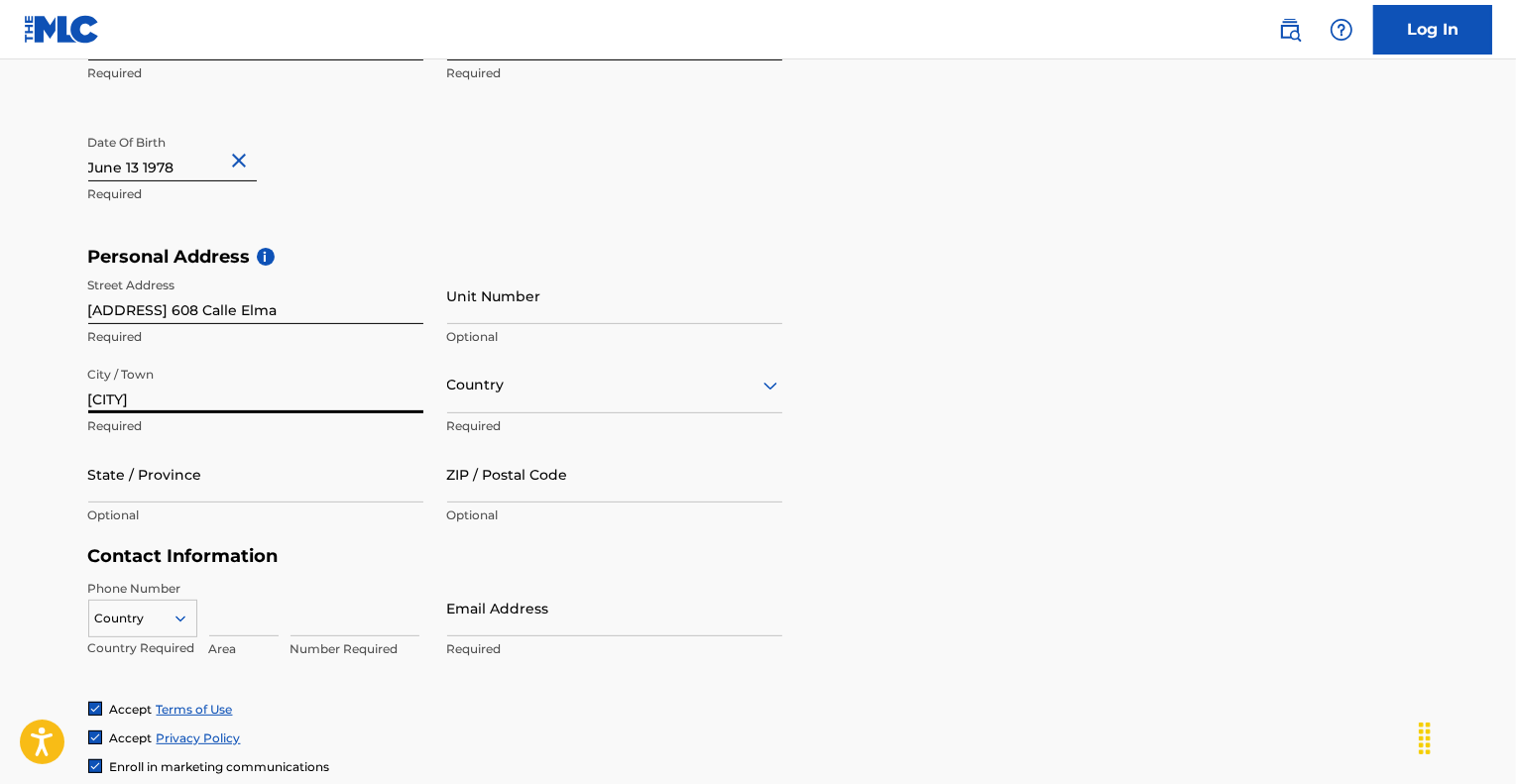 type on "[CITY]" 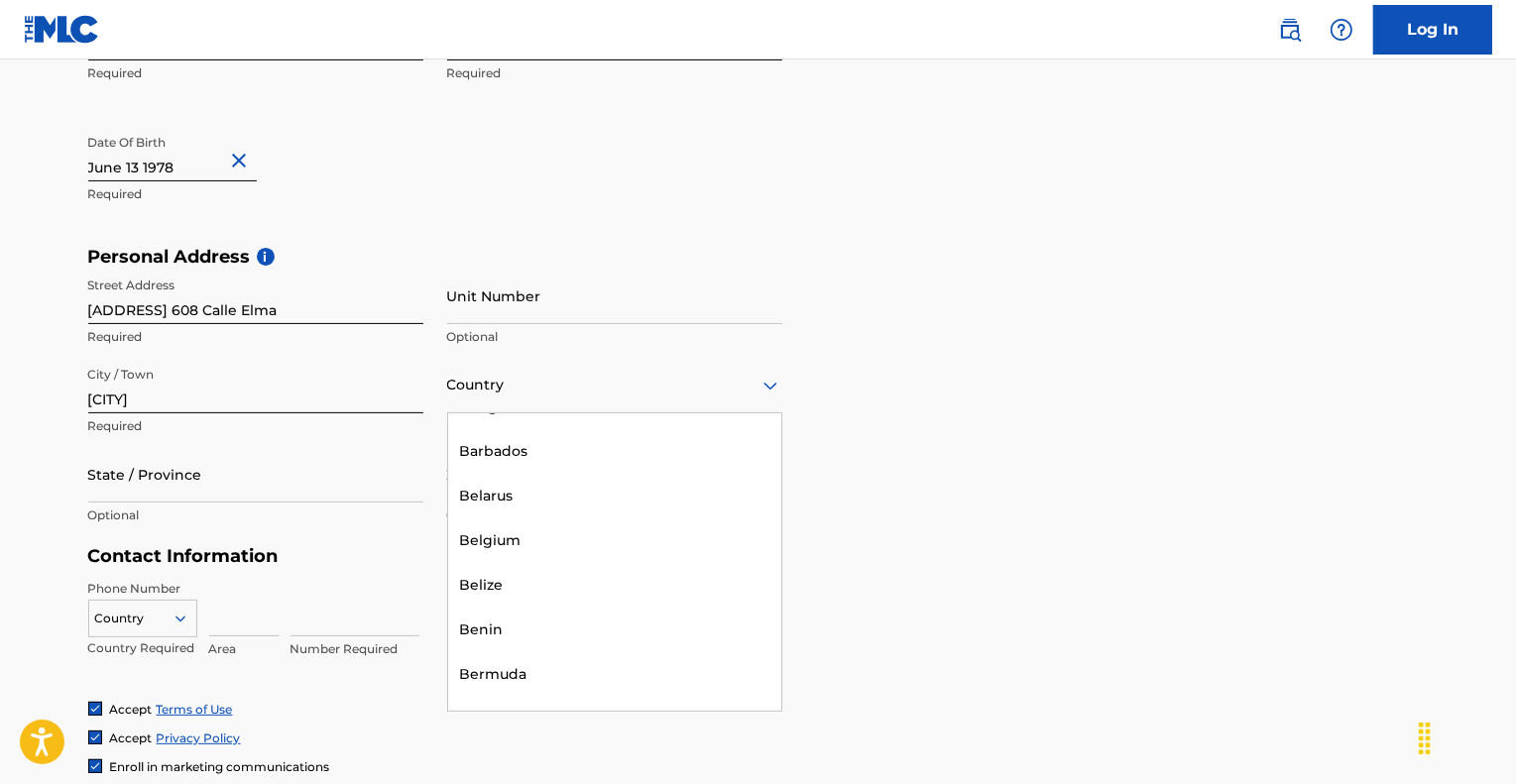 scroll, scrollTop: 0, scrollLeft: 0, axis: both 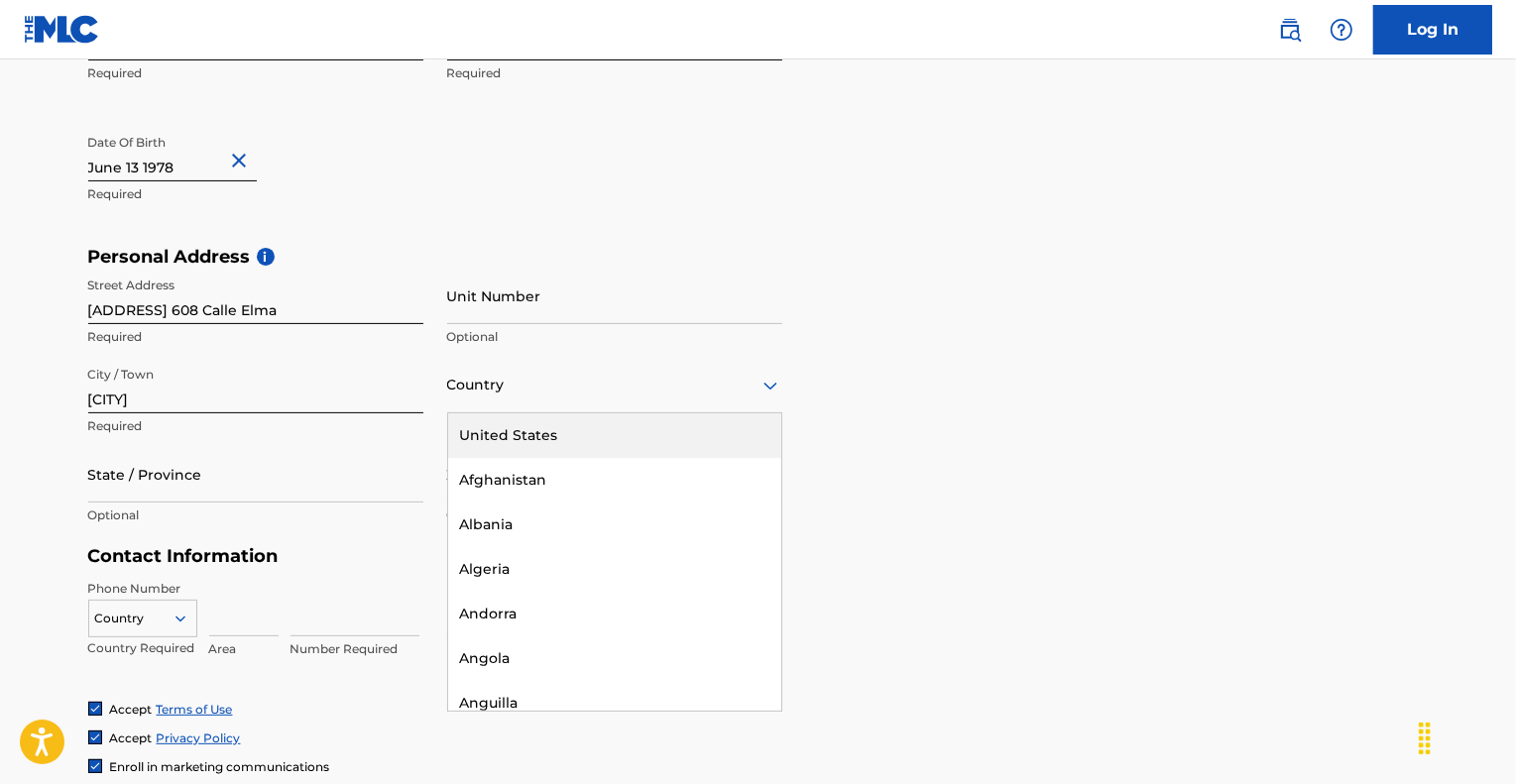 click on "United States" at bounding box center (615, 435) 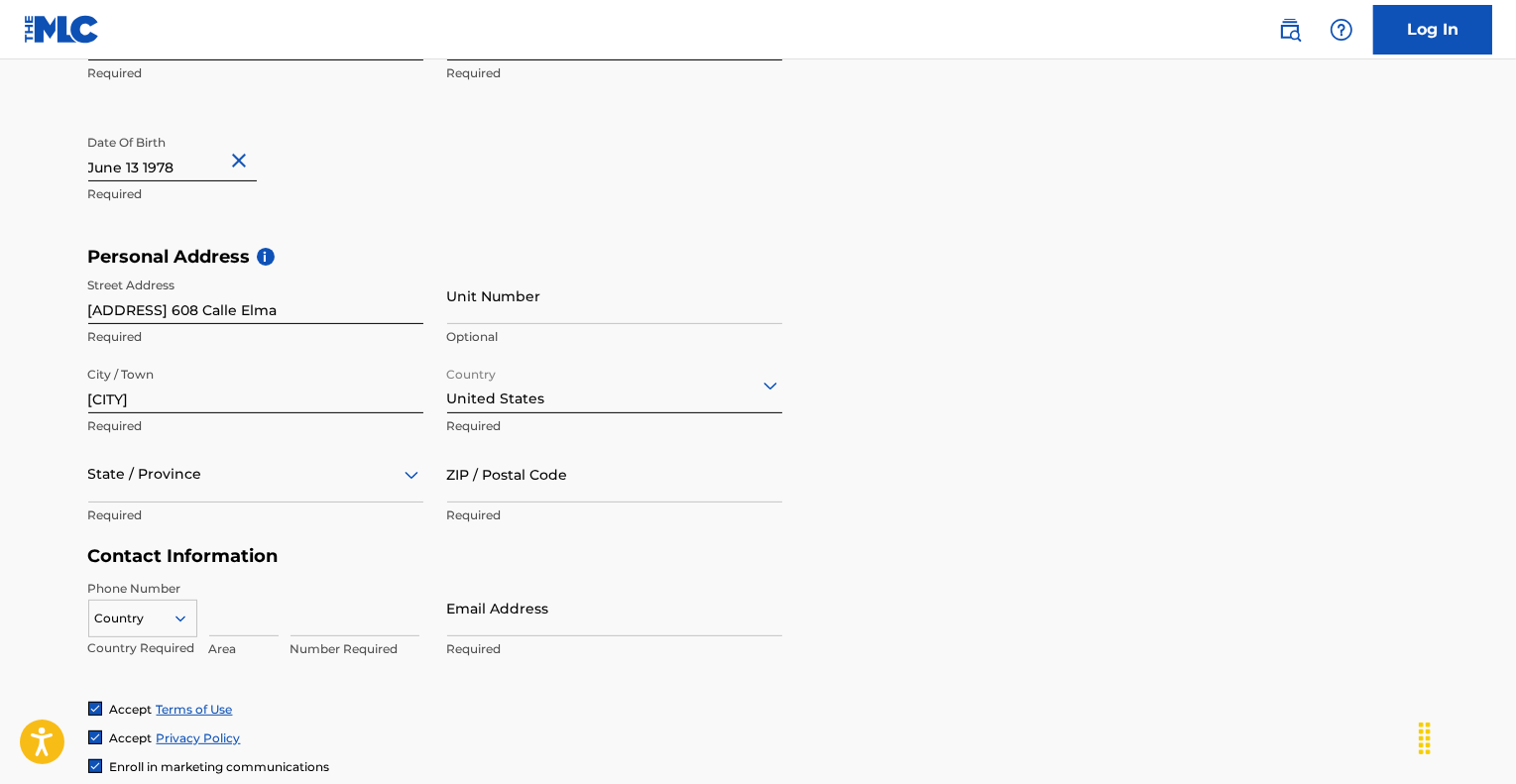 click on "State / Province" at bounding box center (256, 474) 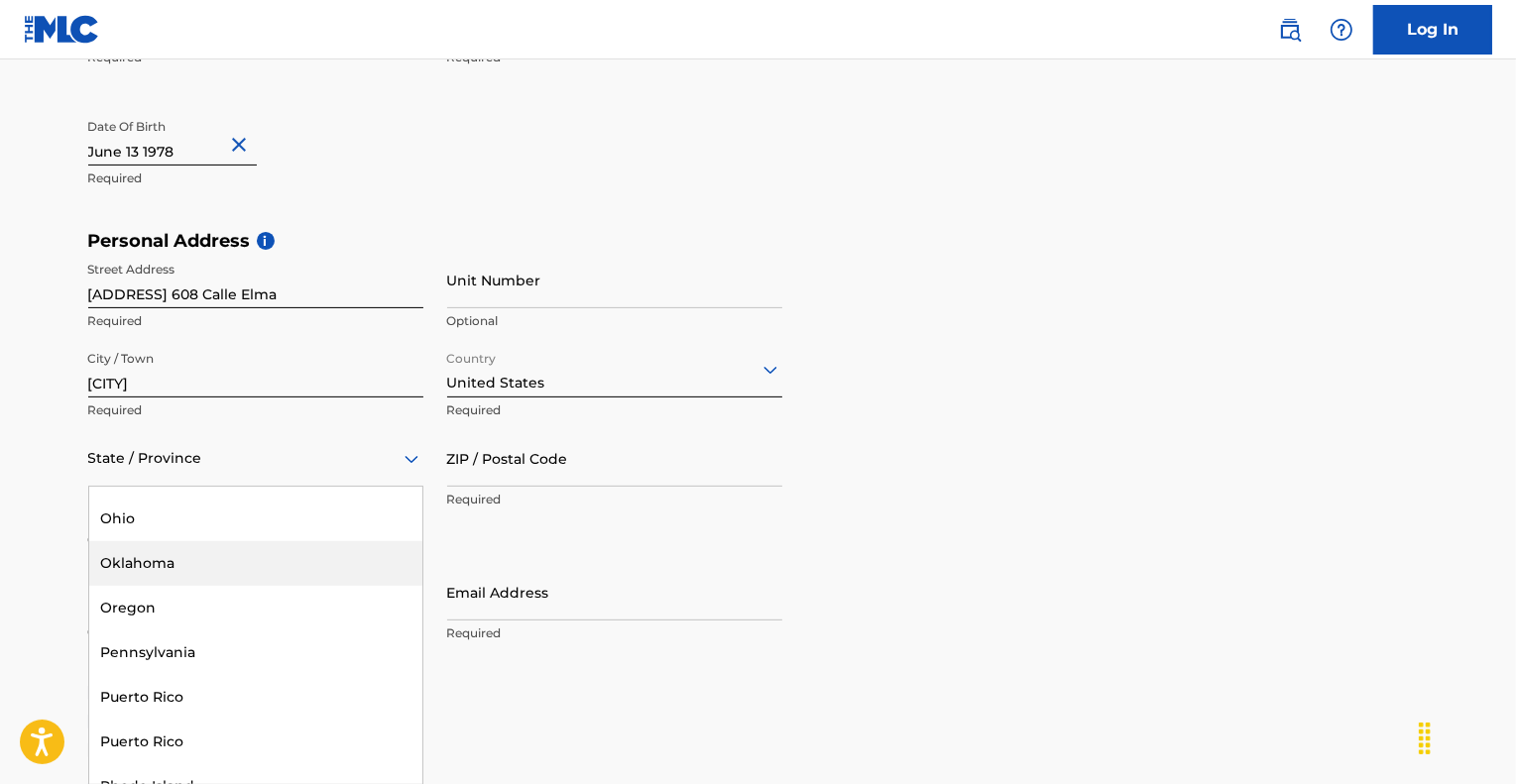 scroll, scrollTop: 1784, scrollLeft: 0, axis: vertical 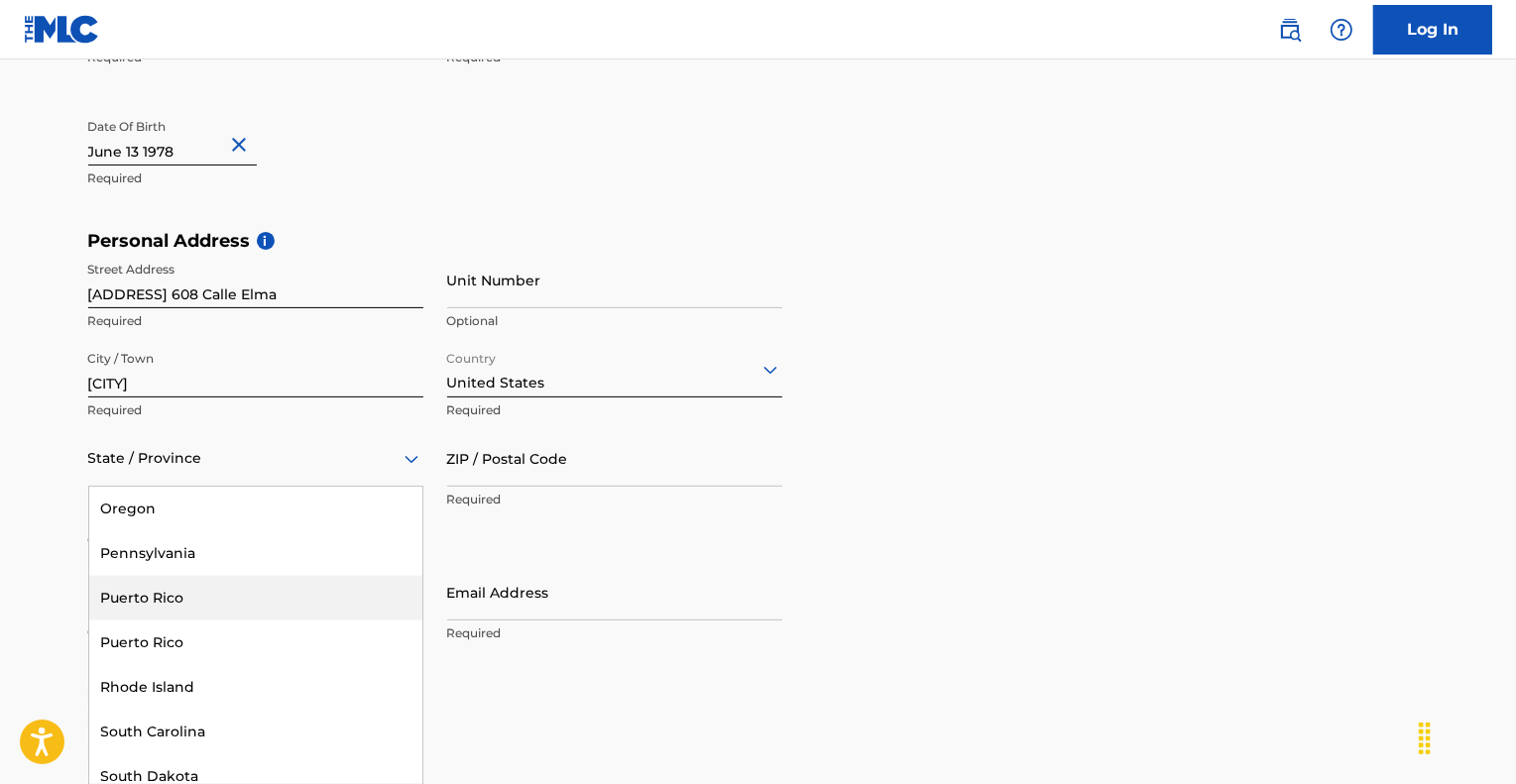 click on "Puerto Rico" at bounding box center (256, 598) 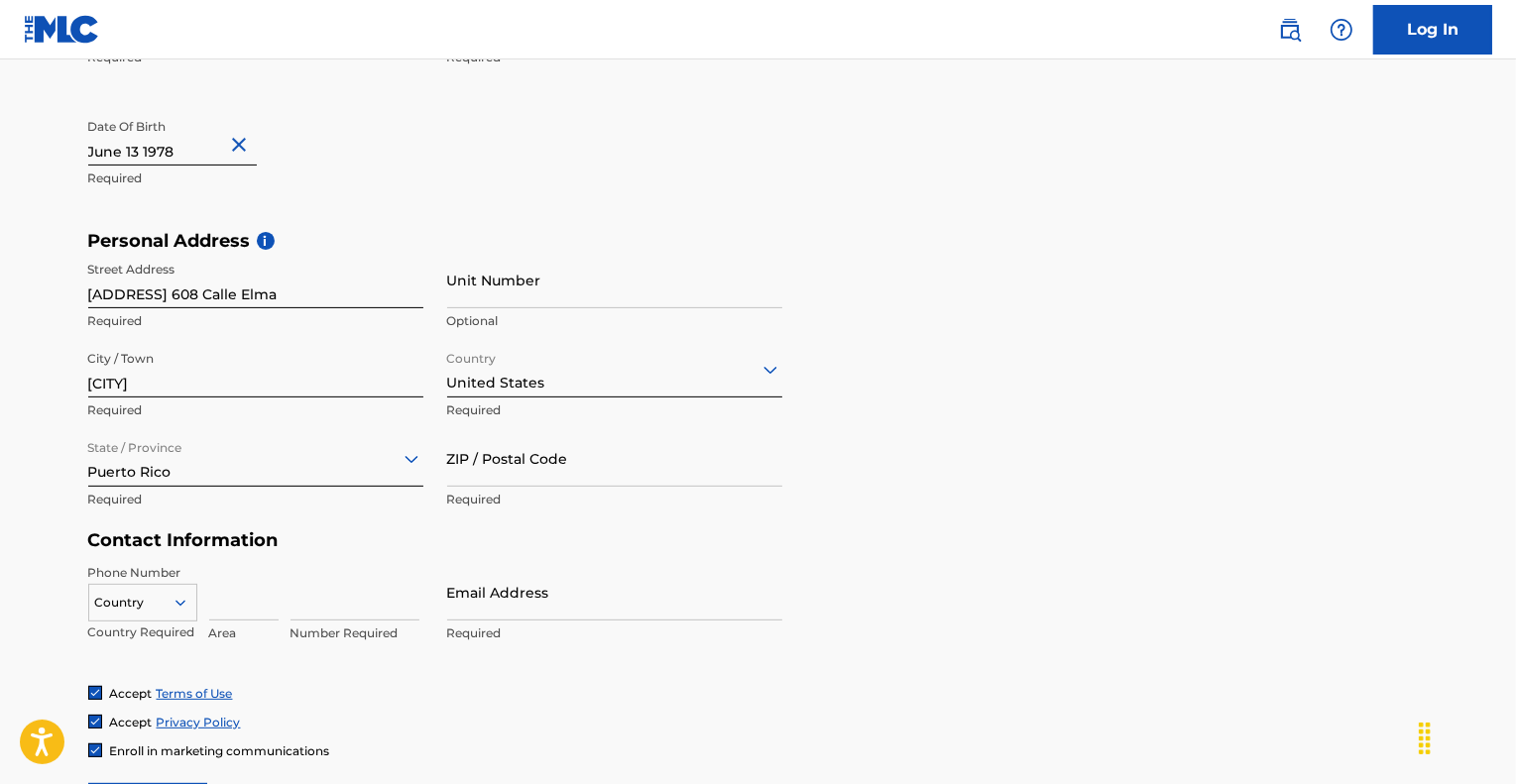 click on "ZIP / Postal Code" at bounding box center (615, 458) 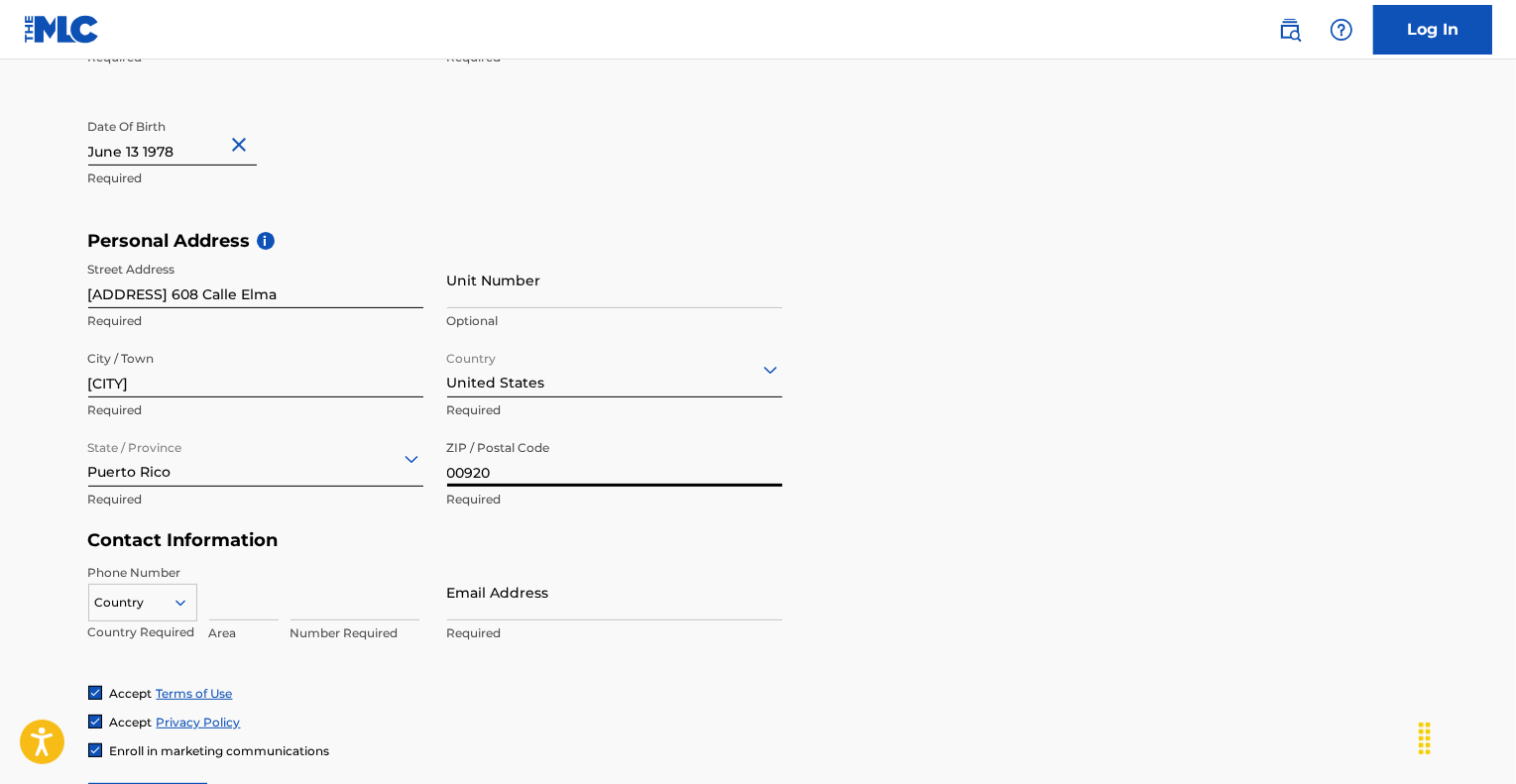 type on "[ZIP]" 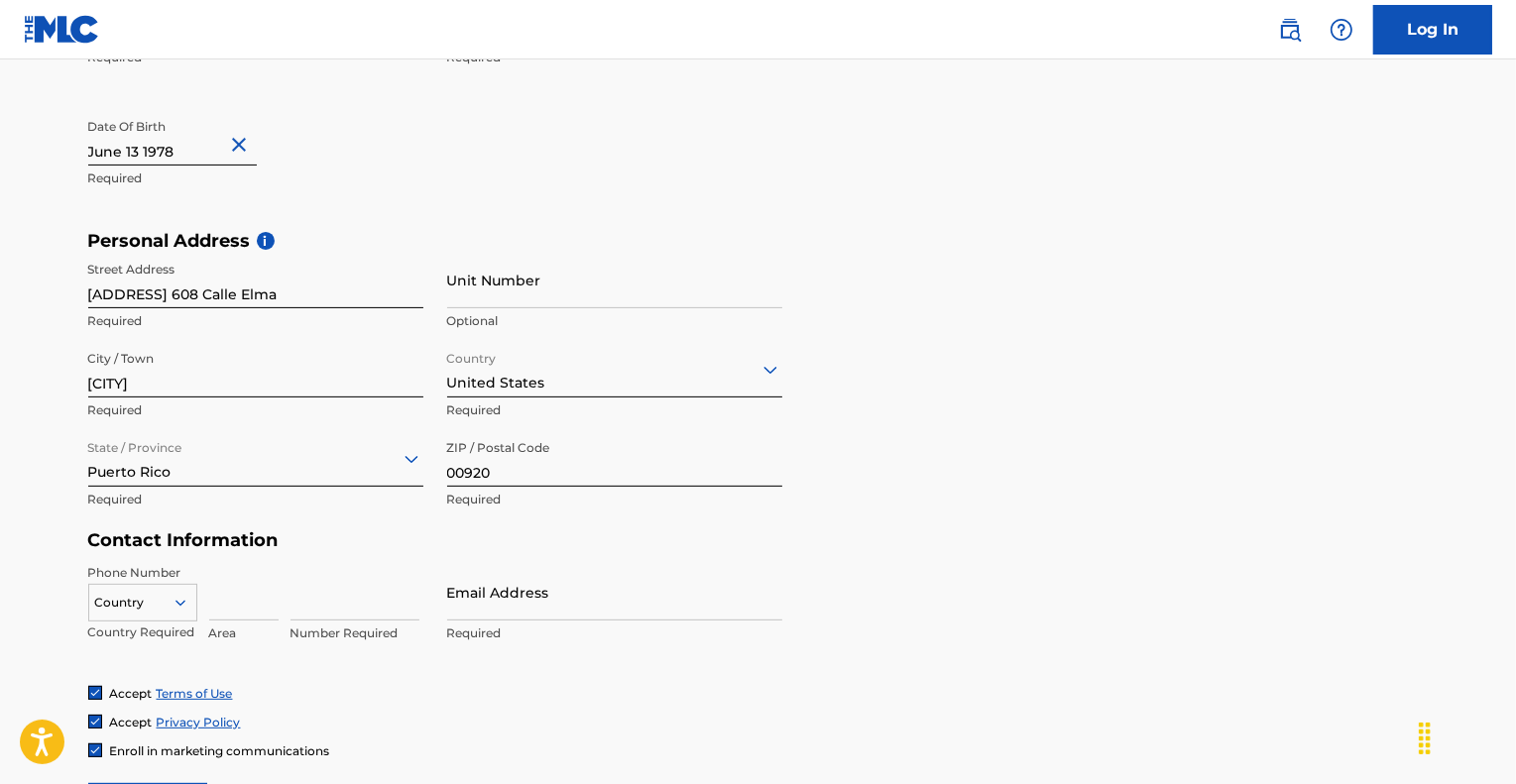 click on "Personal Address i Street Address Urb Caparra Heights 608 Calle Elma Required Unit Number Optional City / Town San Juan Required Country United States Required State / Province Puerto Rico Required ZIP / Postal Code 00920 Required" at bounding box center [758, 380] 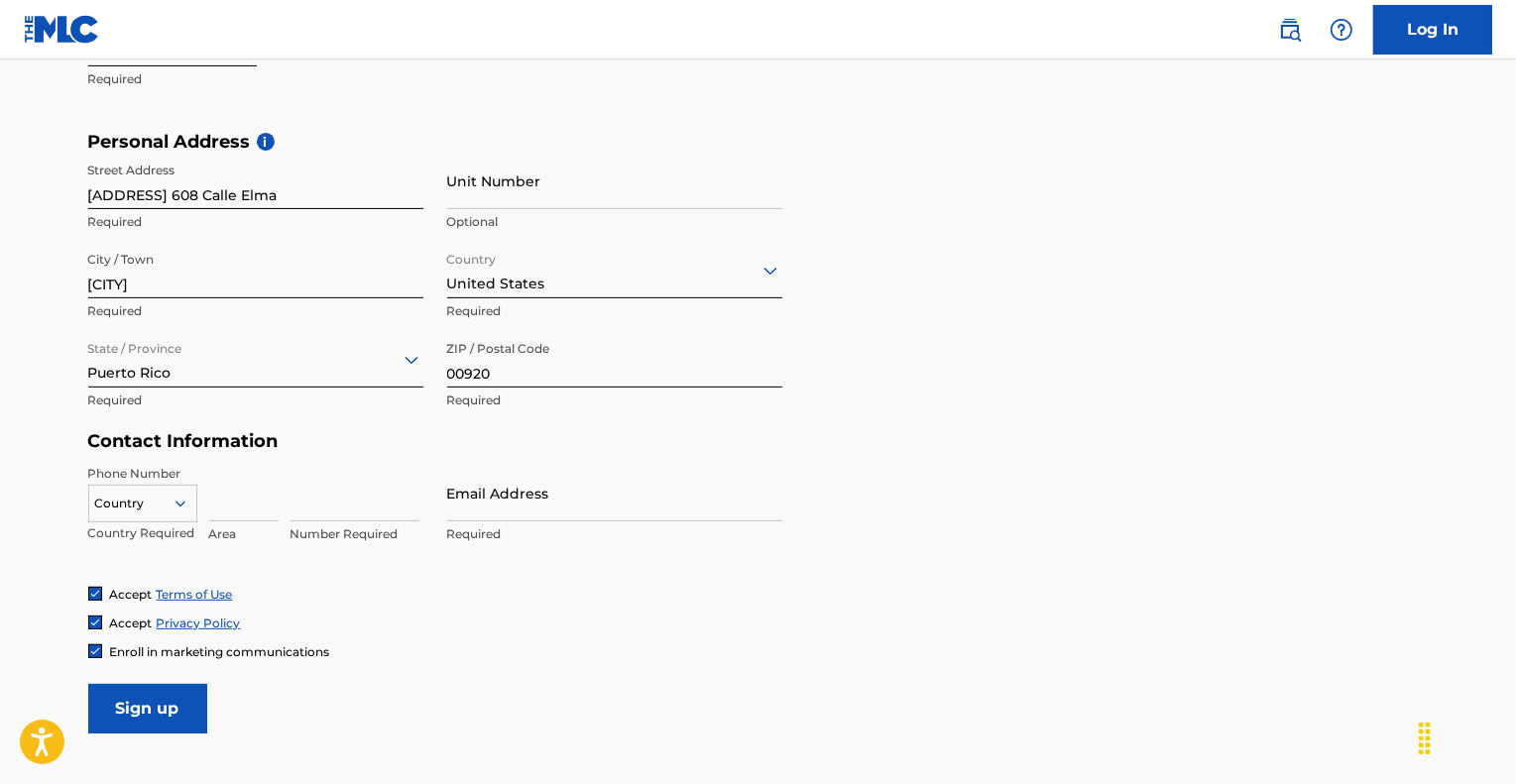 scroll, scrollTop: 710, scrollLeft: 0, axis: vertical 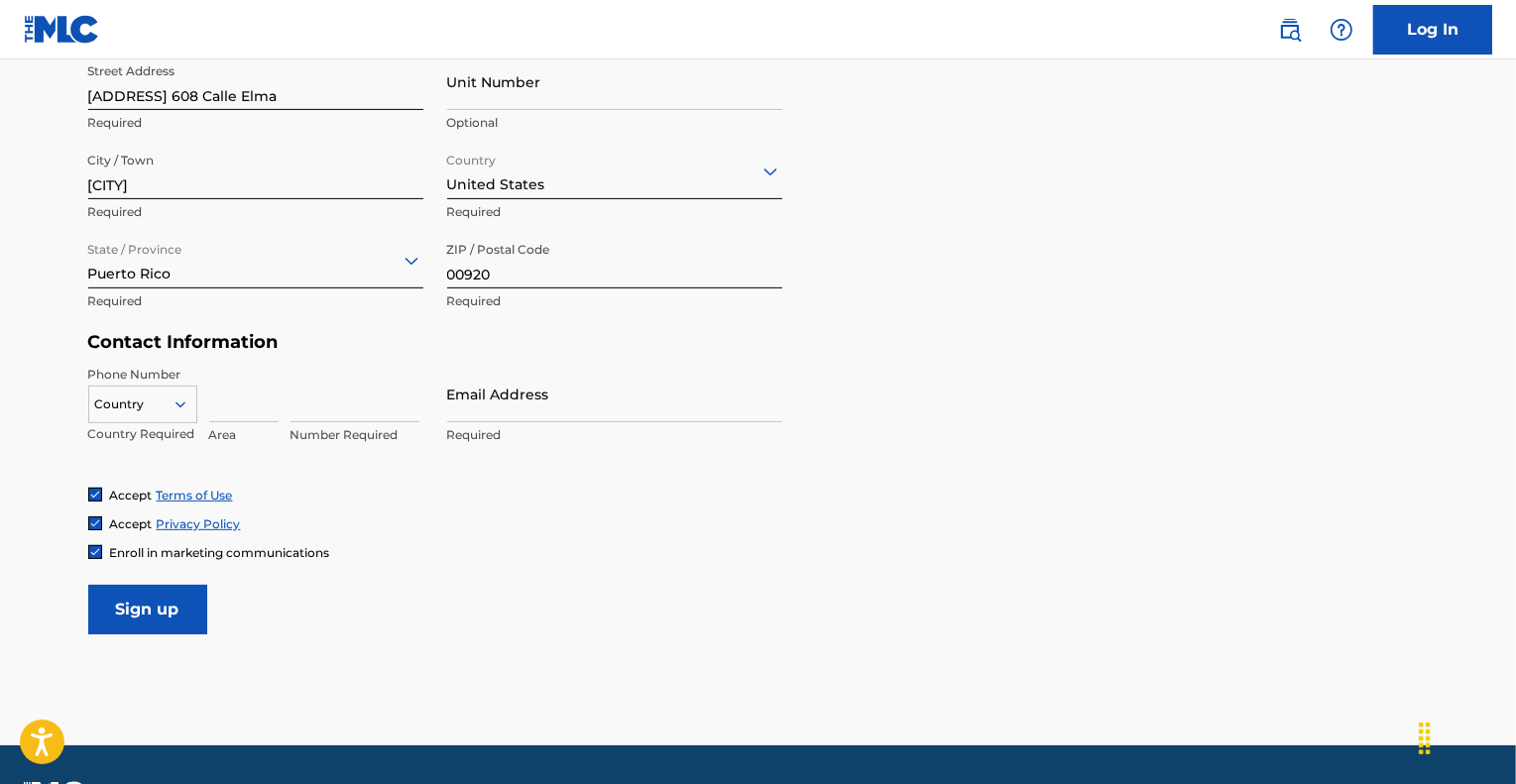 click at bounding box center [143, 404] 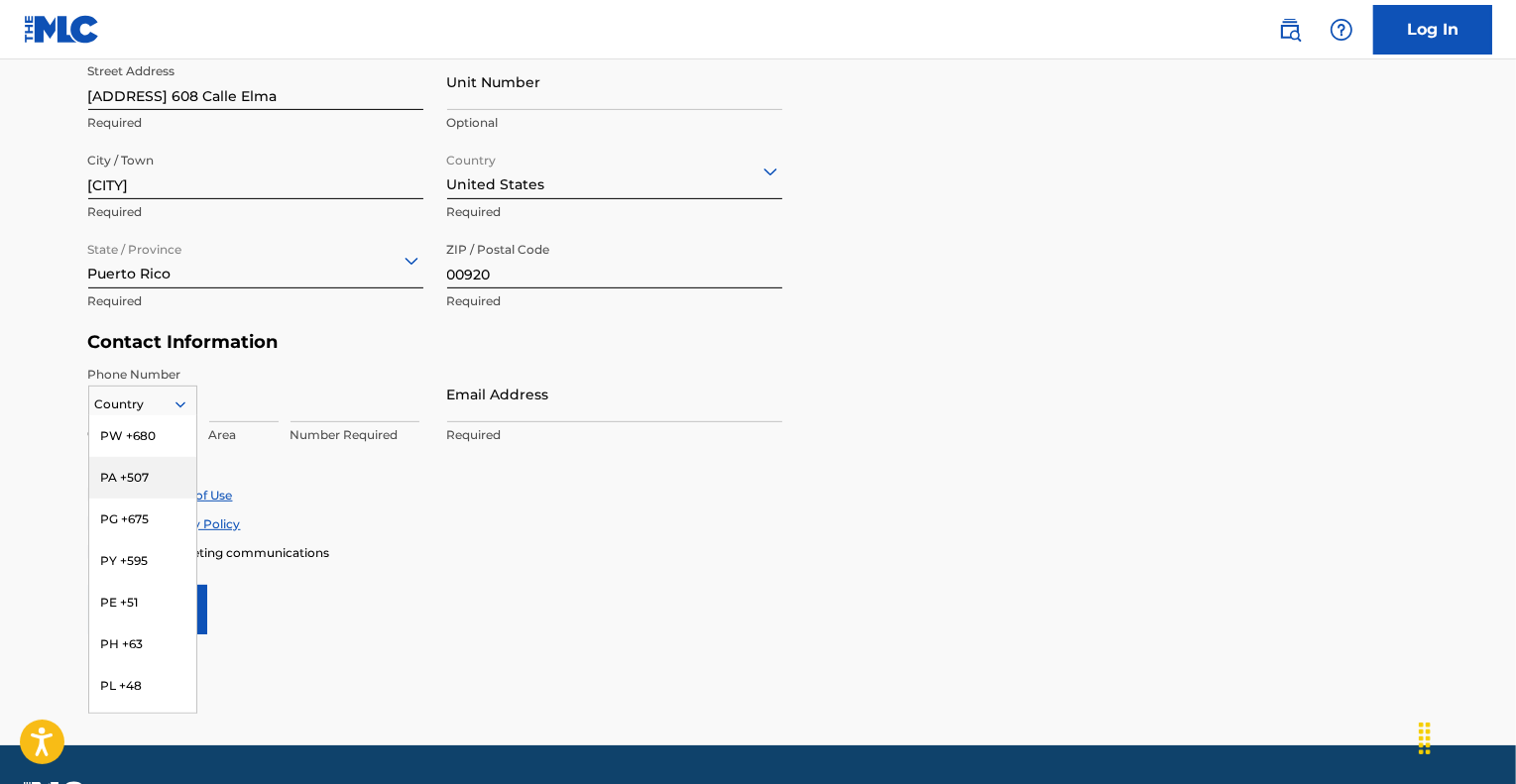 scroll, scrollTop: 6145, scrollLeft: 0, axis: vertical 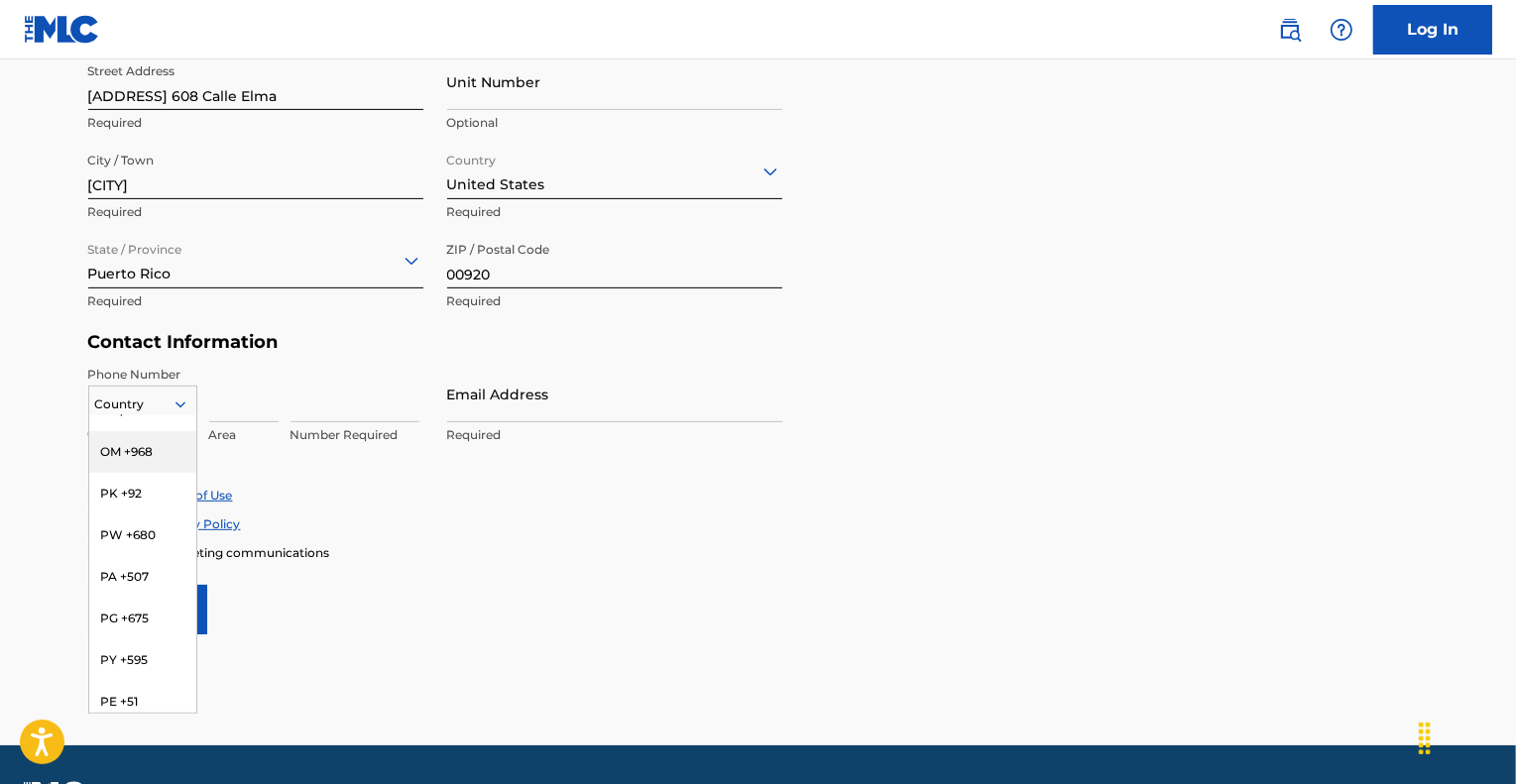 click on "The MLC uses identity verification before a user is registered to comply with Know Your Customer (KYC) regulations. KYC is required to establish the legitimacy of a user's identity and helps to prevent the creation and use of fraudulent accounts. Sign up for The MLC Portal Please complete the following form with your personal information to sign up as a user for The MLC Portal. After you're registered, you'll be able to create a Member and start managing your works. User Information First Name Mario Required Last Name Sorani Required Date Of Birth Required Personal Address i Street Address Urb Caparra Heights 608 Calle Elma Required Unit Number Optional City / Town San Juan Required Country United States Required State / Province Puerto Rico Required ZIP / Postal Code 00920 Required Contact Information Phone Number 216 results available. Use Up and Down to choose options, press Enter to select the currently focused option, press Escape to exit the menu, press Tab to select the option and exit the menu. AF +93" at bounding box center [758, 48] 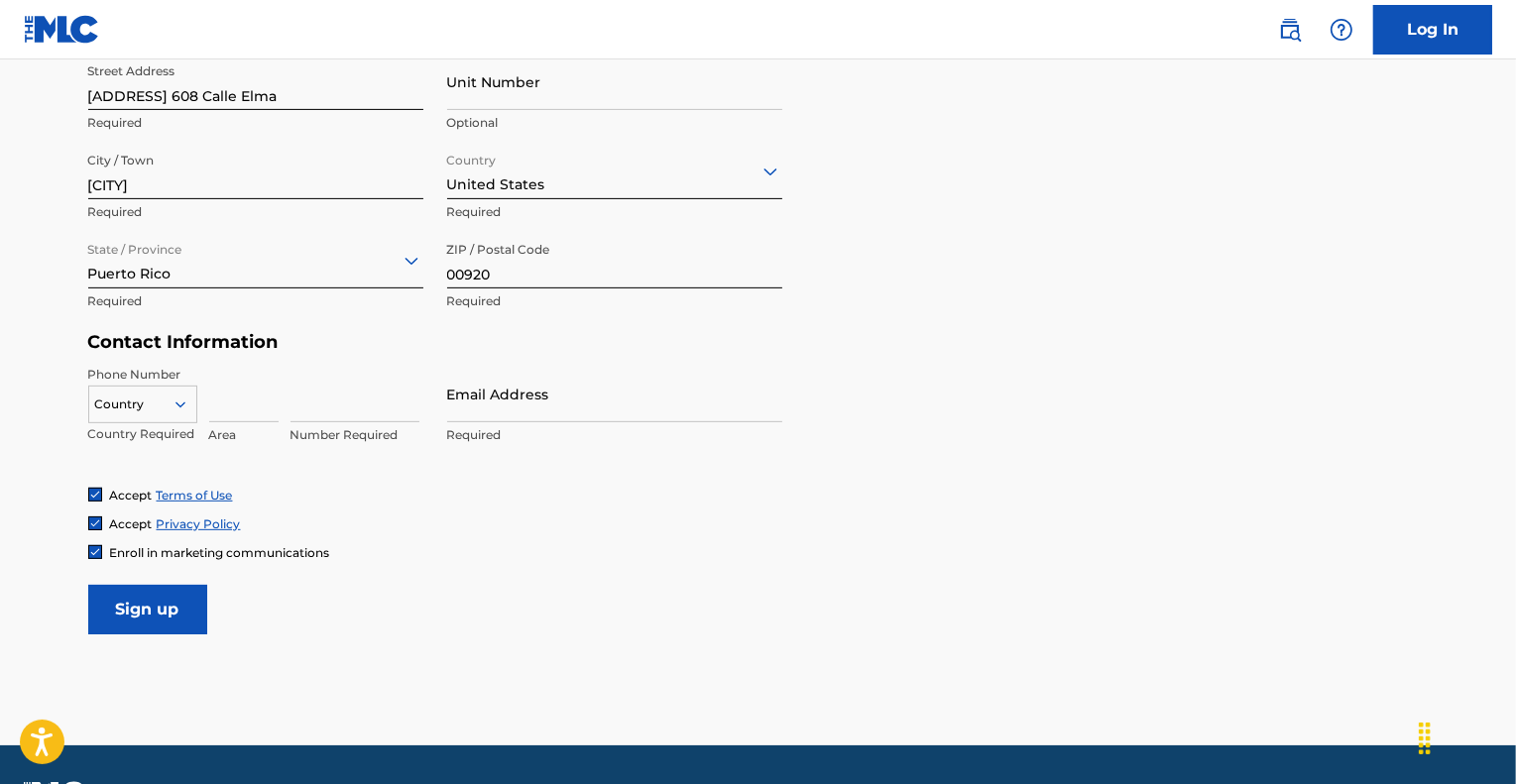 click 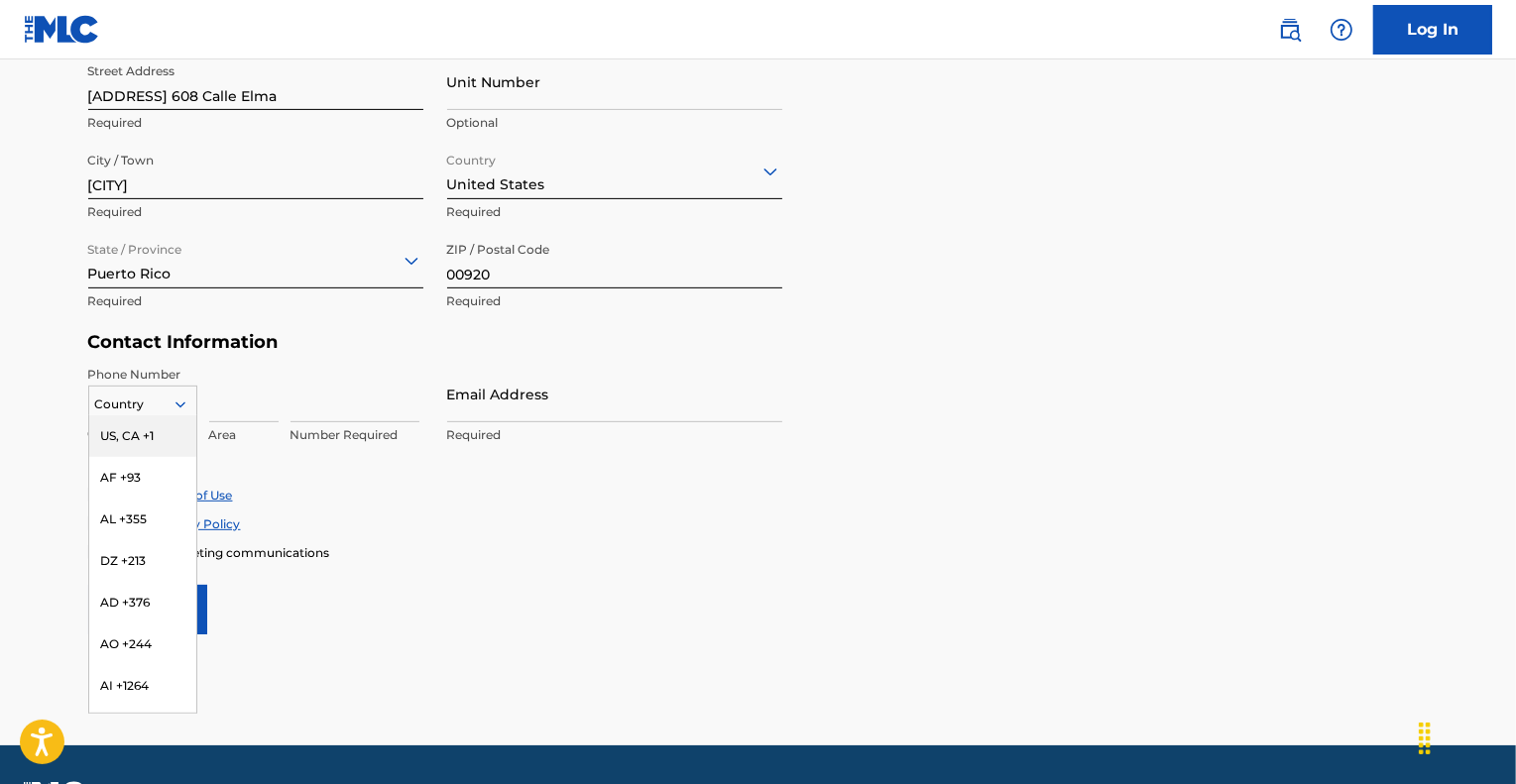 click on "US, CA +1" at bounding box center [143, 436] 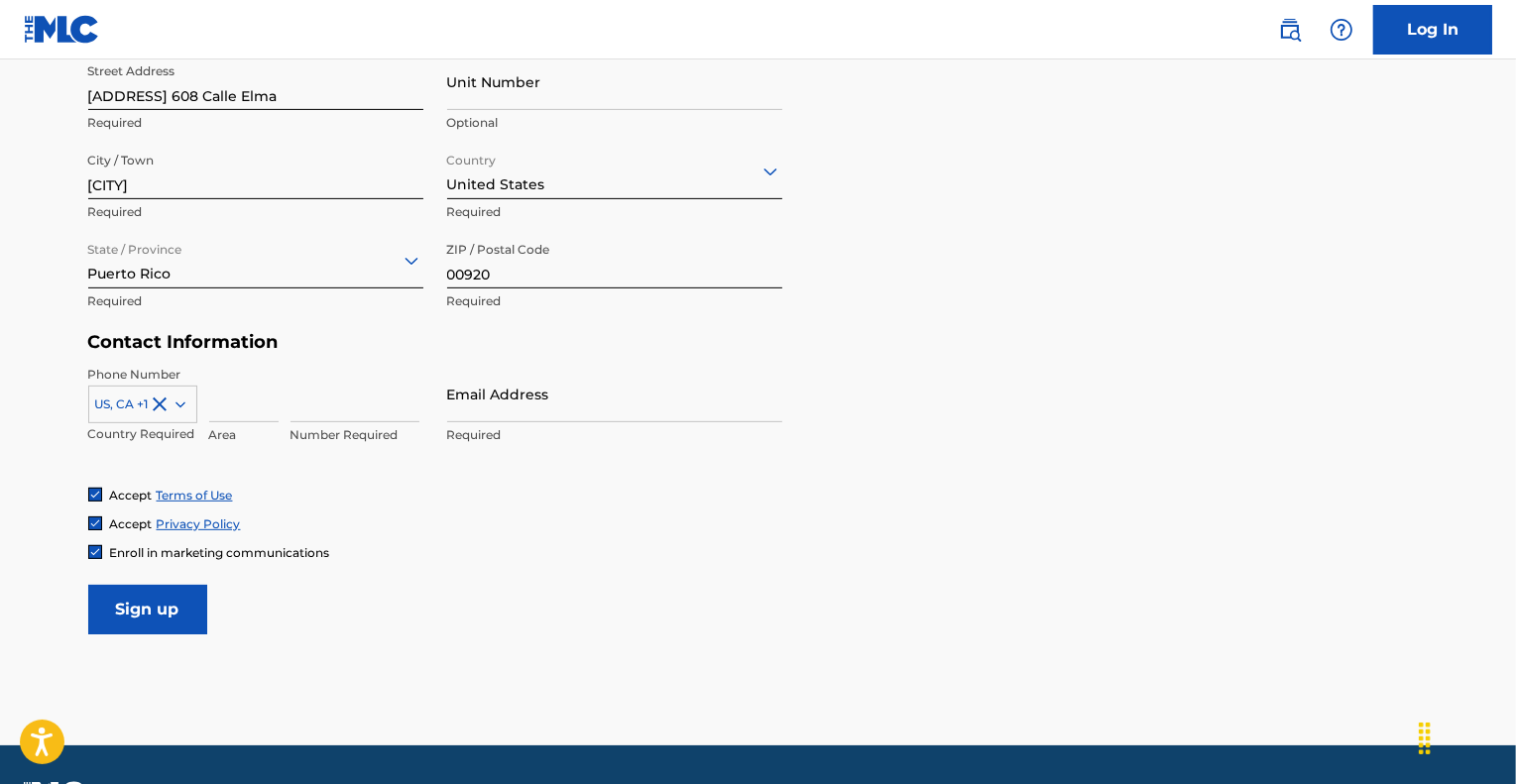 click at bounding box center (244, 393) 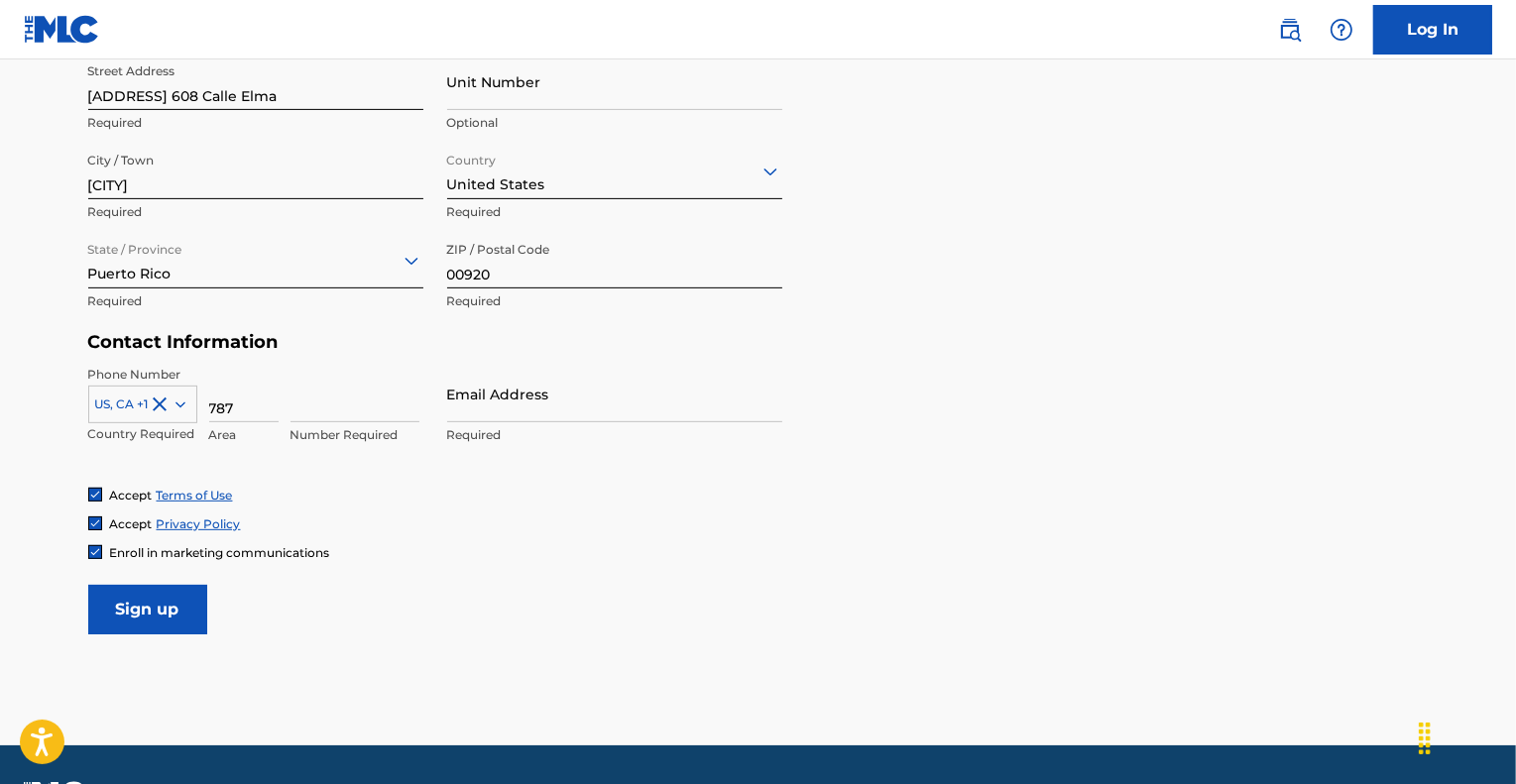 type on "787" 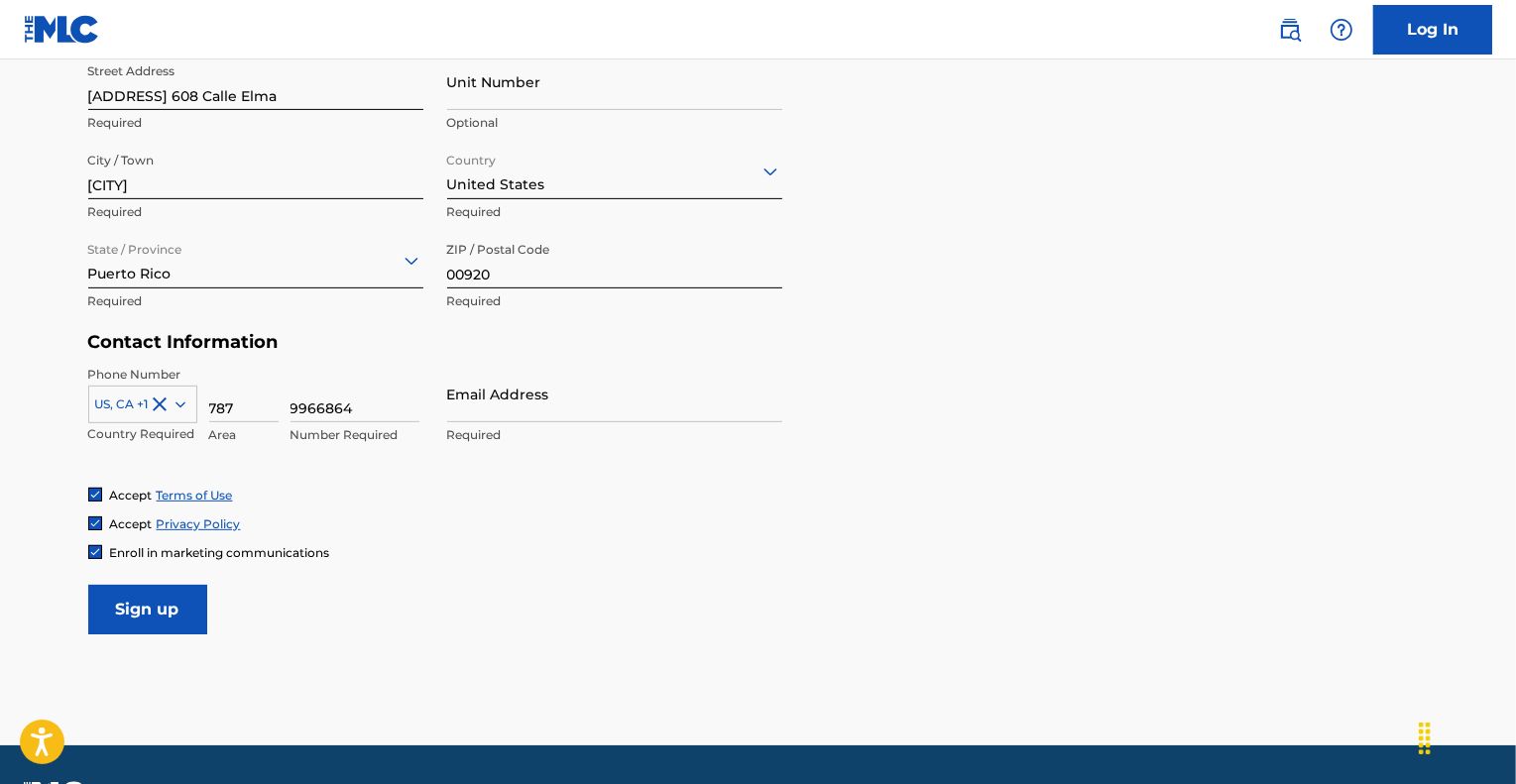 type on "[ZIP]" 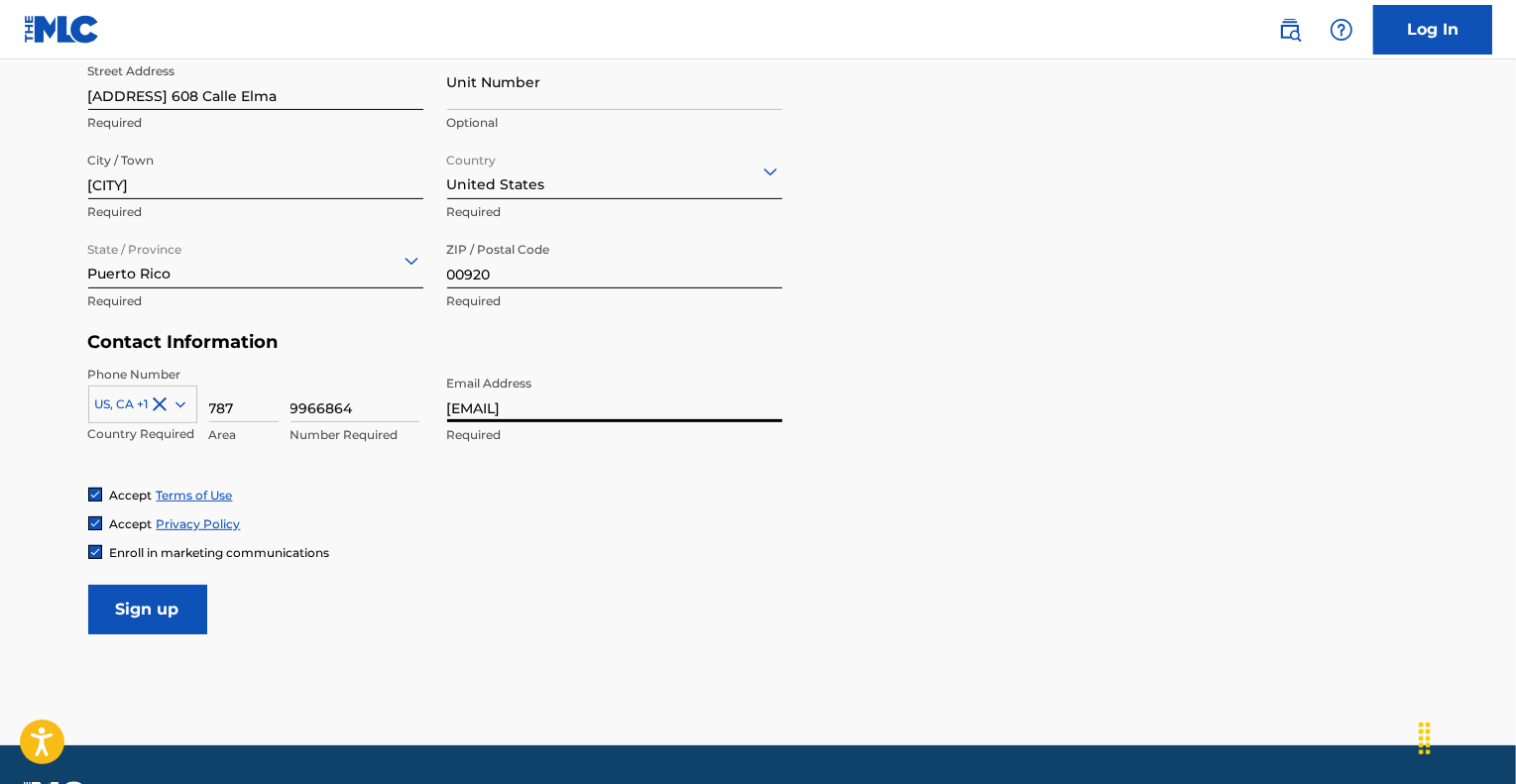 type on "mario@[EXAMPLE.COM]" 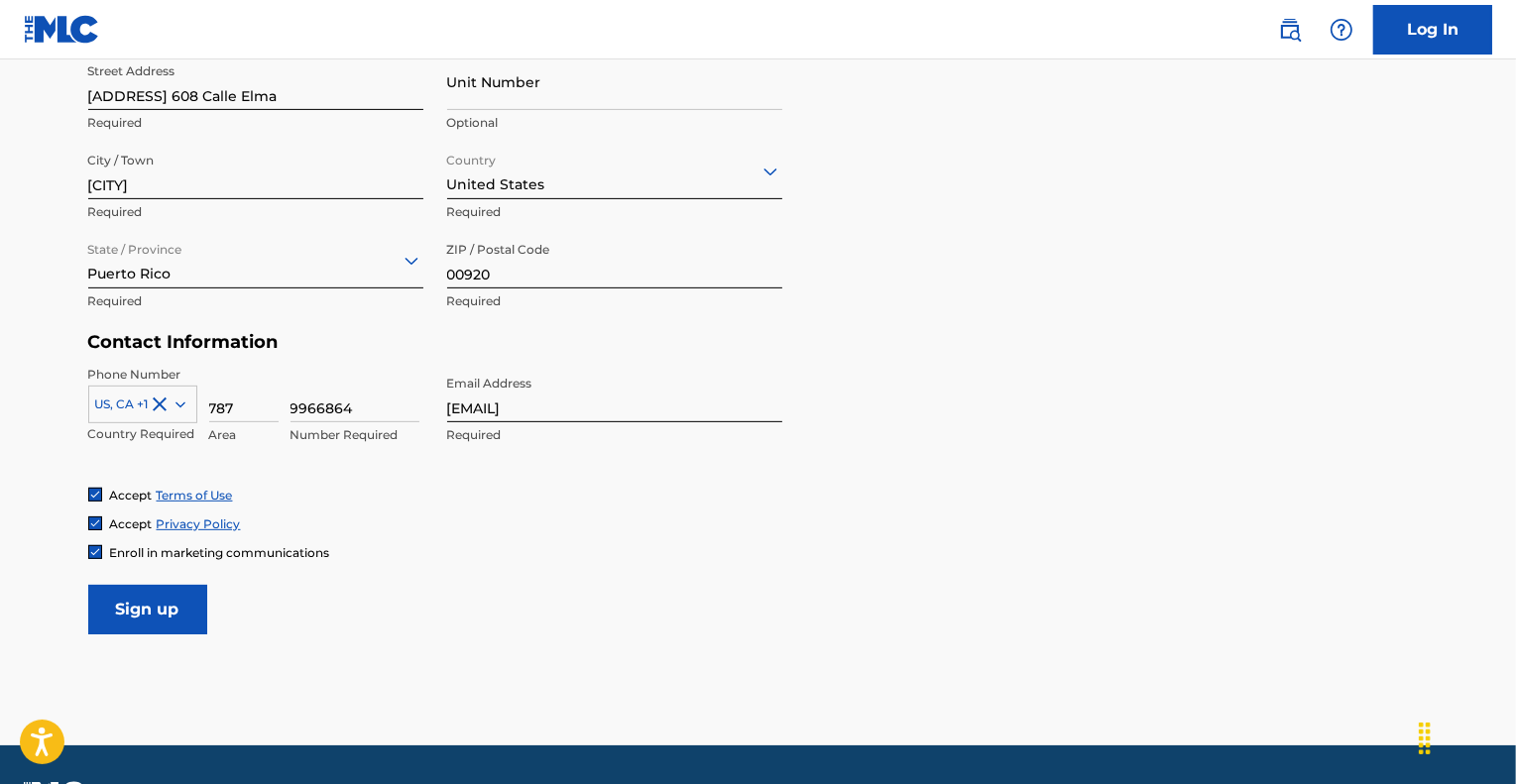 click on "Sign up" at bounding box center (148, 610) 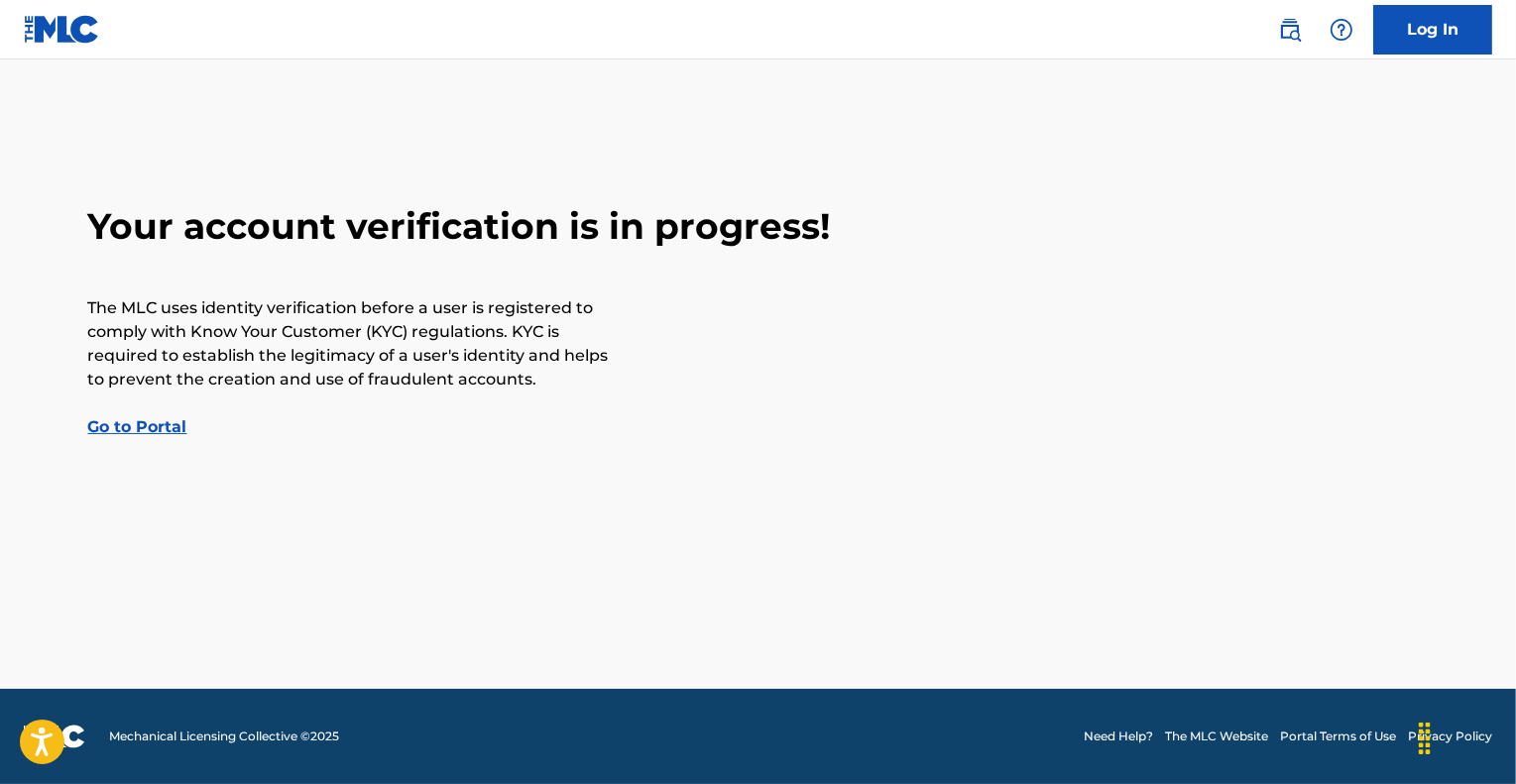 scroll, scrollTop: 0, scrollLeft: 0, axis: both 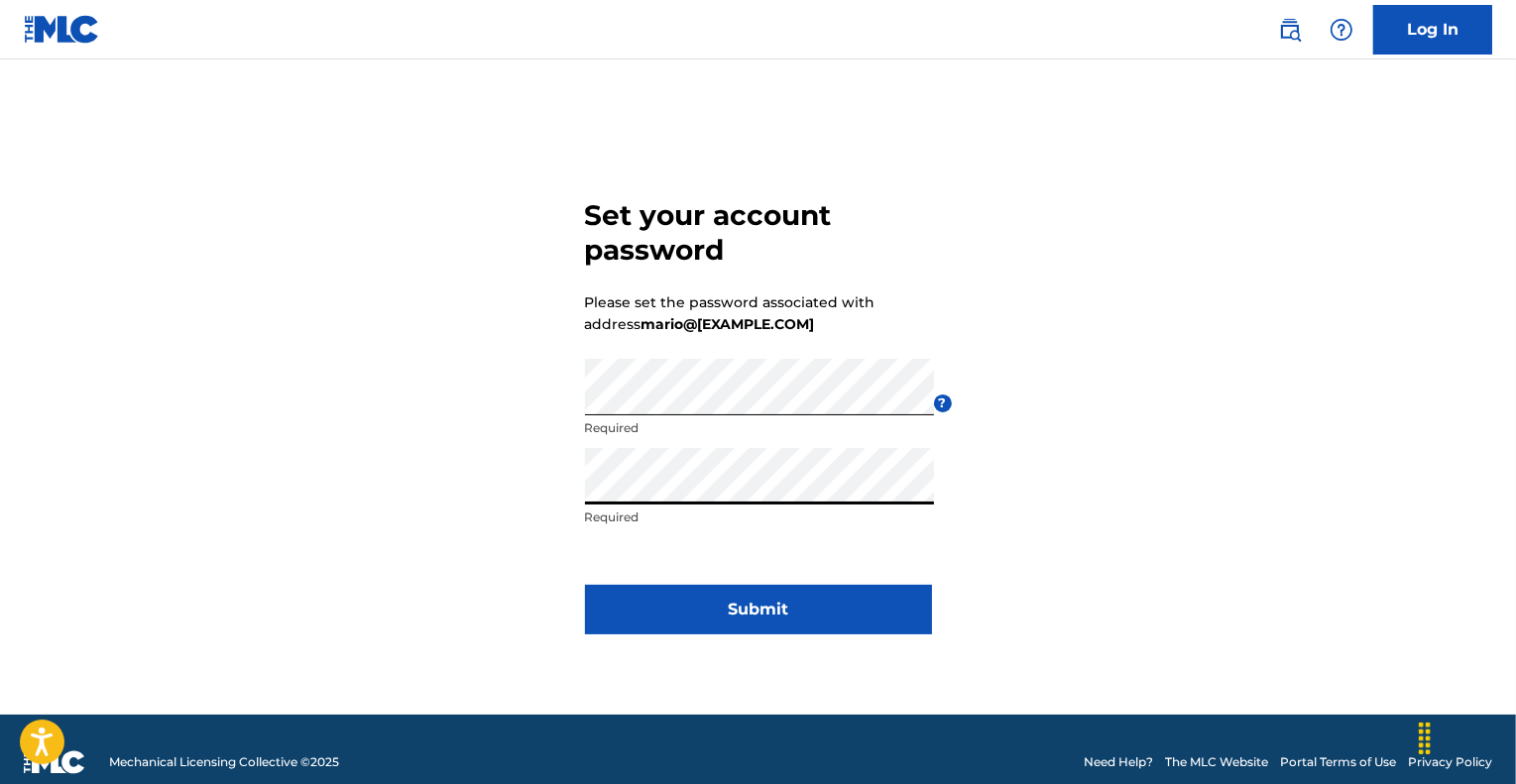 click on "Submit" at bounding box center [758, 610] 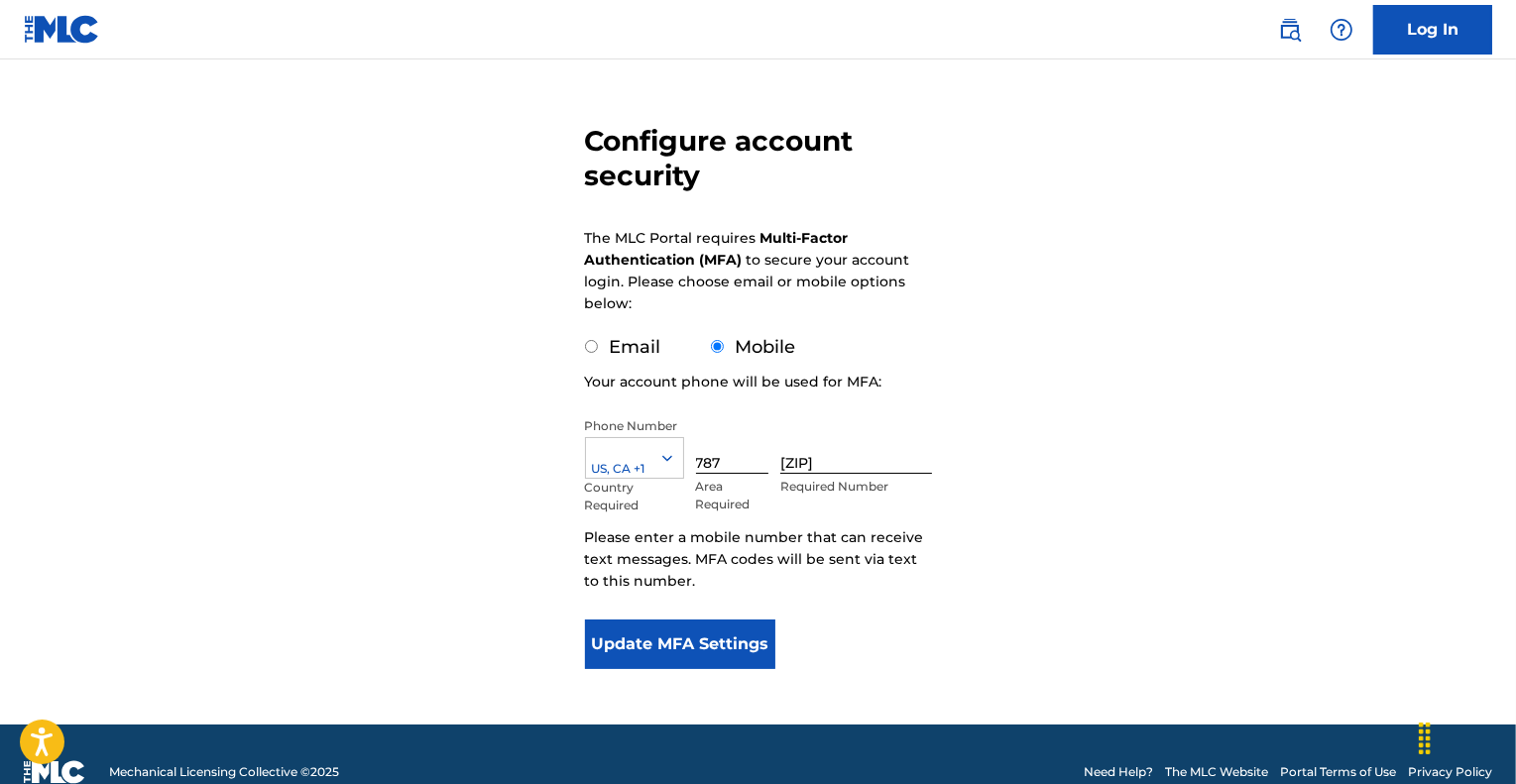 scroll, scrollTop: 168, scrollLeft: 0, axis: vertical 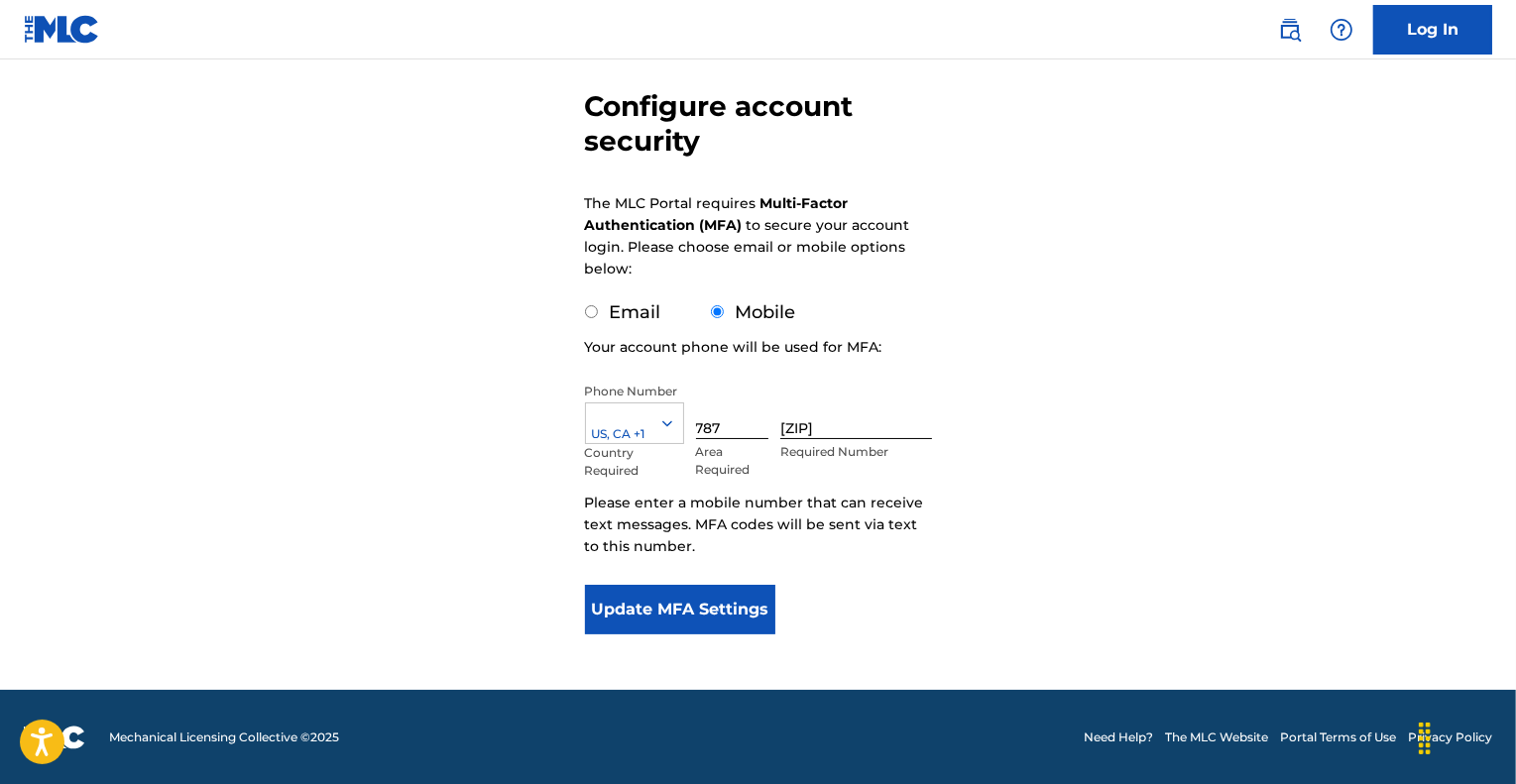 click on "Update MFA Settings" at bounding box center (680, 610) 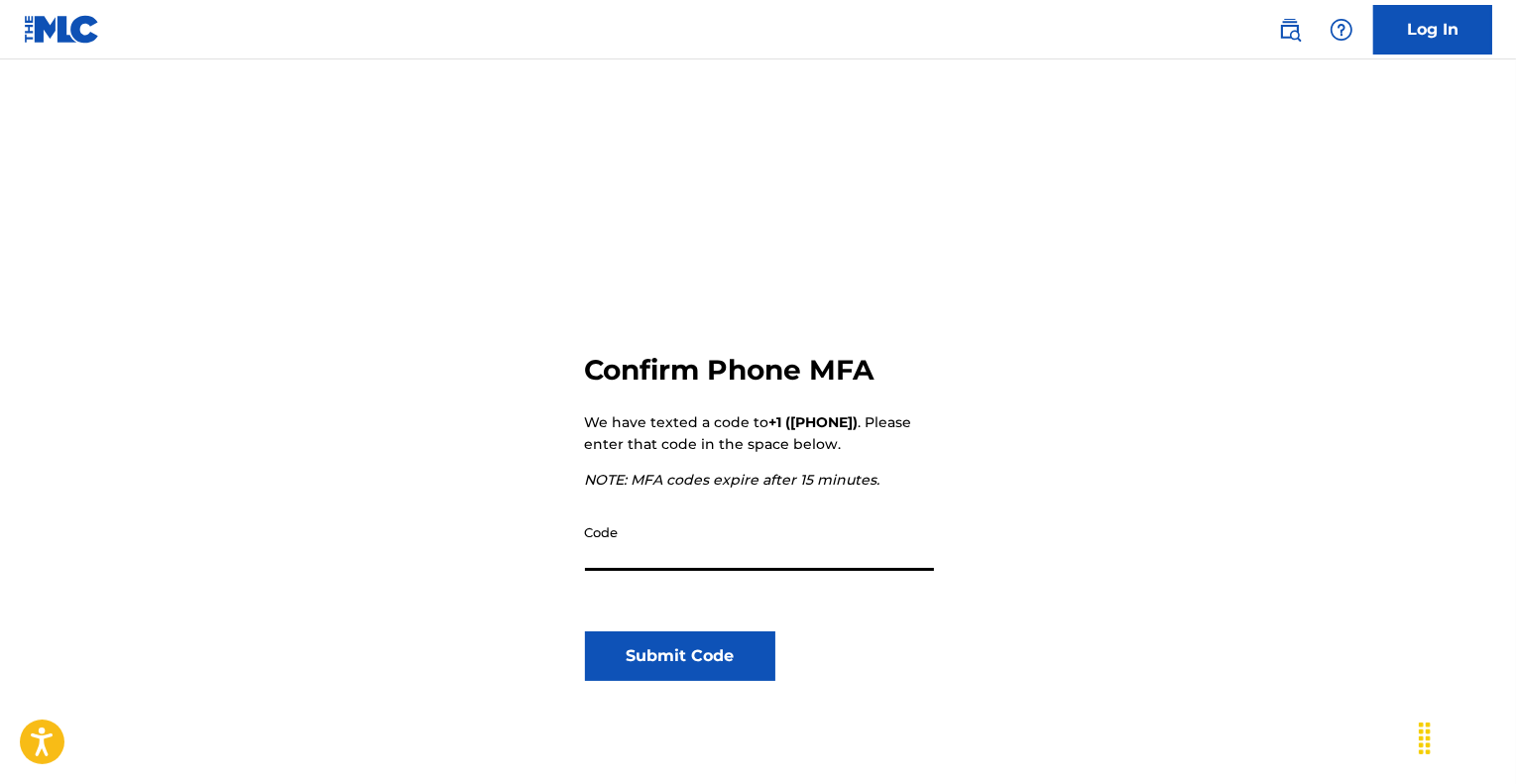 click on "Code" at bounding box center [759, 542] 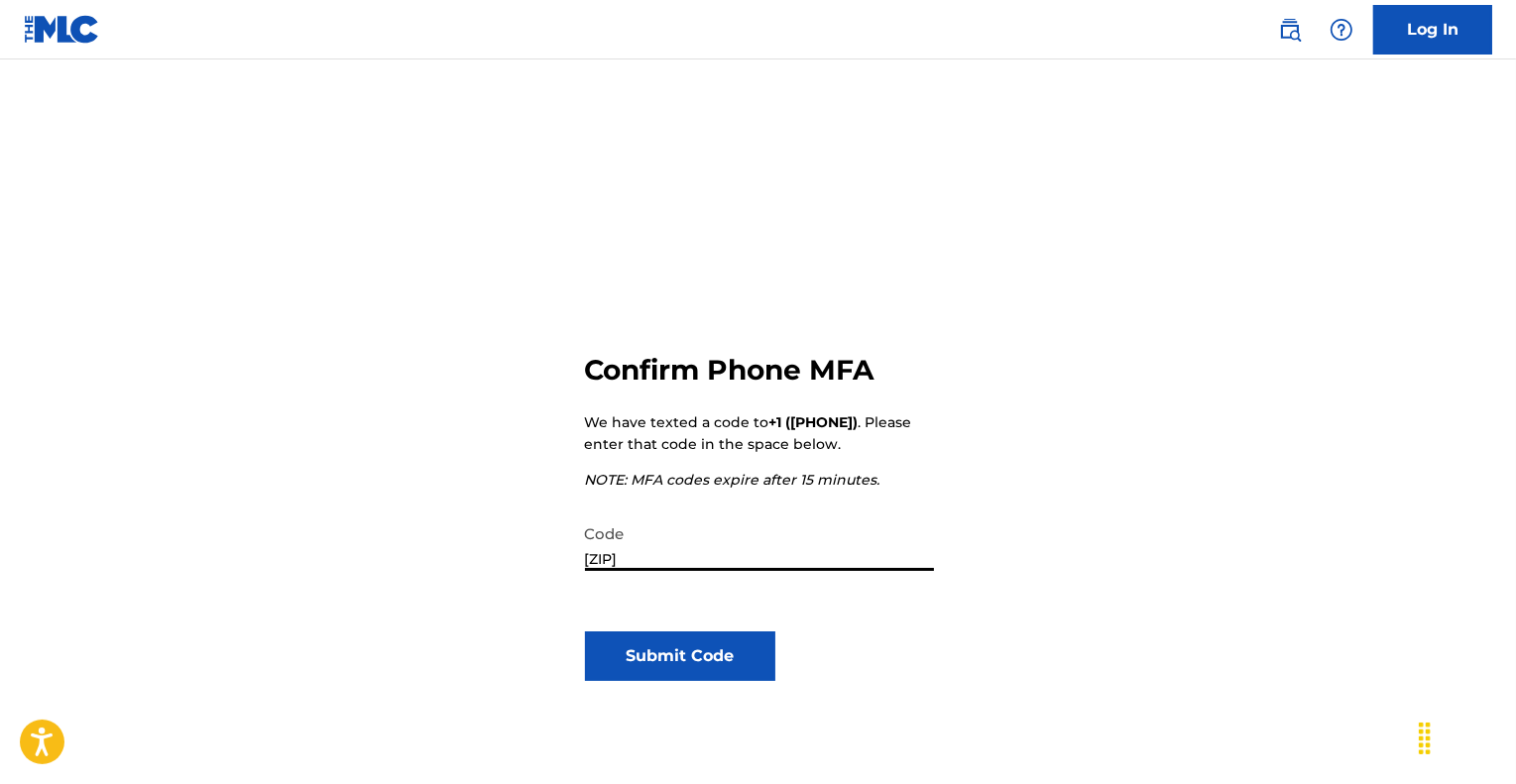type on "[ZIP]" 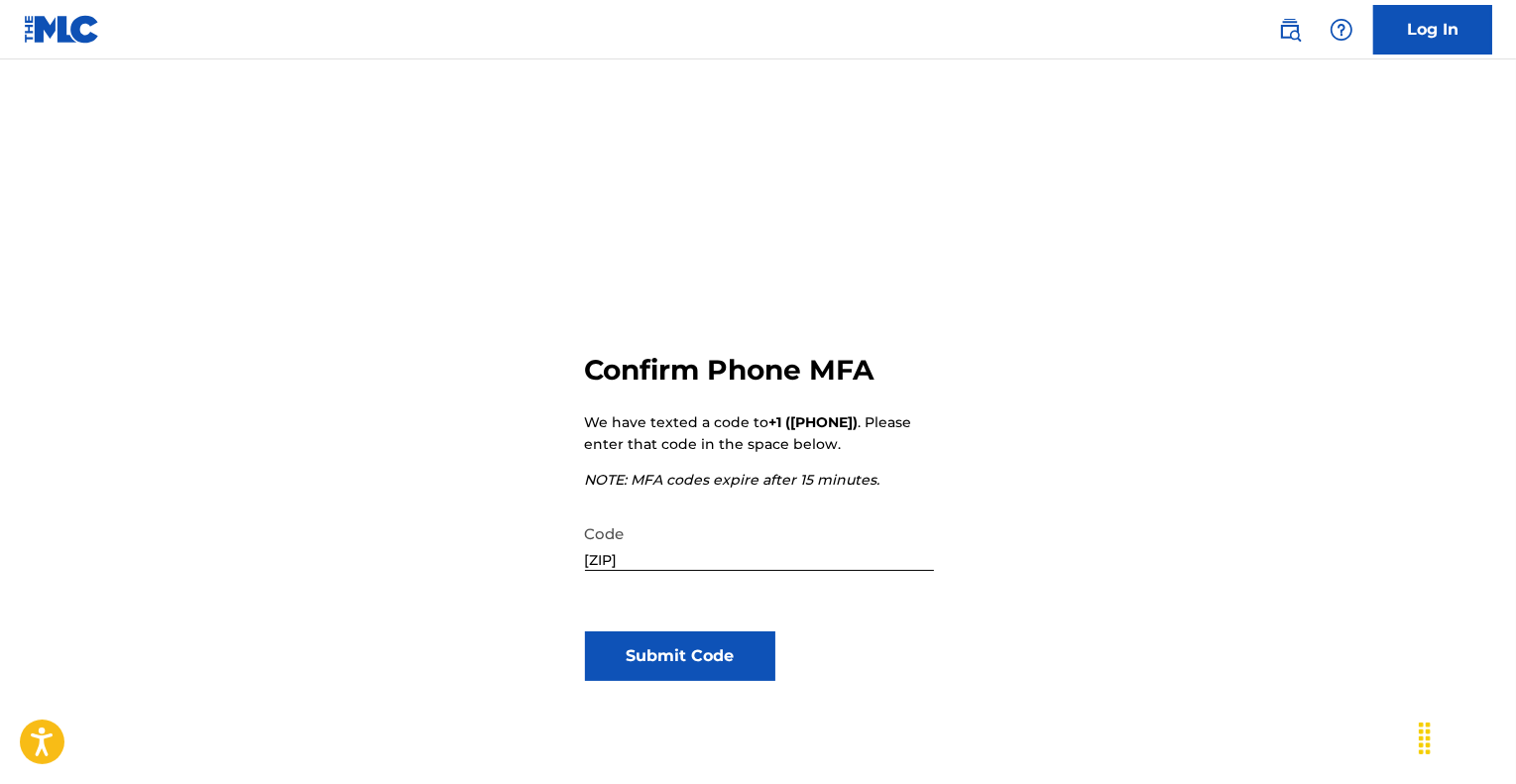 click on "Submit Code" at bounding box center [680, 656] 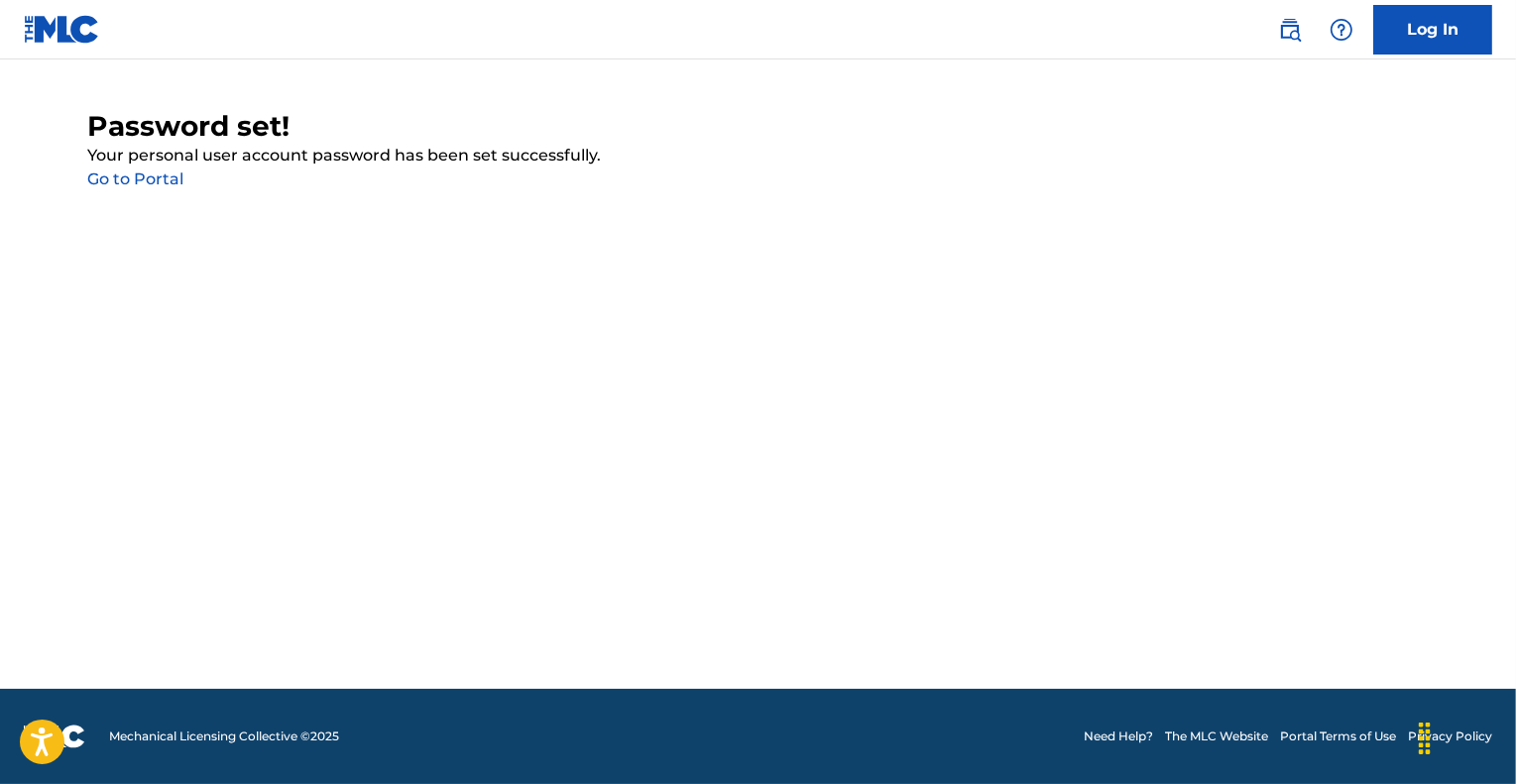 click on "Go to Portal" at bounding box center (136, 178) 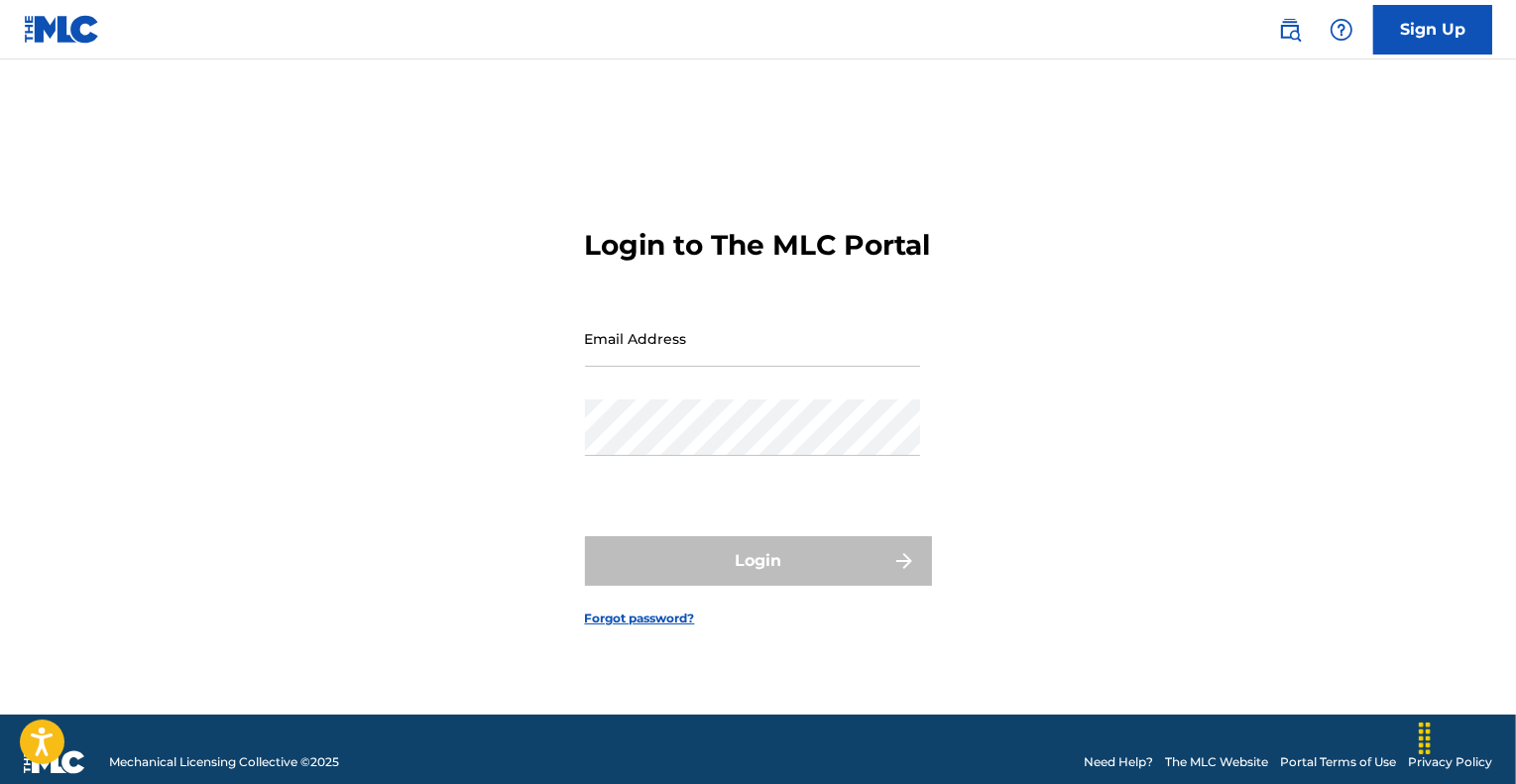 click on "Email Address" at bounding box center (753, 338) 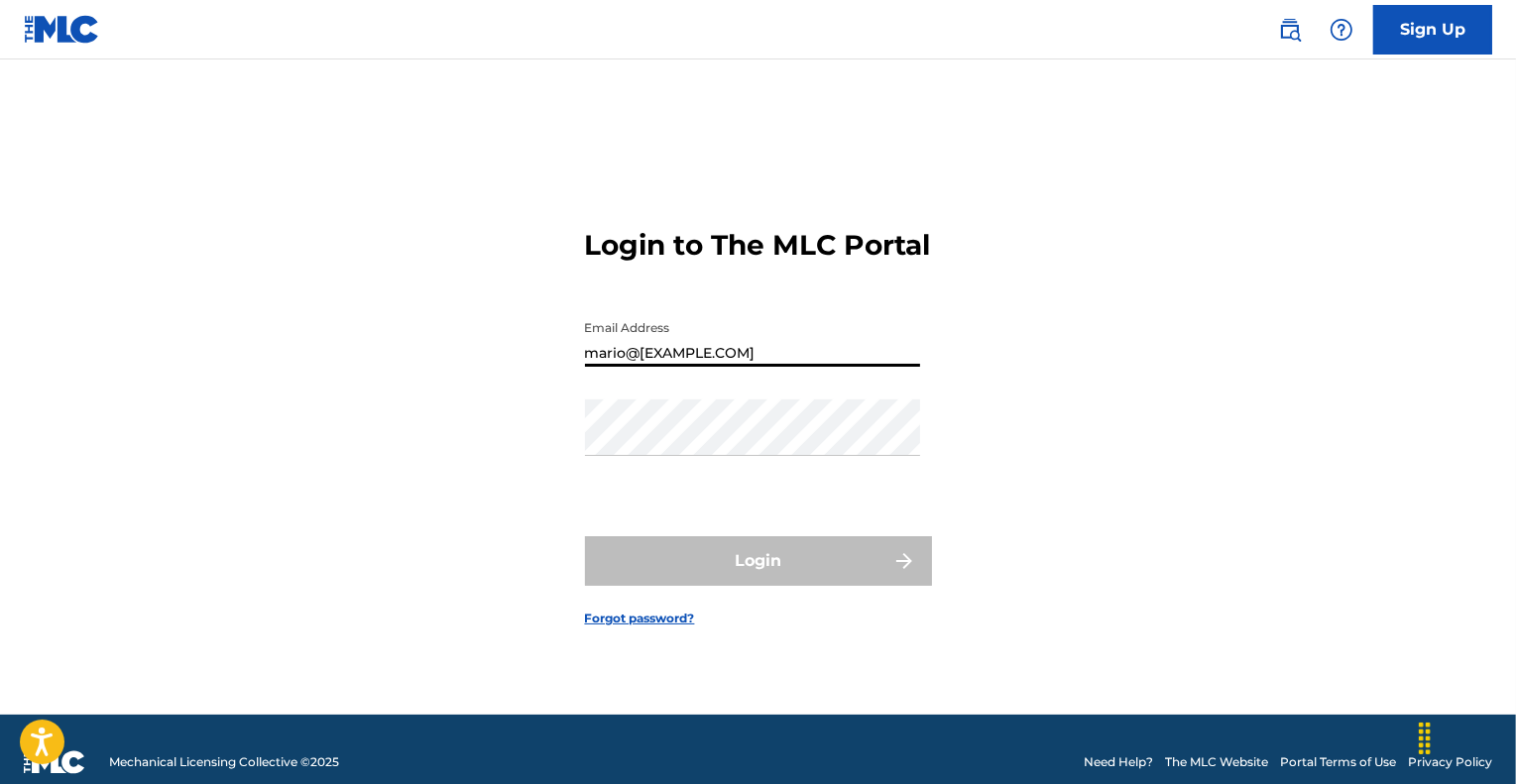 type on "mario@[EXAMPLE.COM]" 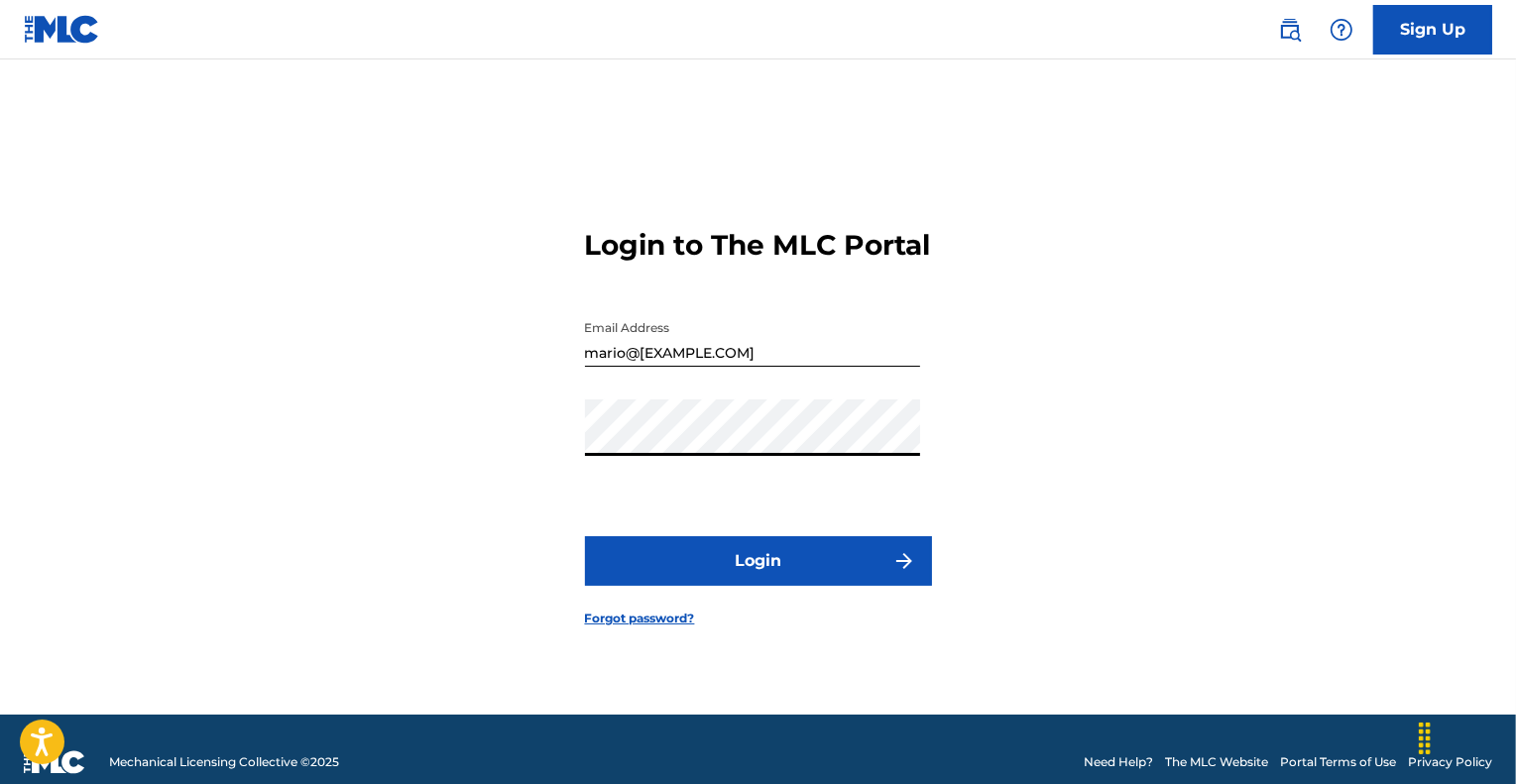 click on "Password" at bounding box center [753, 444] 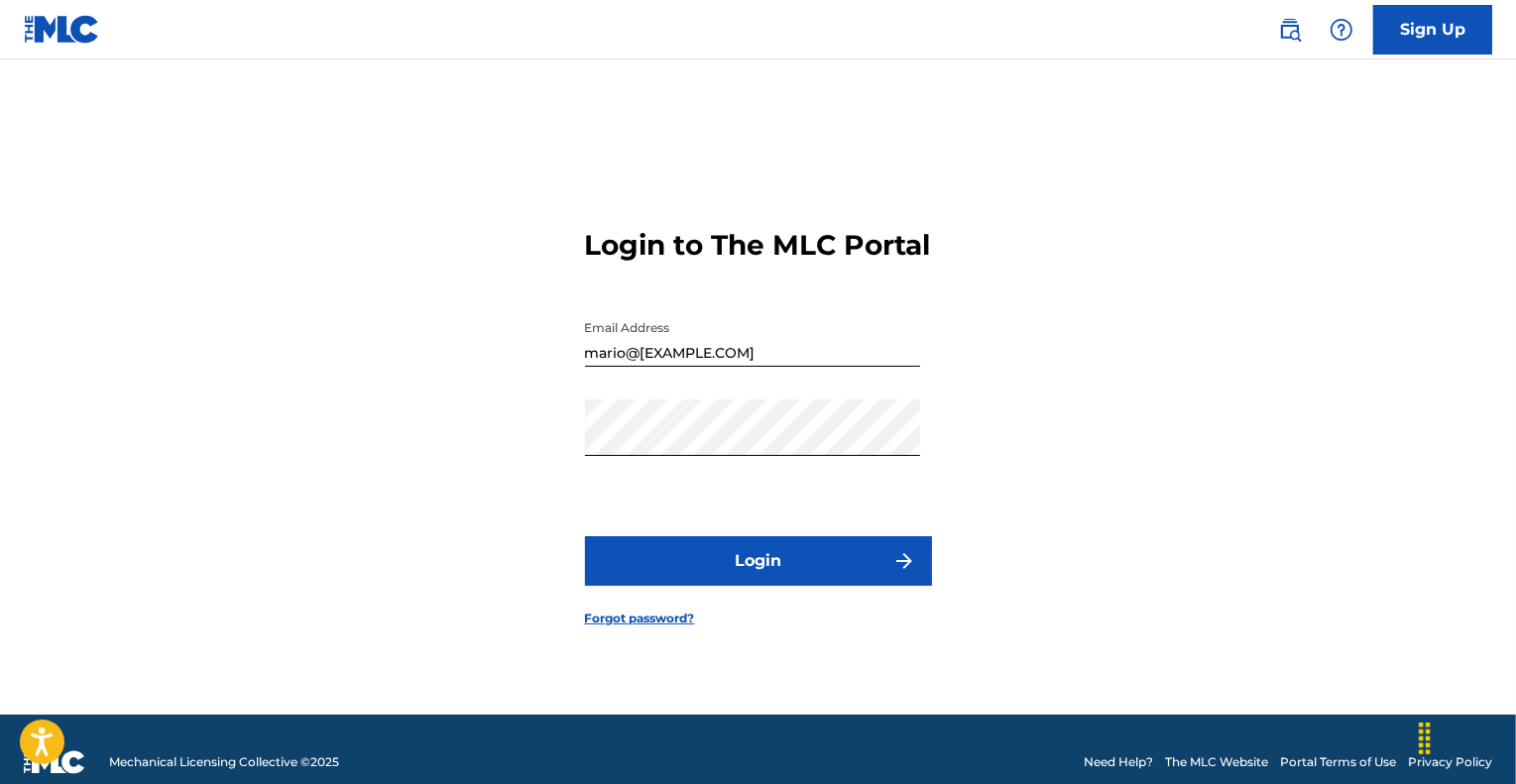click on "Login" at bounding box center (758, 561) 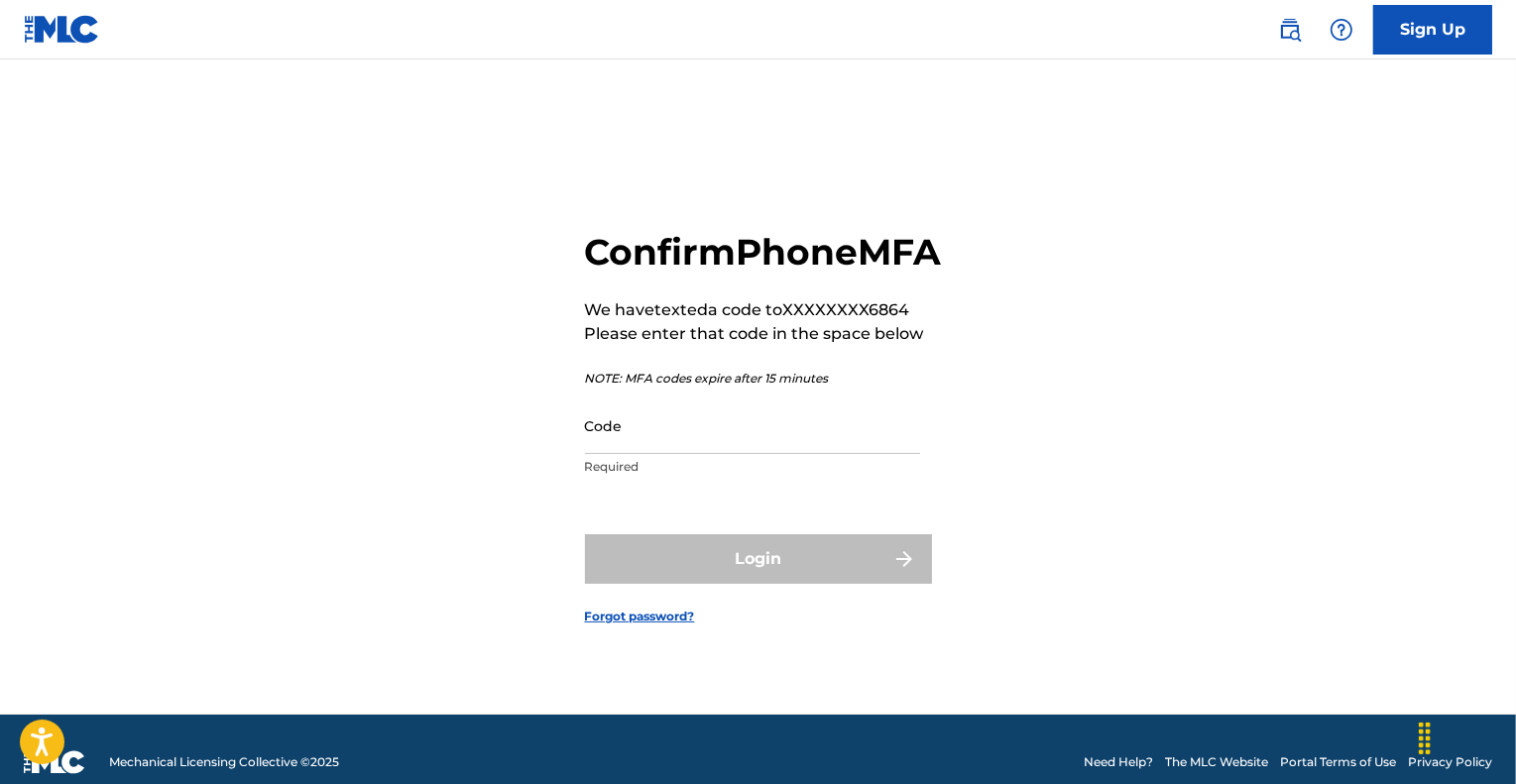 click on "Code" at bounding box center (753, 425) 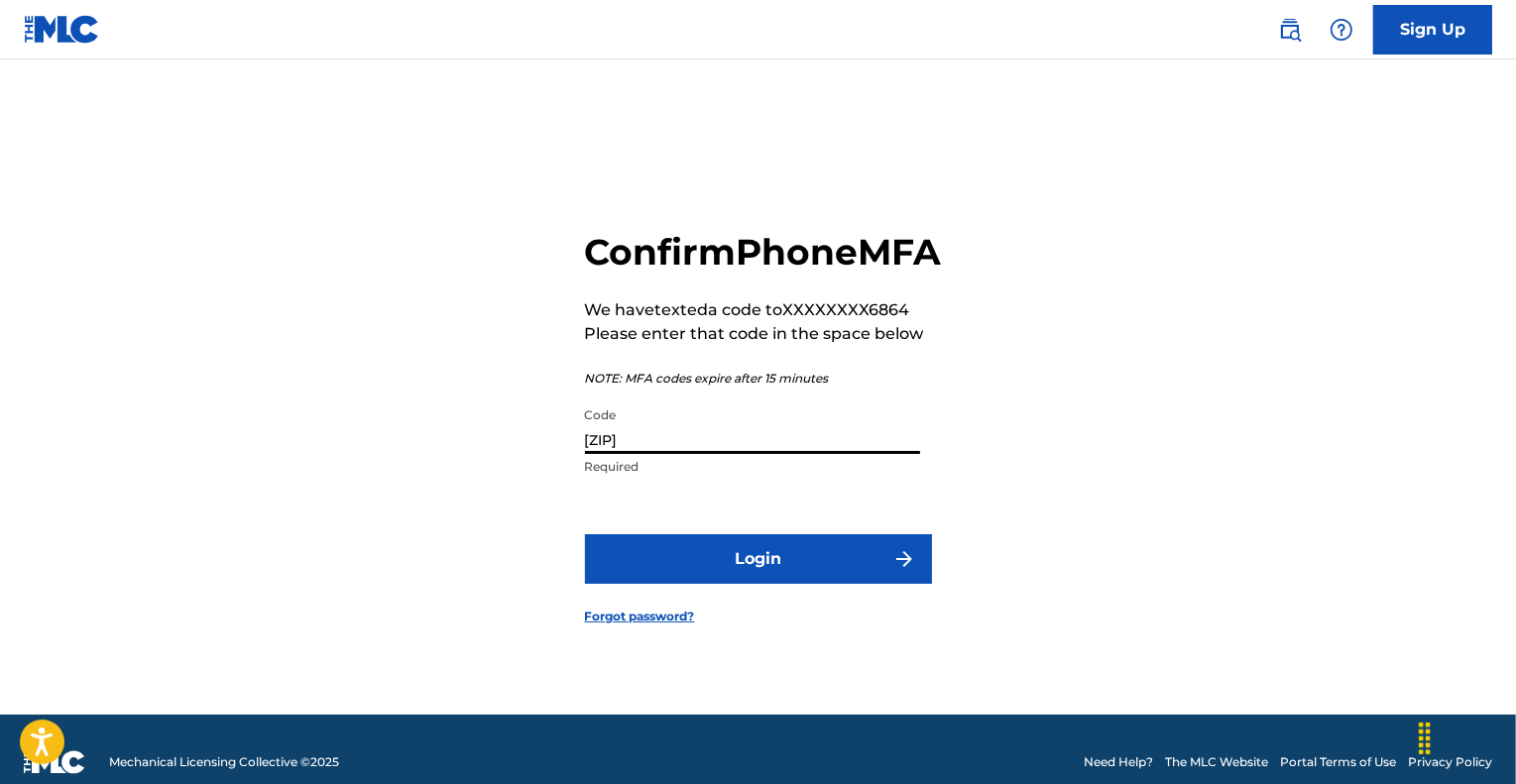 type on "[ZIP]" 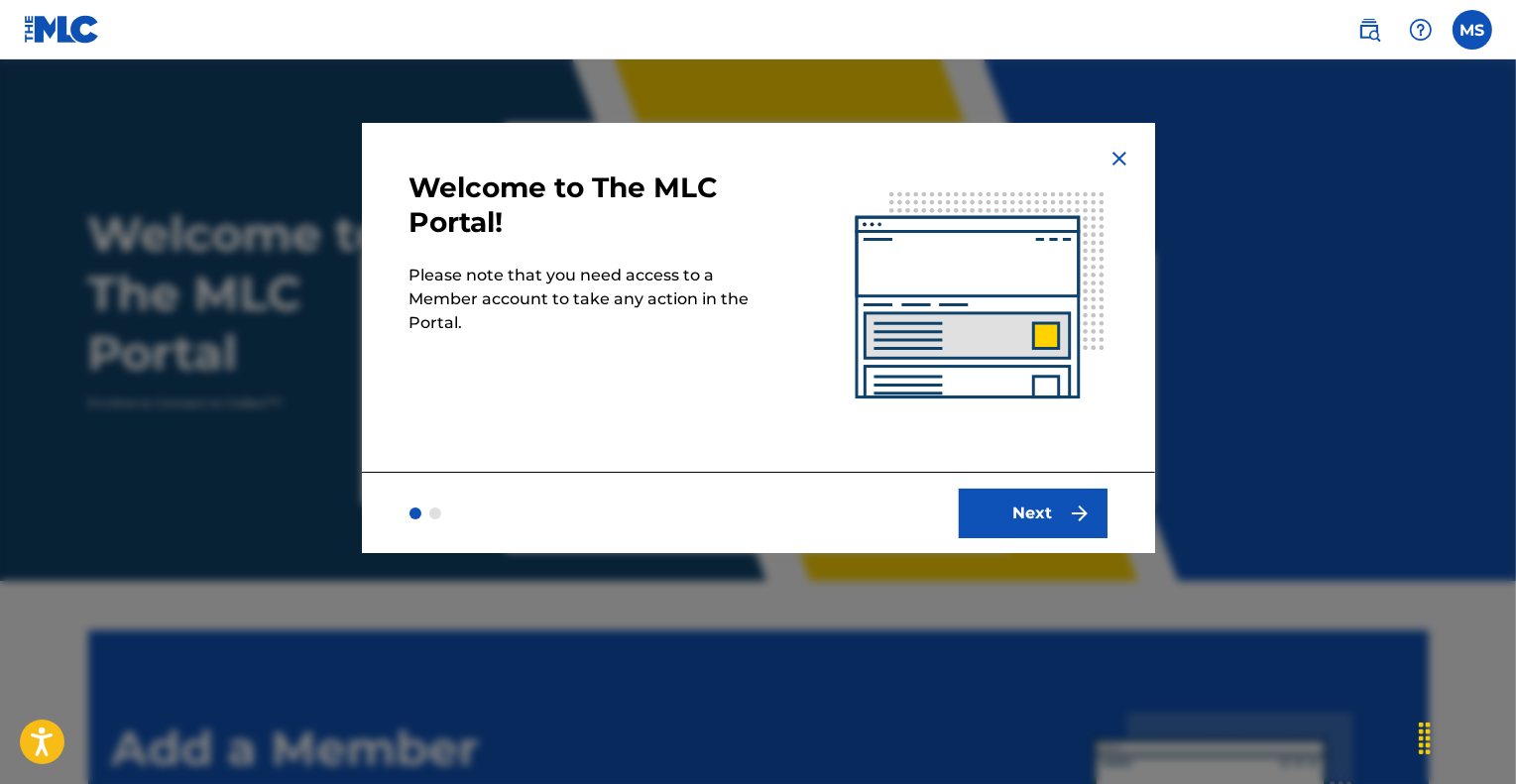 scroll, scrollTop: 0, scrollLeft: 0, axis: both 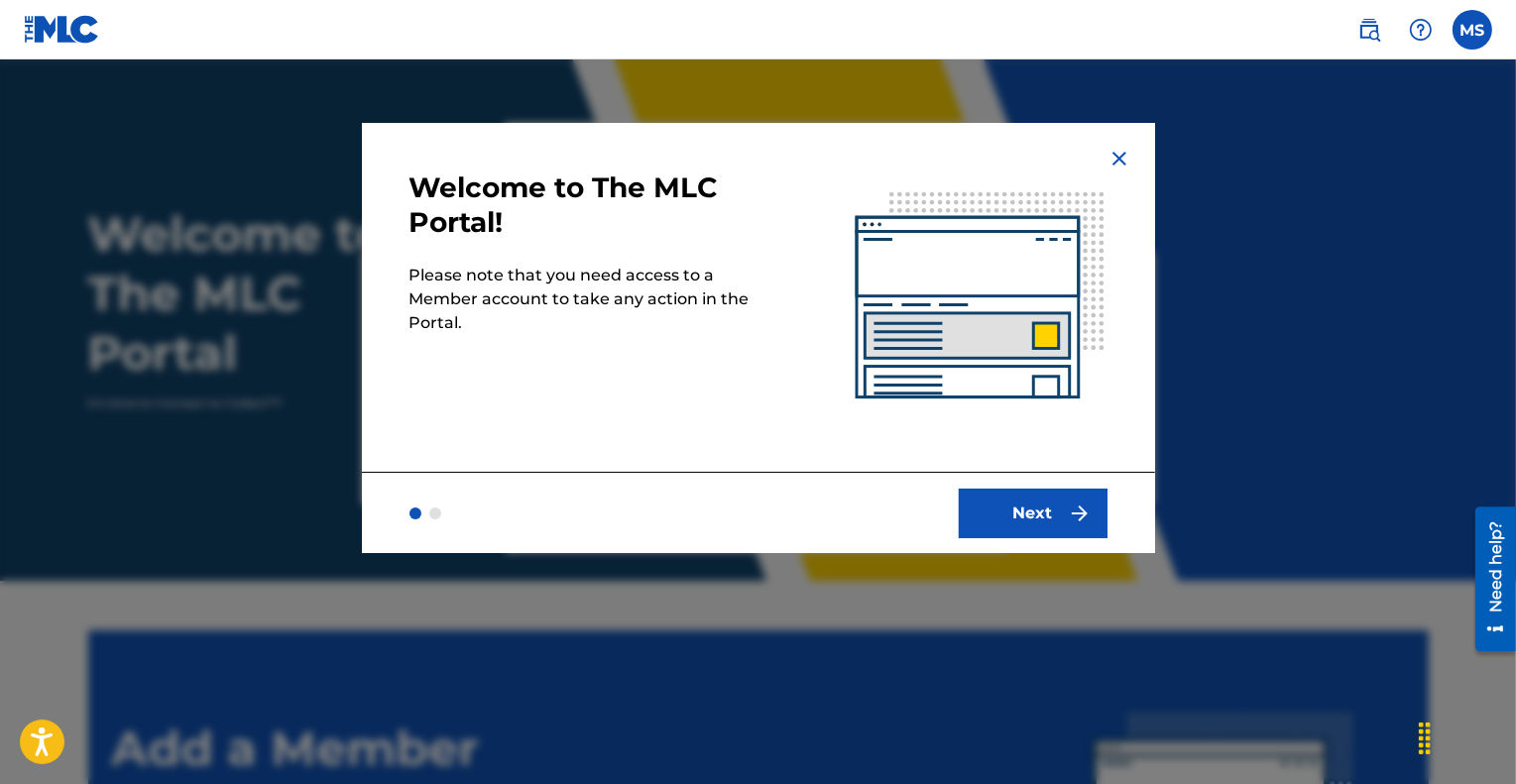 click at bounding box center (1119, 159) 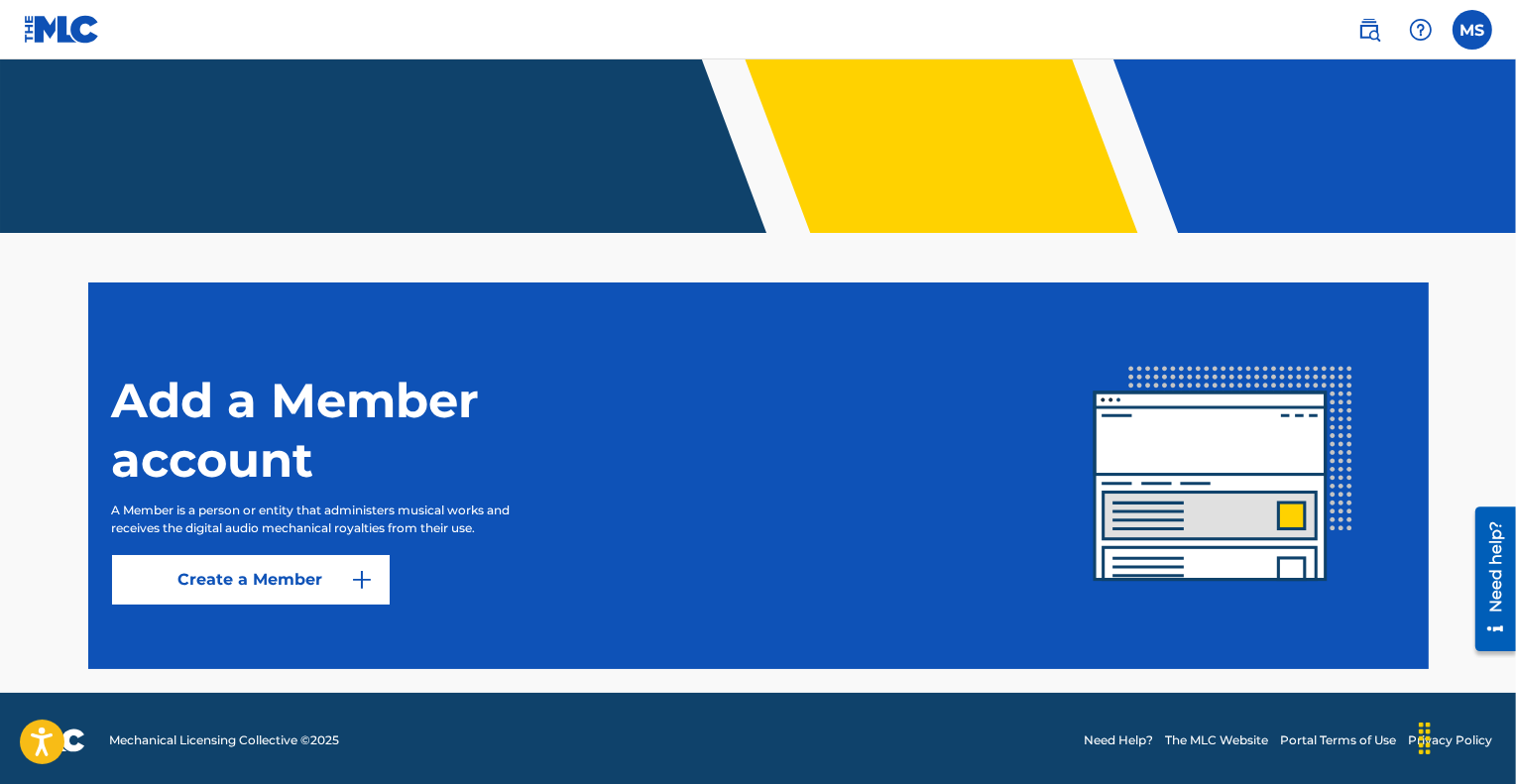 scroll, scrollTop: 351, scrollLeft: 0, axis: vertical 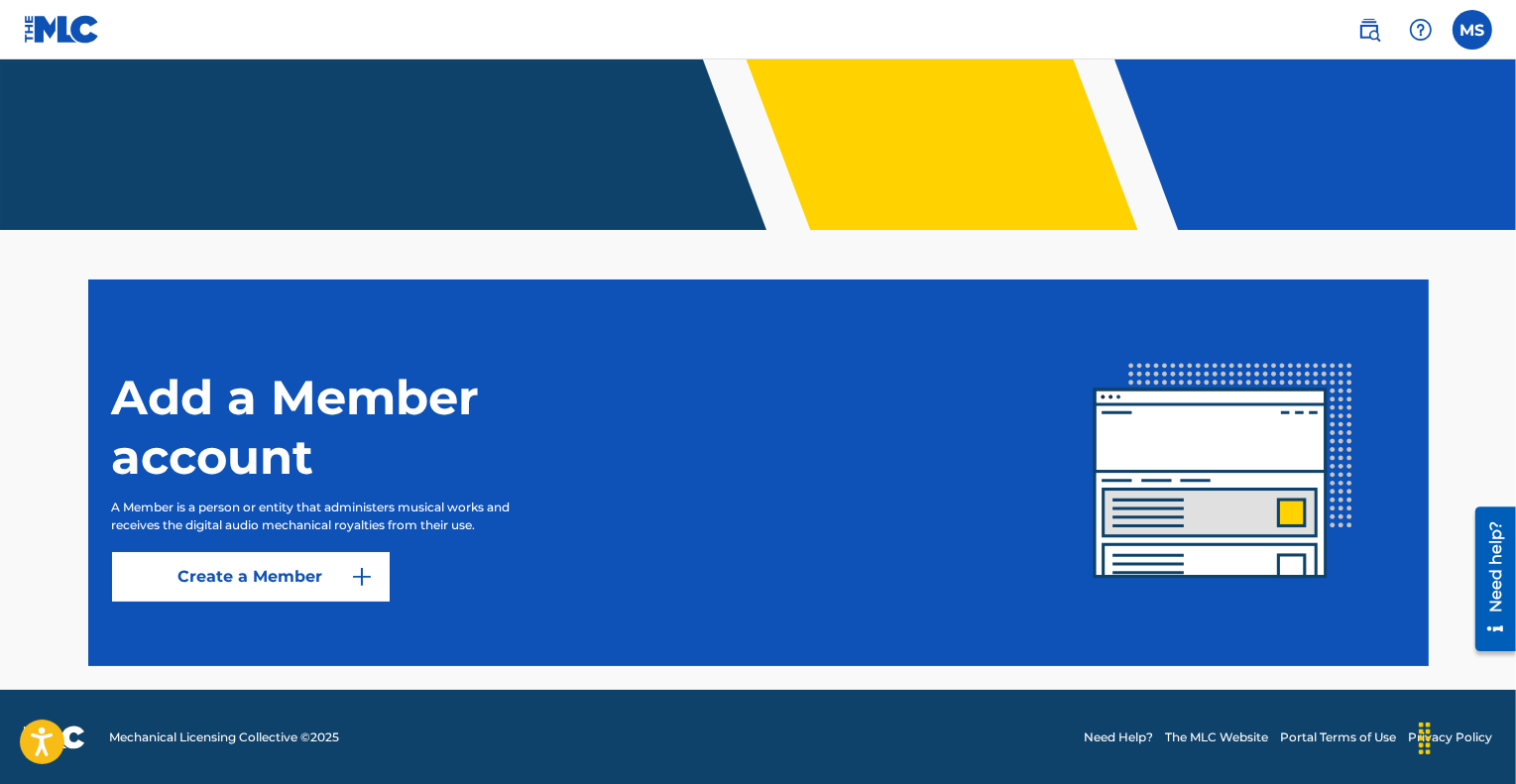 click on "Create a Member" at bounding box center [251, 577] 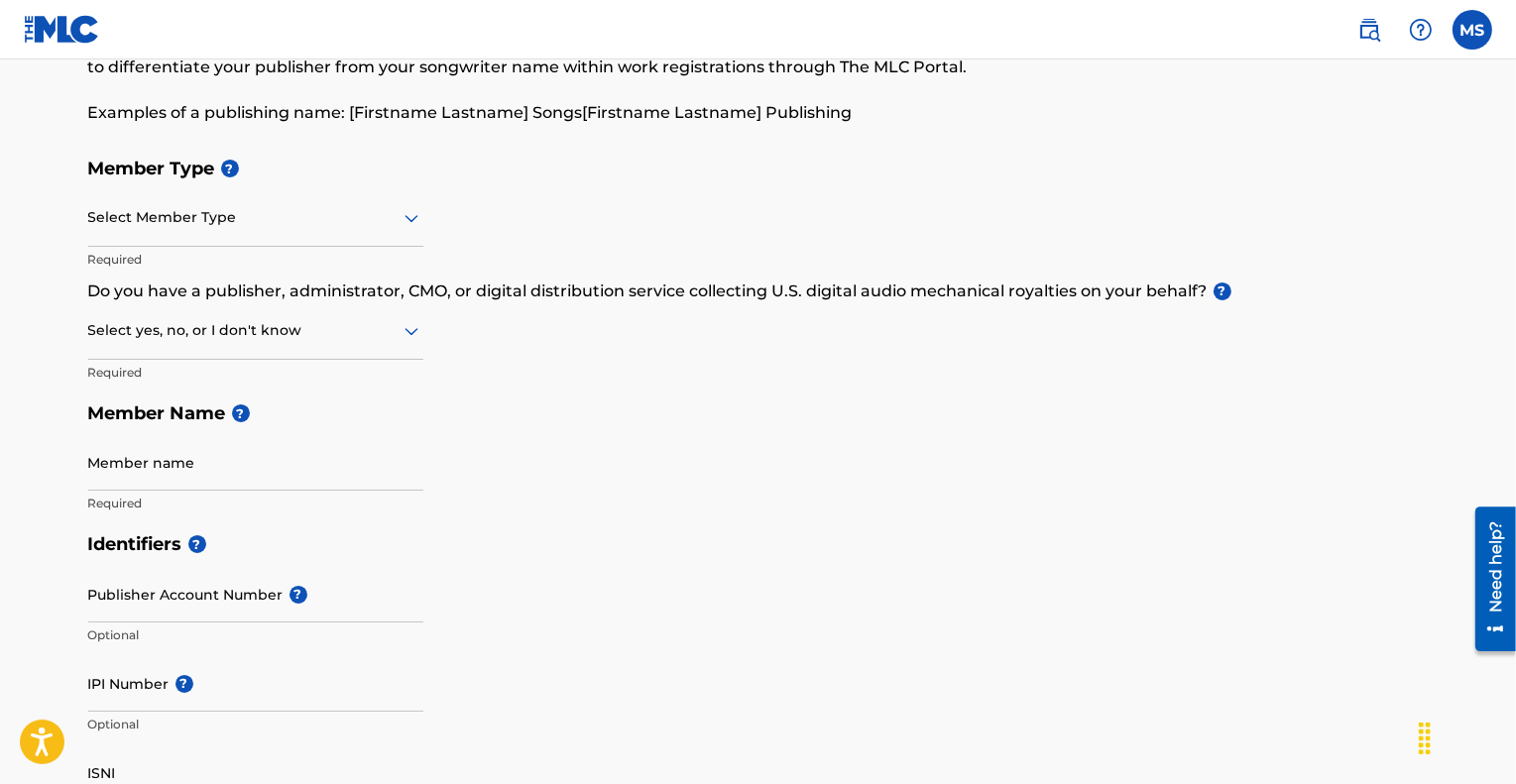 scroll, scrollTop: 0, scrollLeft: 0, axis: both 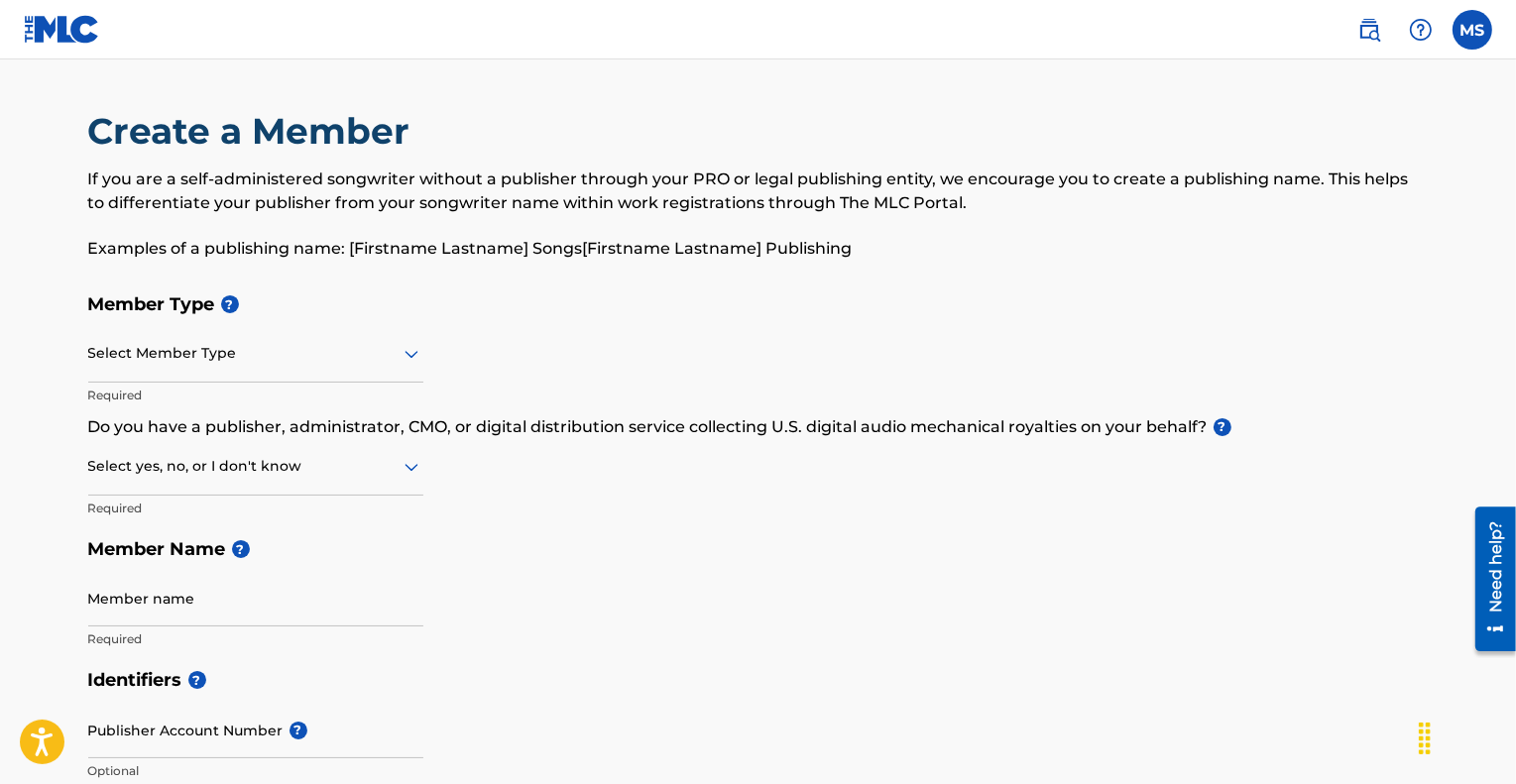 click at bounding box center (256, 353) 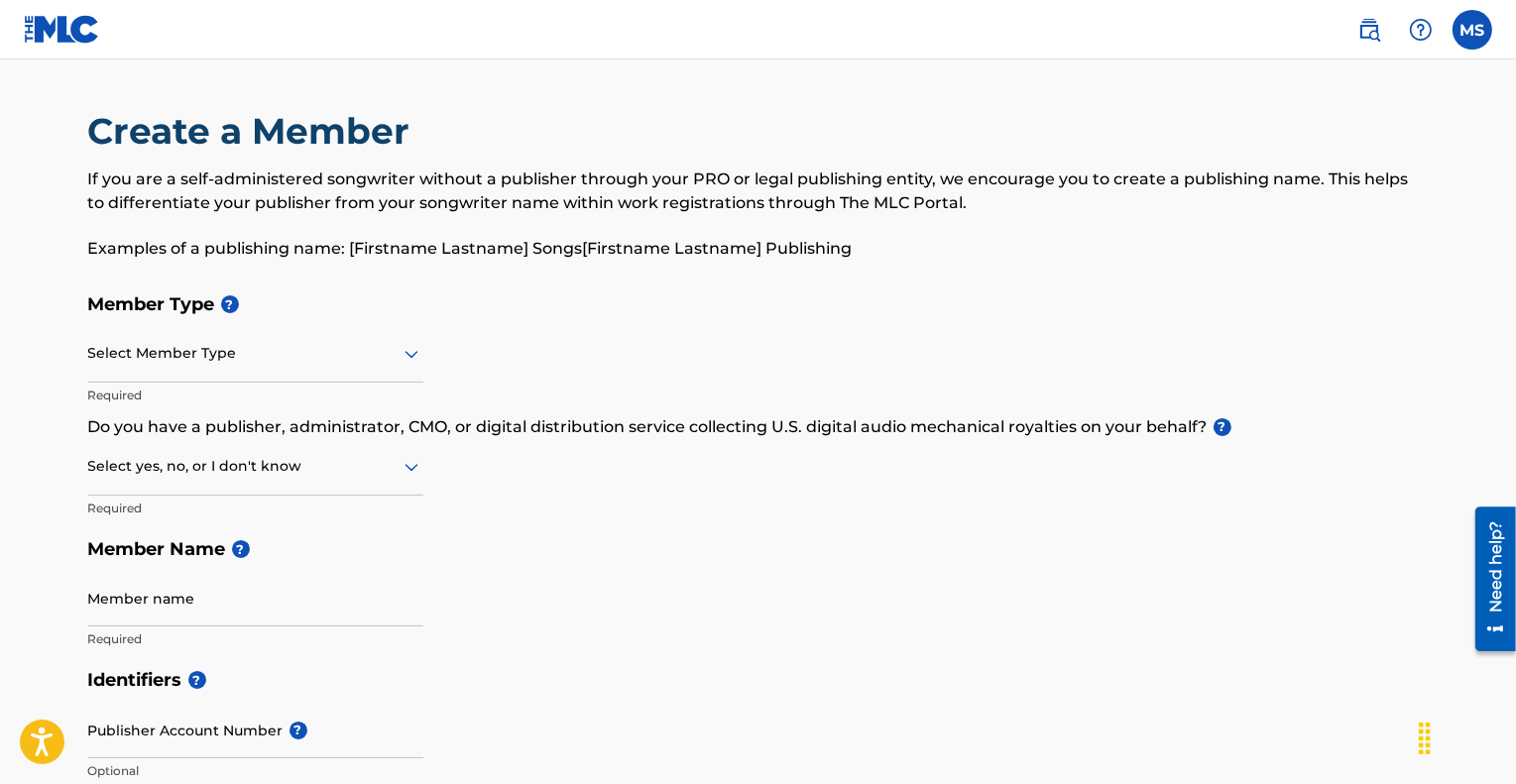 click on "Create a Member If you are a self-administered songwriter without a publisher through your PRO or legal publishing entity, we encourage you to create a publishing name. This helps to differentiate your publisher from your songwriter name within work registrations through The MLC Portal. Examples of a publishing name: [FIRST] [LAST] Songs[FIRST] [LAST] Publishing Member Type ? Select Member Type Required Do you have a publisher, administrator, CMO, or digital distribution service collecting U.S. digital audio mechanical royalties on your behalf? ? Select yes, no, or I don't know Required Member Name ? Member name Required Identifiers ? Publisher Account Number ? Optional IPI Number ? Optional ISNI Optional Member Address ? Use my existing user account details Street Address Required Unit Number Optional Attention Optional City / Town Required Country Required State / Province Optional ZIP / Postal Code Optional Member Contact Phone Number Country Country Required Area Number Required Email Required" at bounding box center (758, 950) 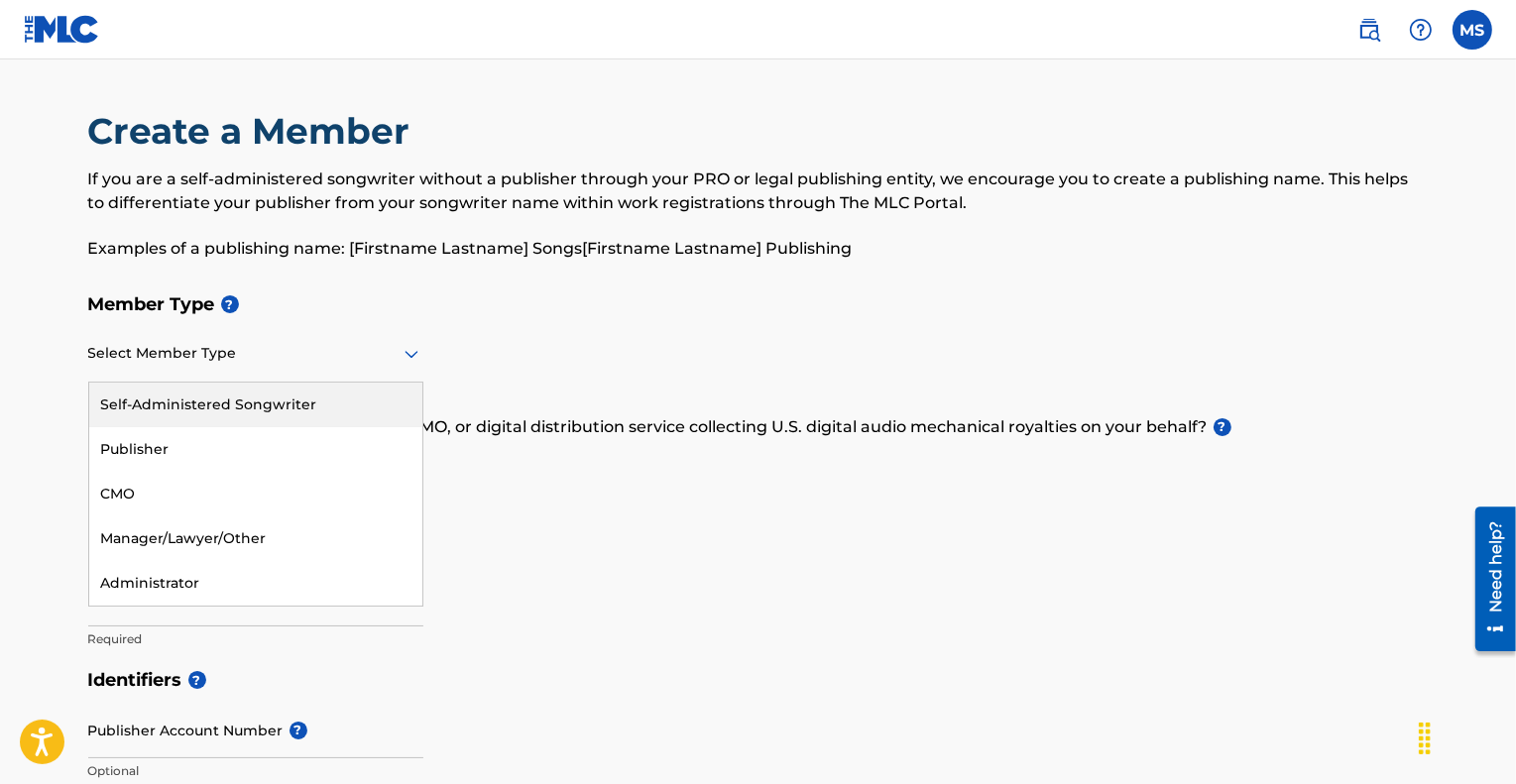 click at bounding box center [256, 353] 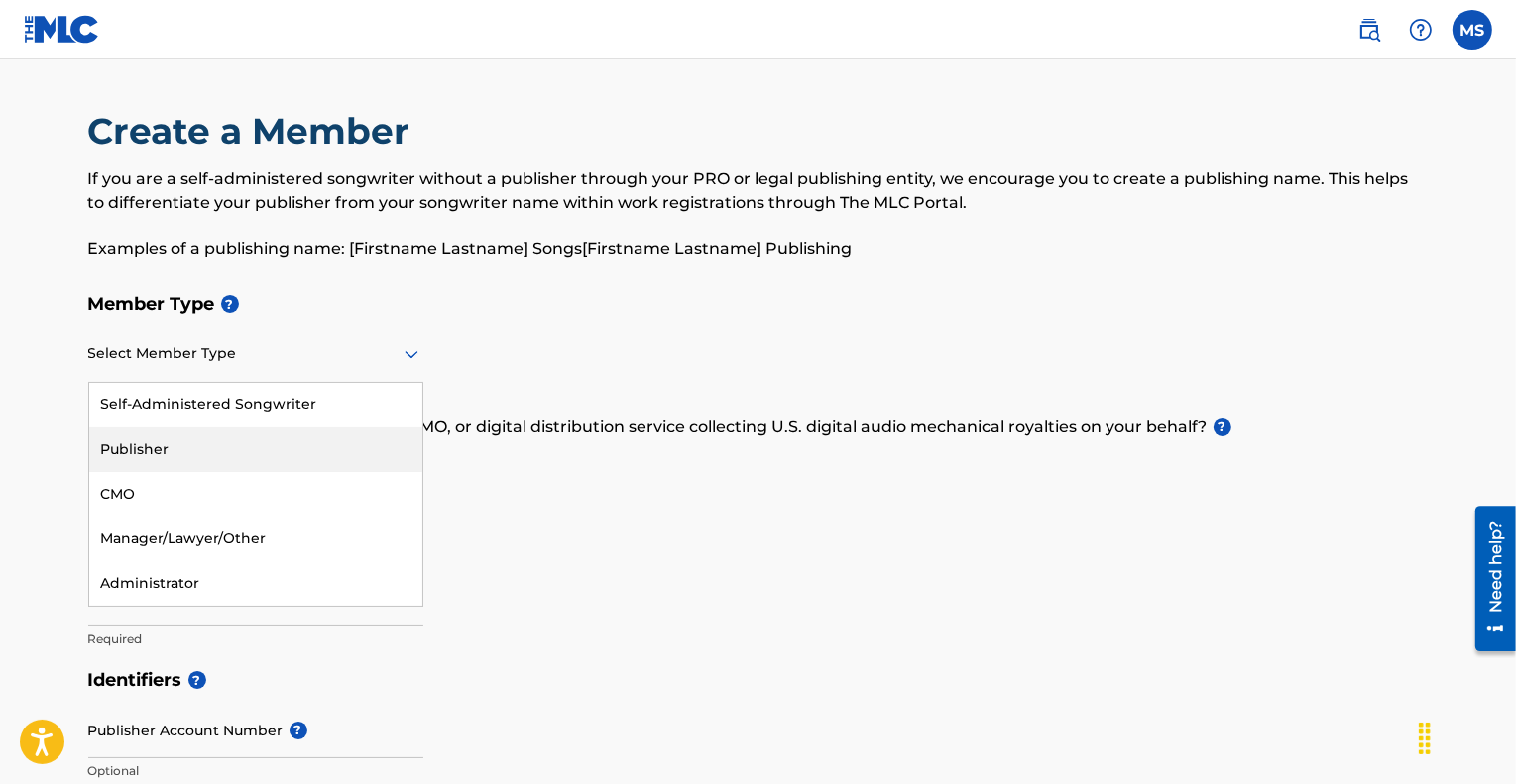 click on "Publisher" at bounding box center (256, 449) 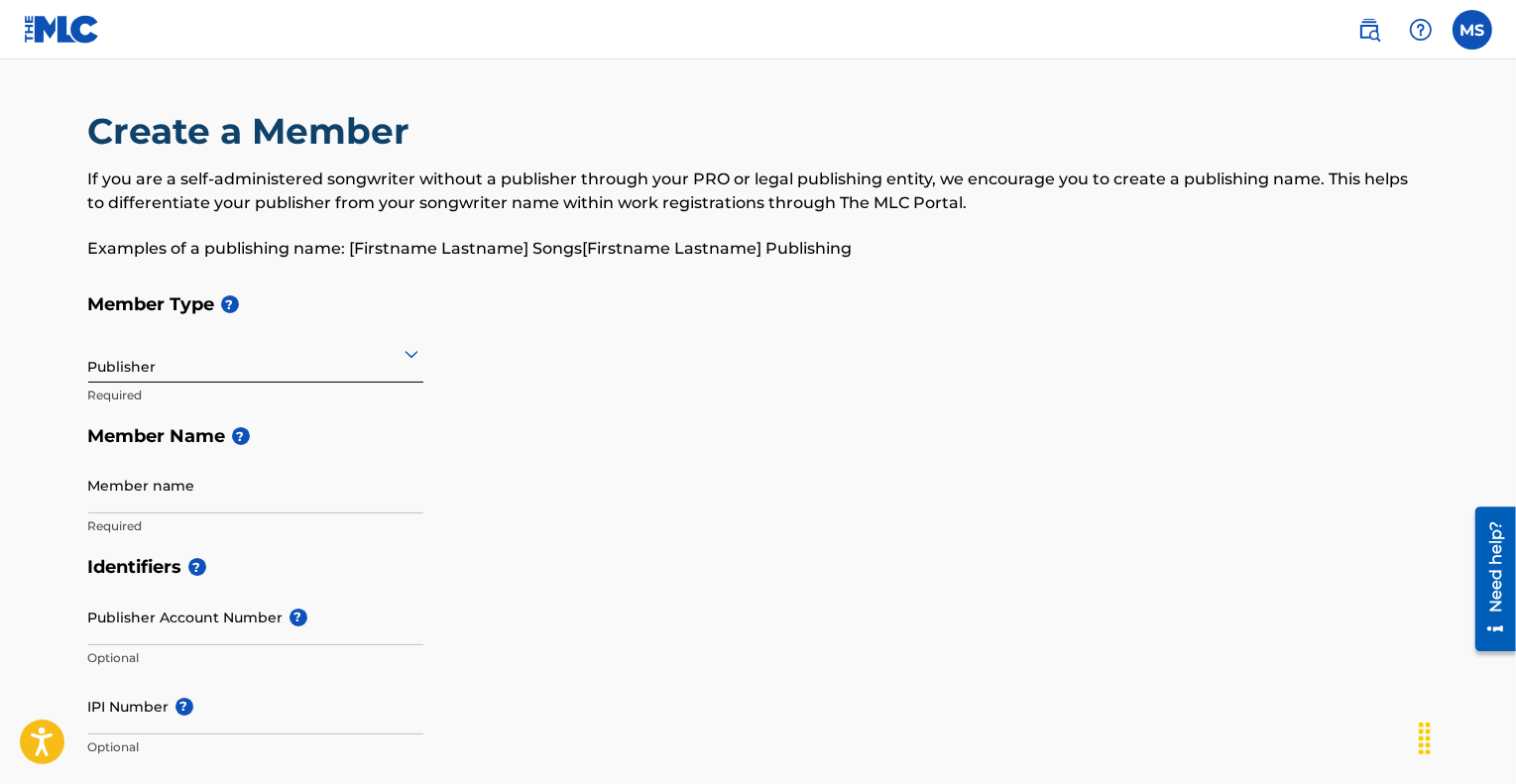 click on "Create a Member If you are a self-administered songwriter without a publisher through your PRO or legal publishing entity, we encourage you to create a publishing name. This helps to differentiate your publisher from your songwriter name within work registrations through The MLC Portal. Examples of a publishing name: [FIRST] [LAST] Songs[FIRST] [LAST] Publishing Member Type ? Publisher Required Member Name ? Member name Required Identifiers ? Publisher Account Number ? Optional IPI Number ? Optional ISNI Optional Member Address ? Use my existing user account details Street Address Required Unit Number Optional Attention Optional City / Town Required Country Required State / Province Optional ZIP / Postal Code Optional Member Contact Phone Number Country Country Required Area Number Required Email Required Accept  Terms of Use   Required Next" at bounding box center [758, 893] 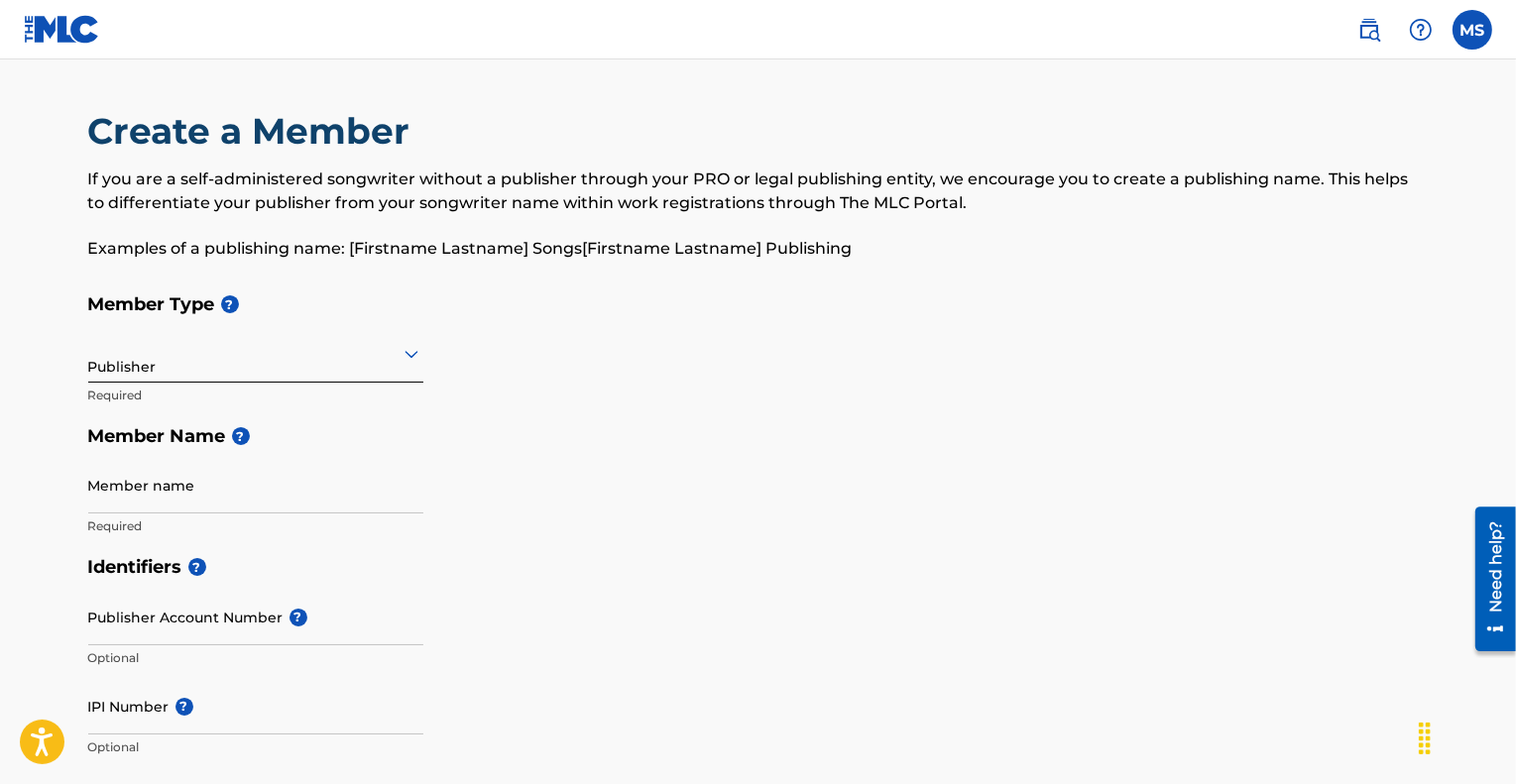 drag, startPoint x: 880, startPoint y: 423, endPoint x: 902, endPoint y: 423, distance: 22 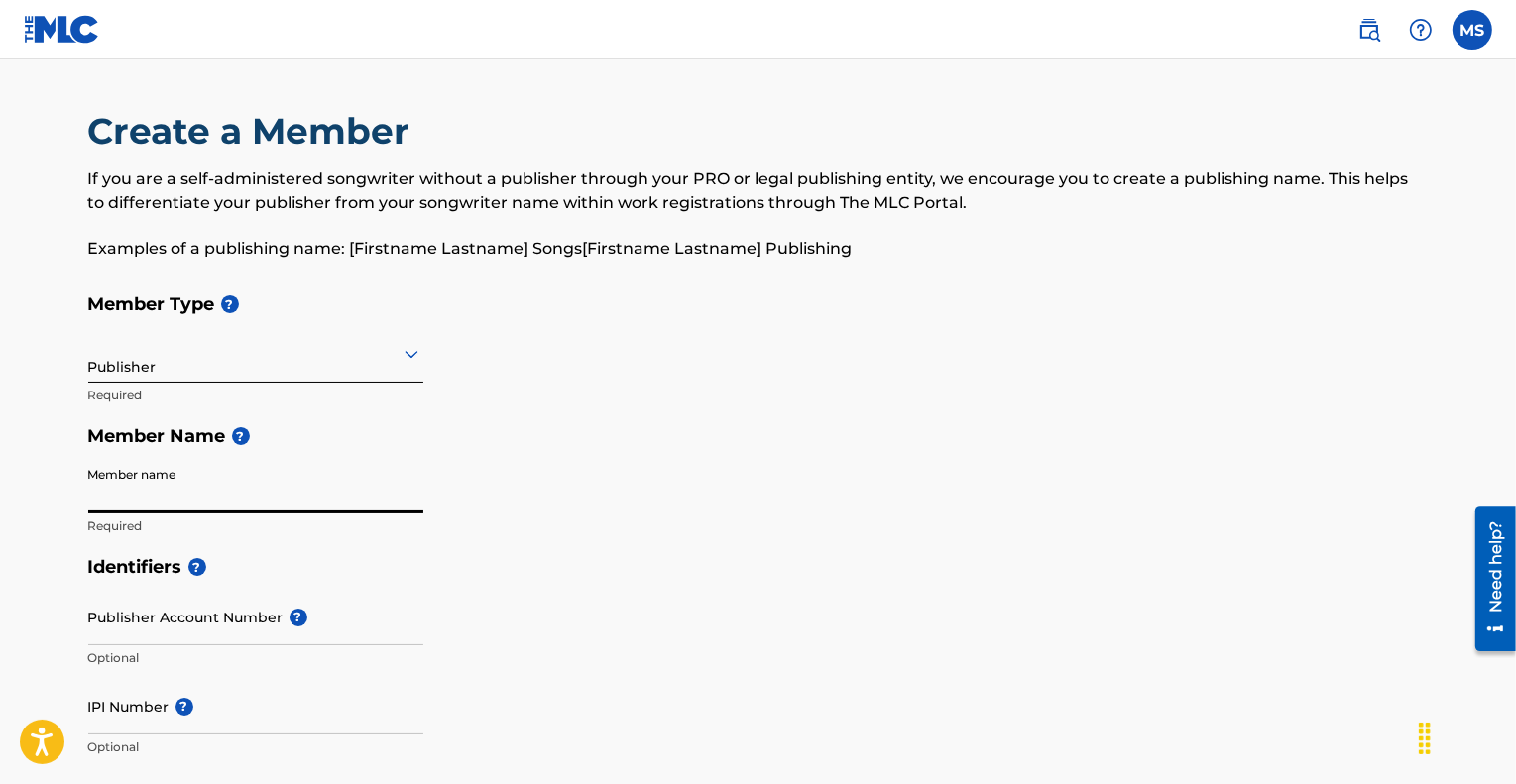click on "Member name" at bounding box center [256, 485] 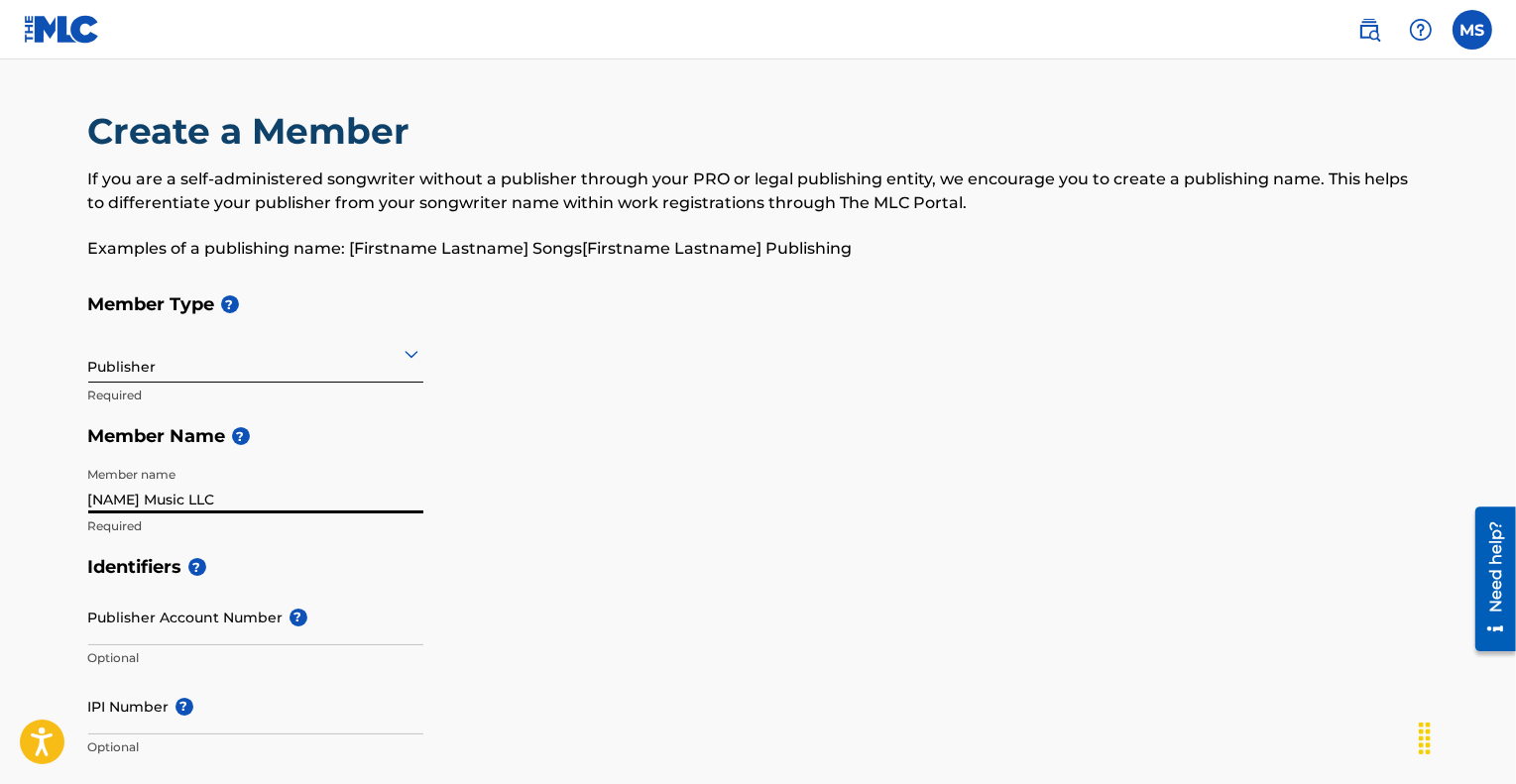 type on "[NAME] Music LLC" 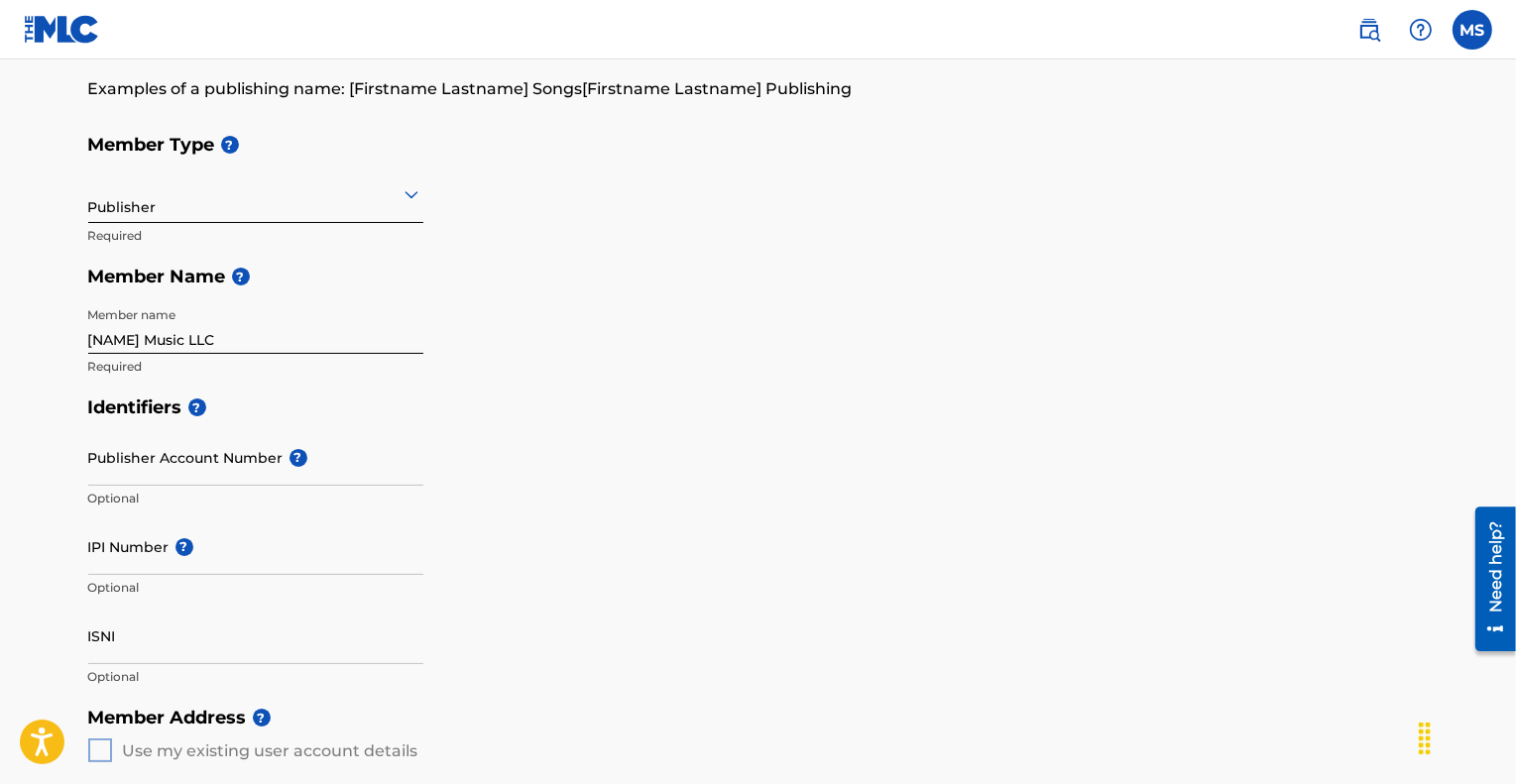 scroll, scrollTop: 198, scrollLeft: 0, axis: vertical 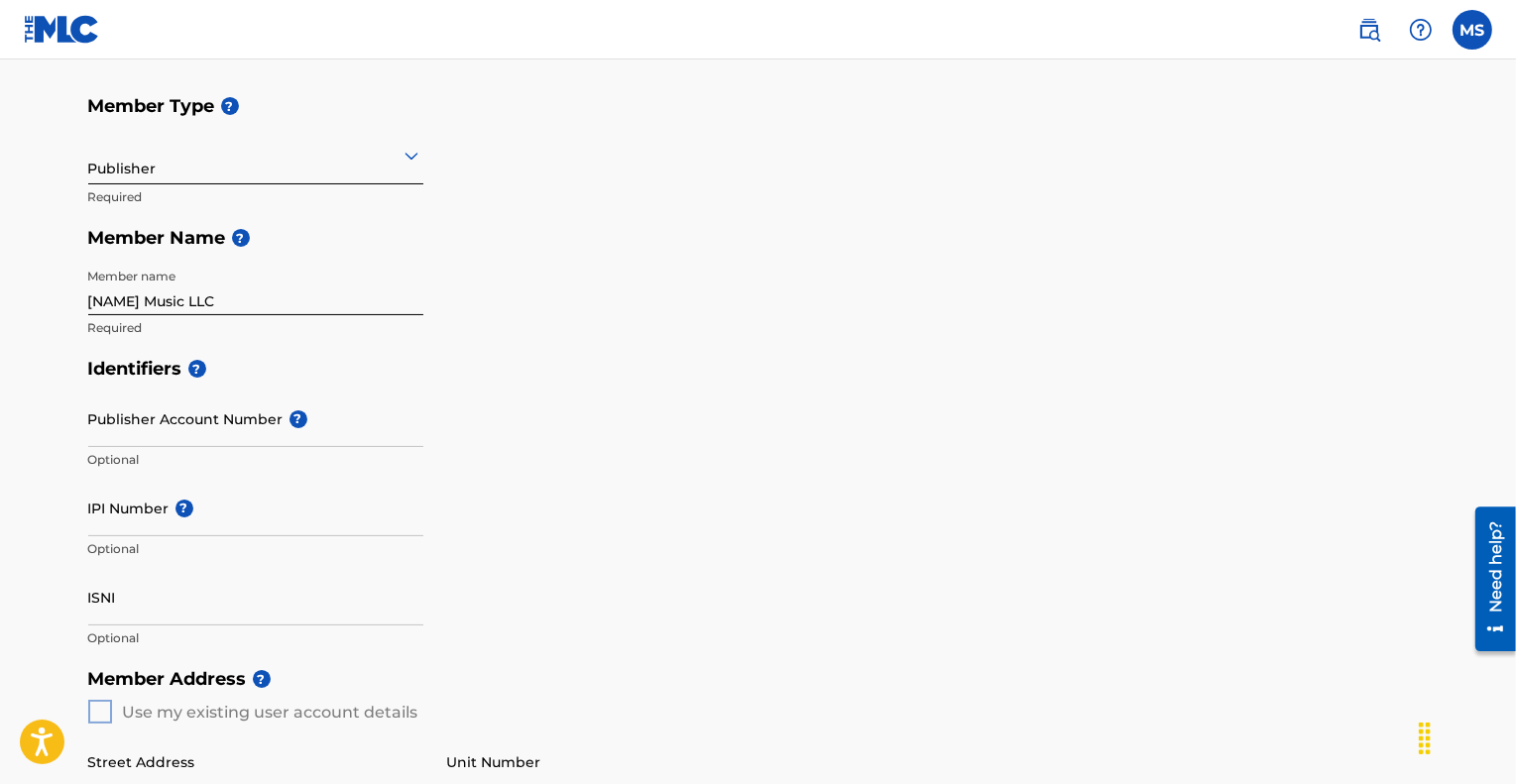 click on "Identifiers ?" at bounding box center (758, 369) 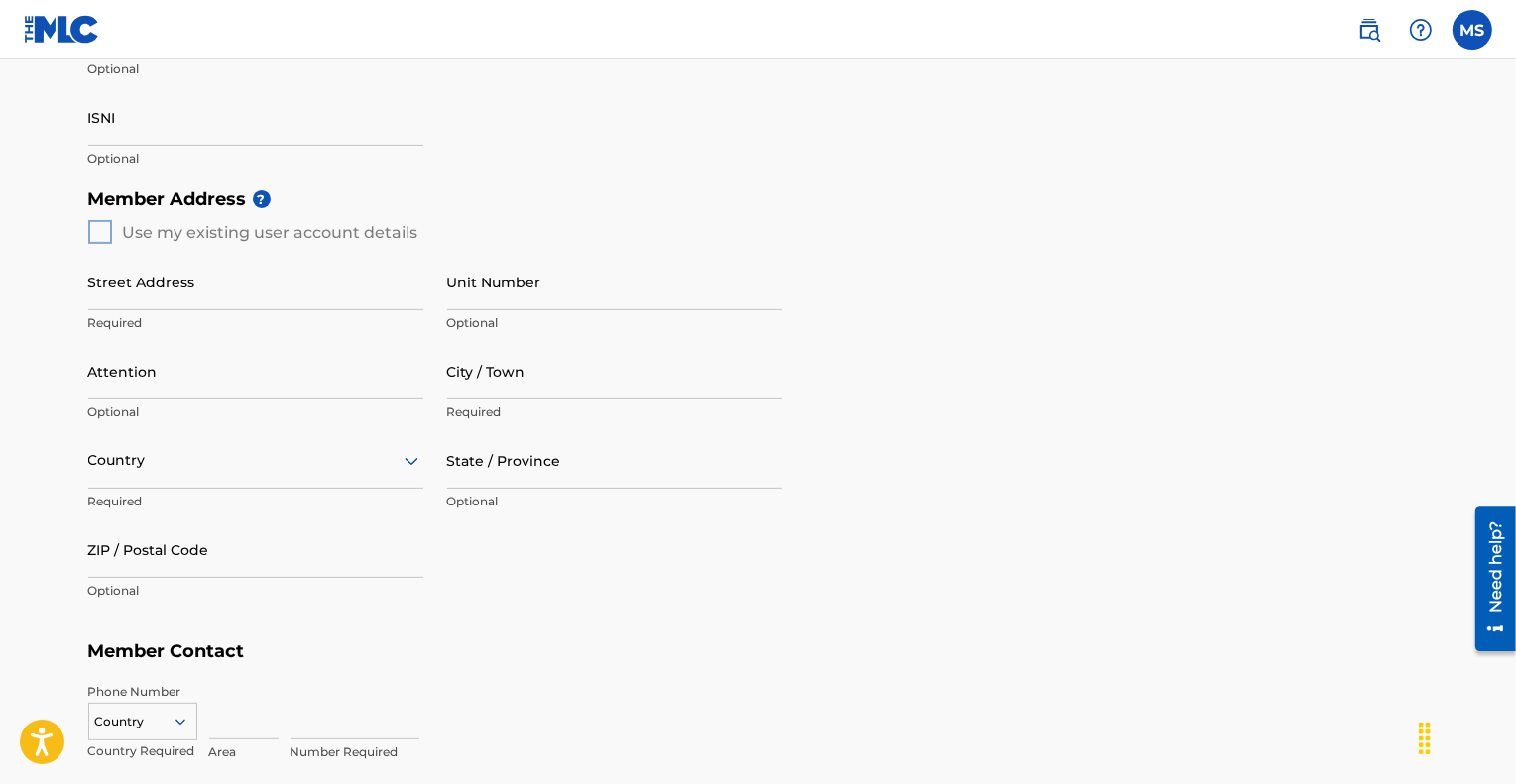 scroll, scrollTop: 640, scrollLeft: 0, axis: vertical 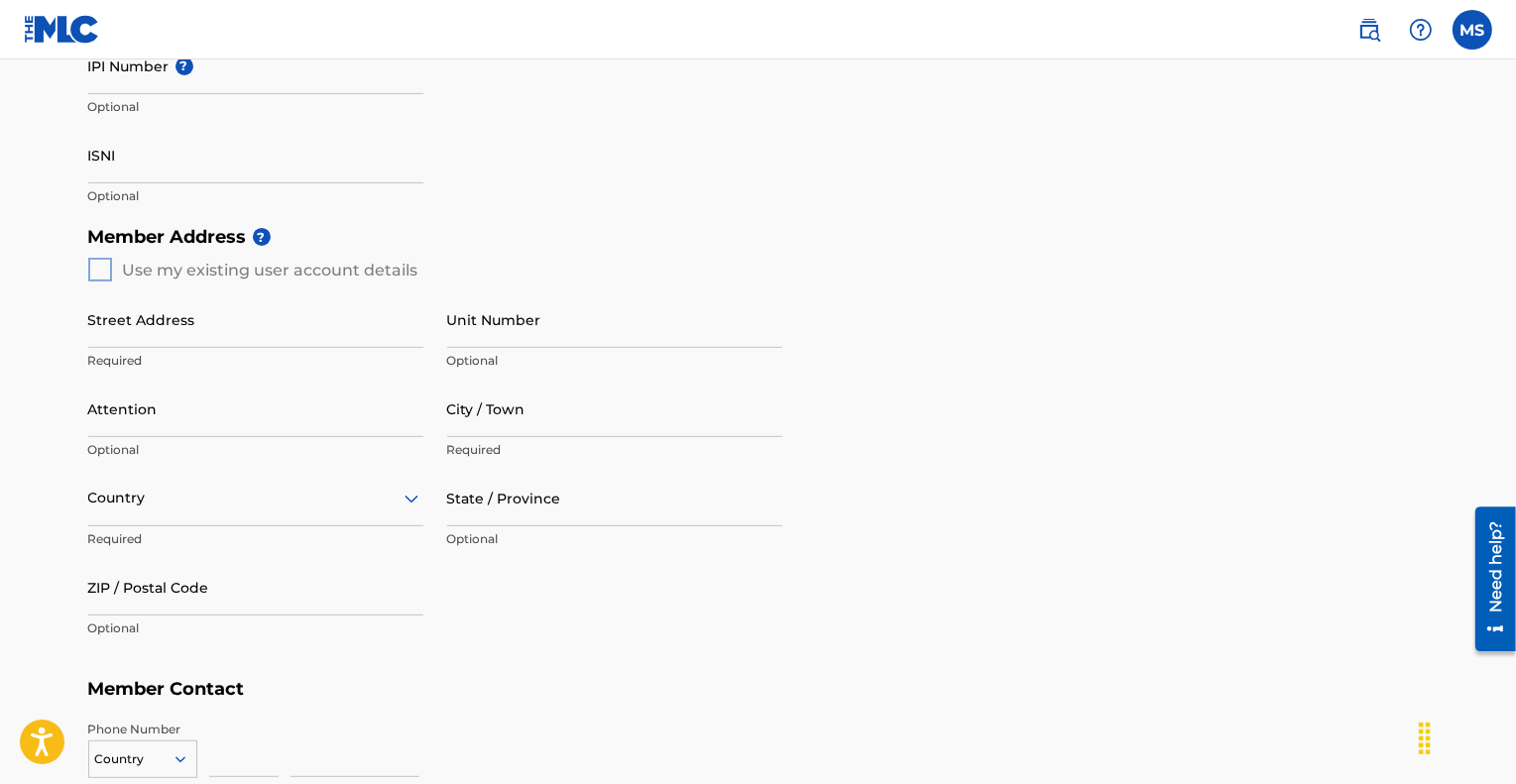 click on "Member Address ? Use my existing user account details Street Address Required Unit Number Optional Attention Optional City / Town Required Country Required State / Province Optional ZIP / Postal Code Optional" at bounding box center [758, 442] 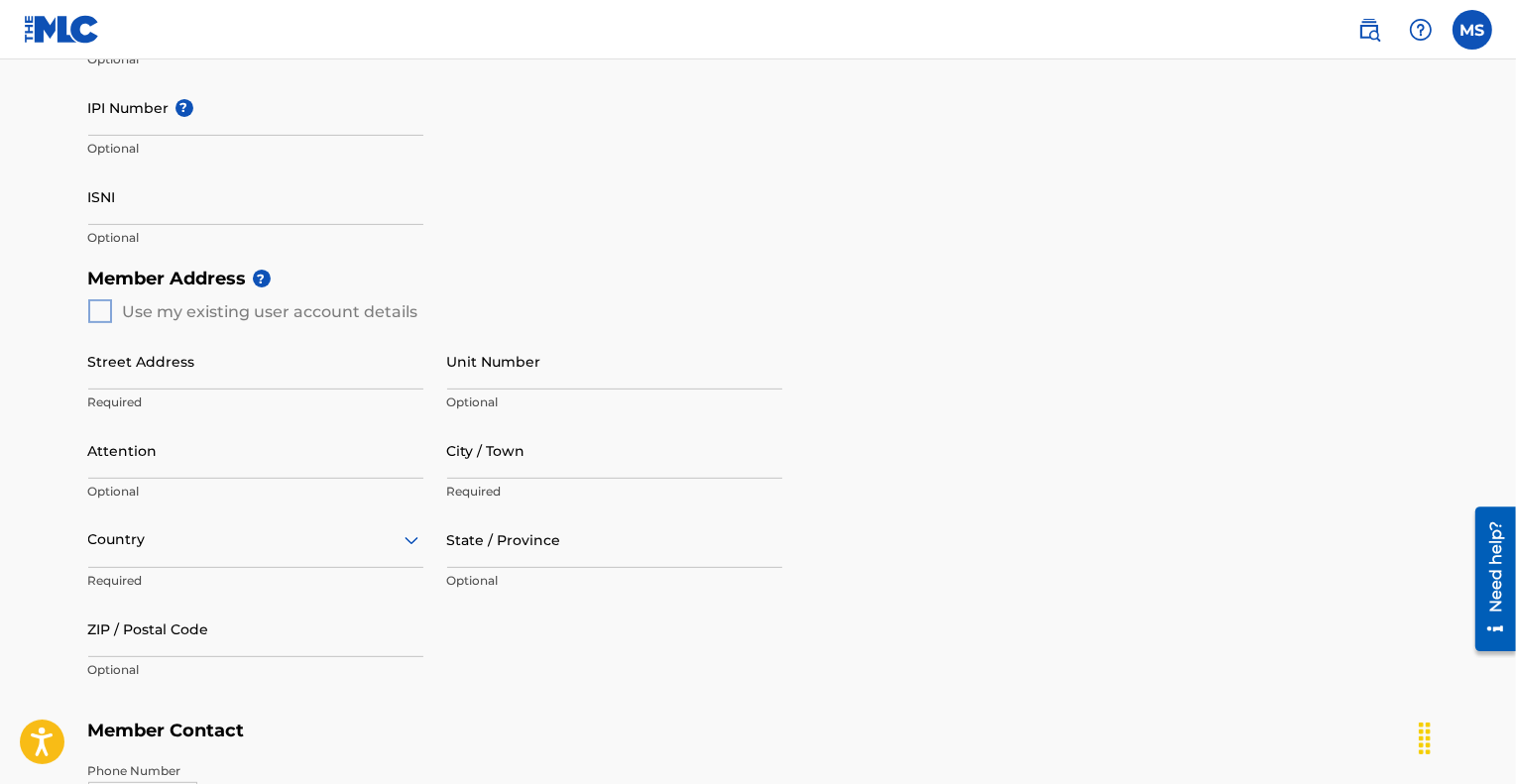 scroll, scrollTop: 640, scrollLeft: 0, axis: vertical 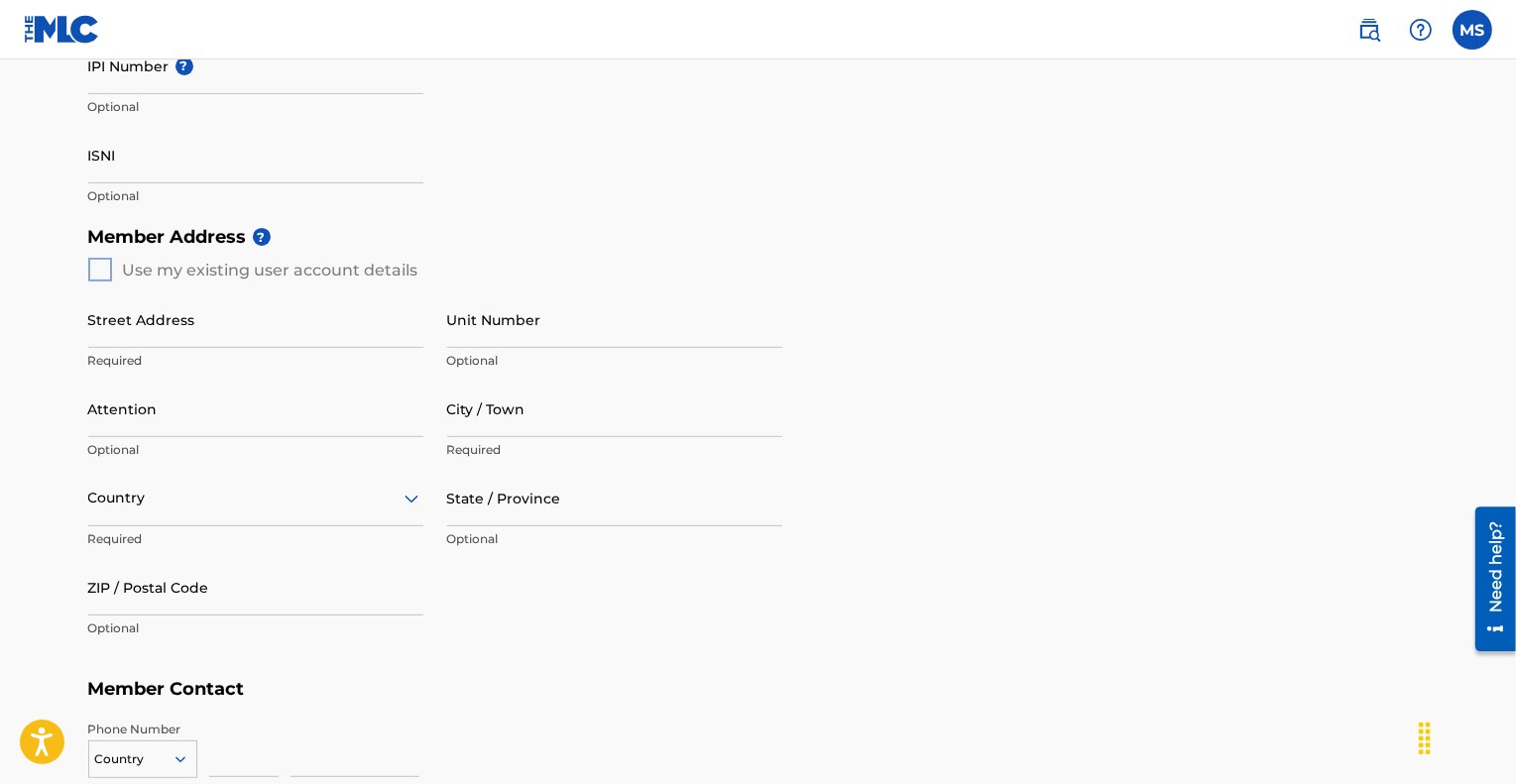 click on "Street Address" at bounding box center (256, 319) 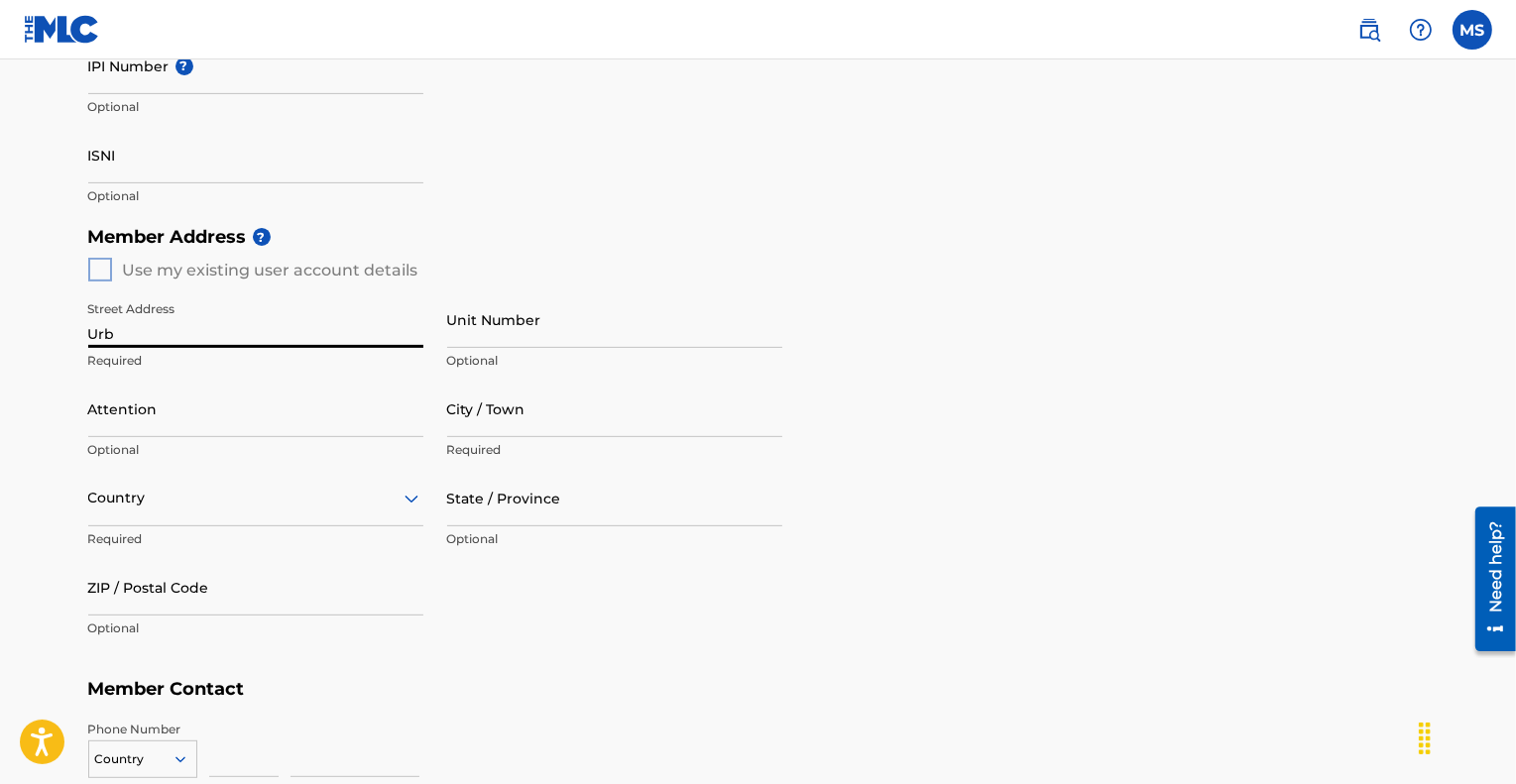 type on "Urb Caparra Heights 608 Calle Elma" 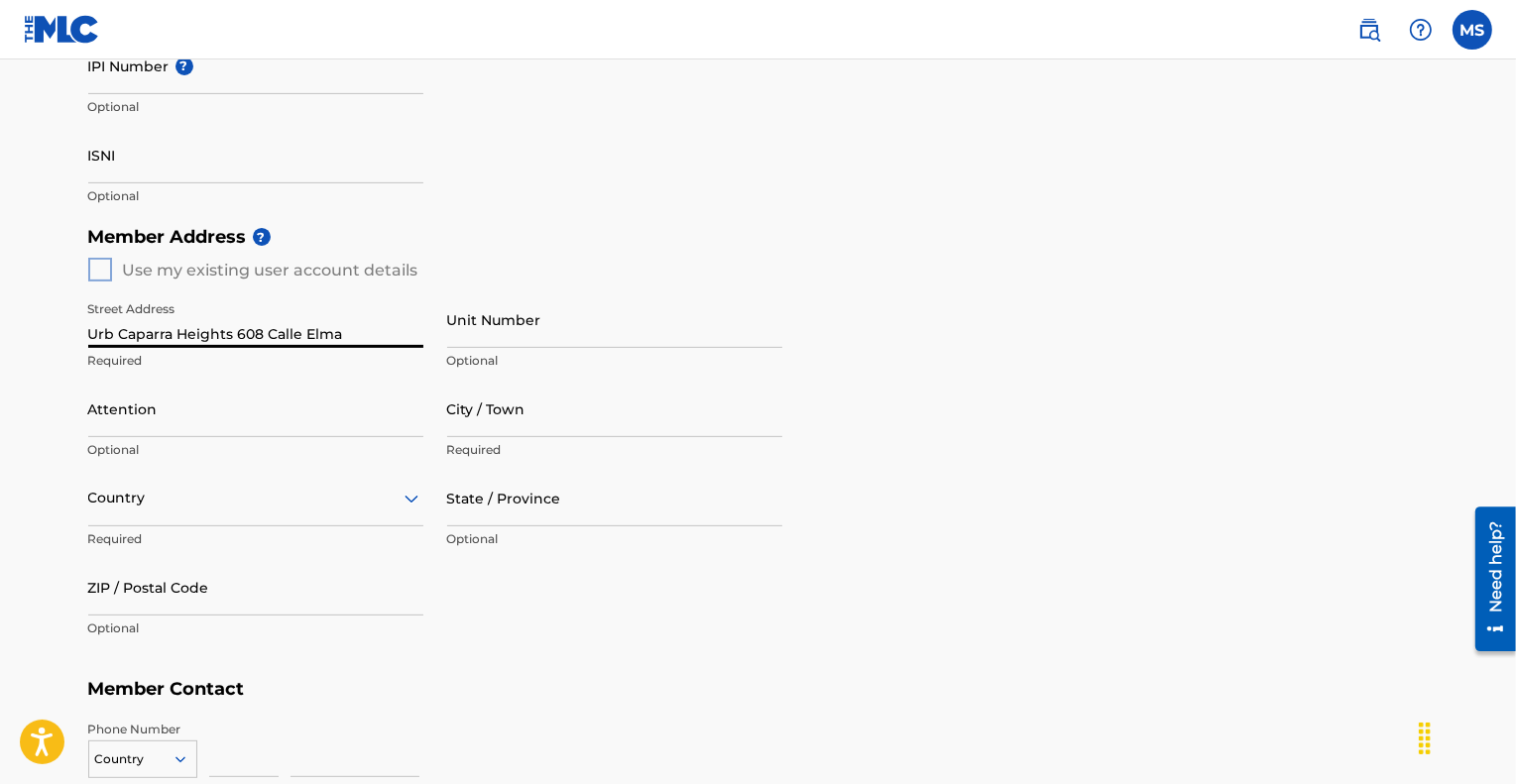 click on "Attention" at bounding box center (256, 408) 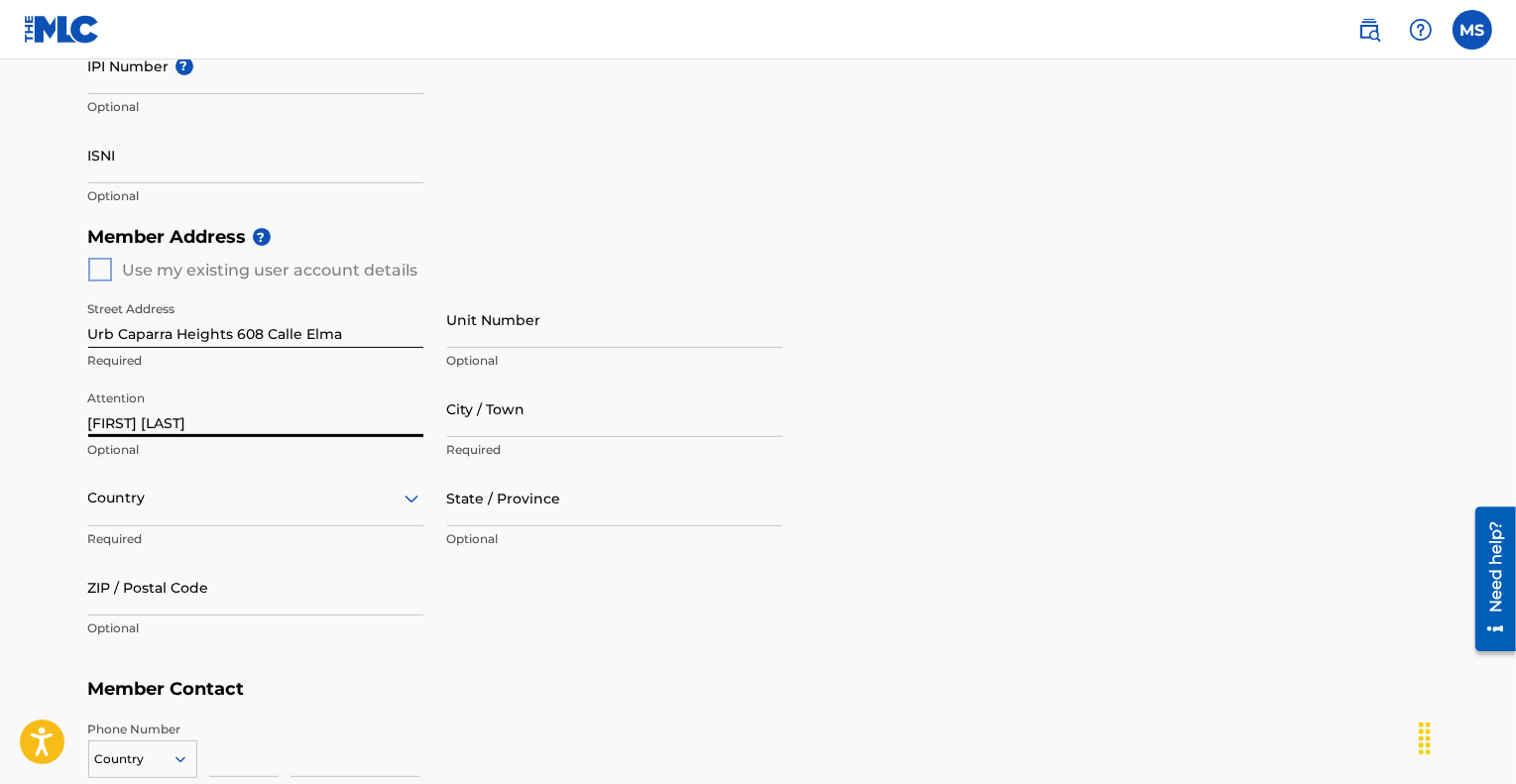 type on "[FIRST] [LAST]" 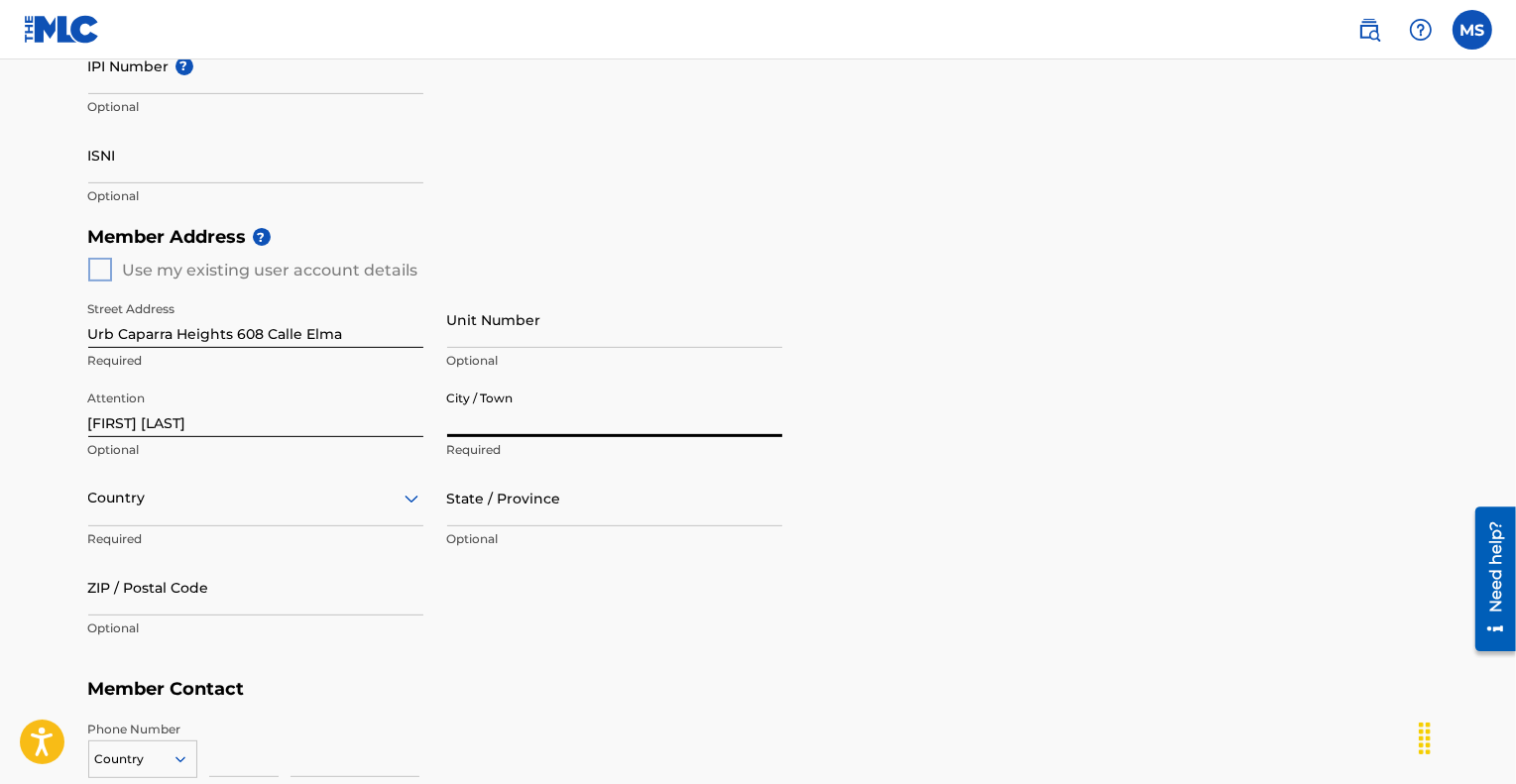 click on "City / Town" at bounding box center (615, 408) 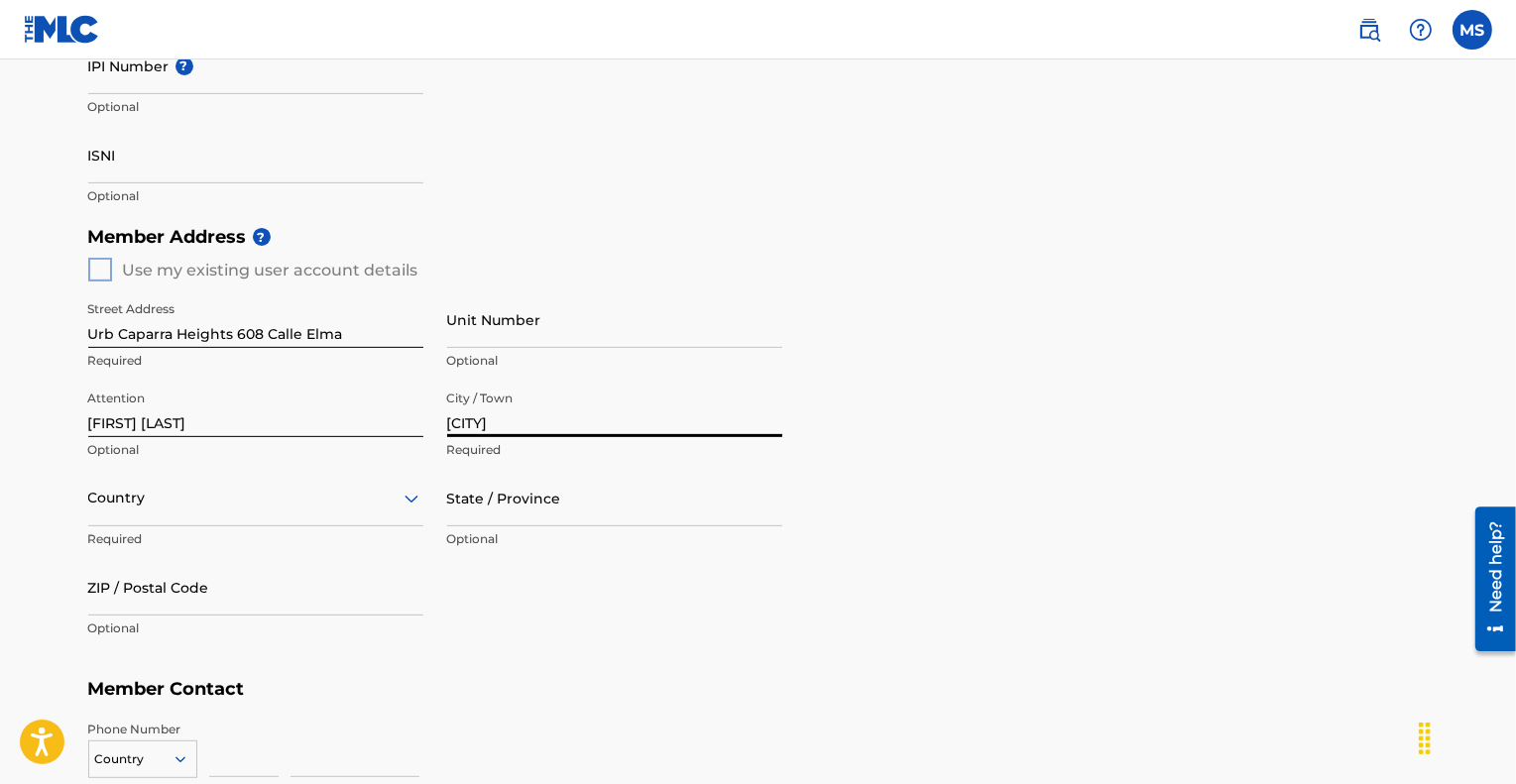 type on "[CITY]" 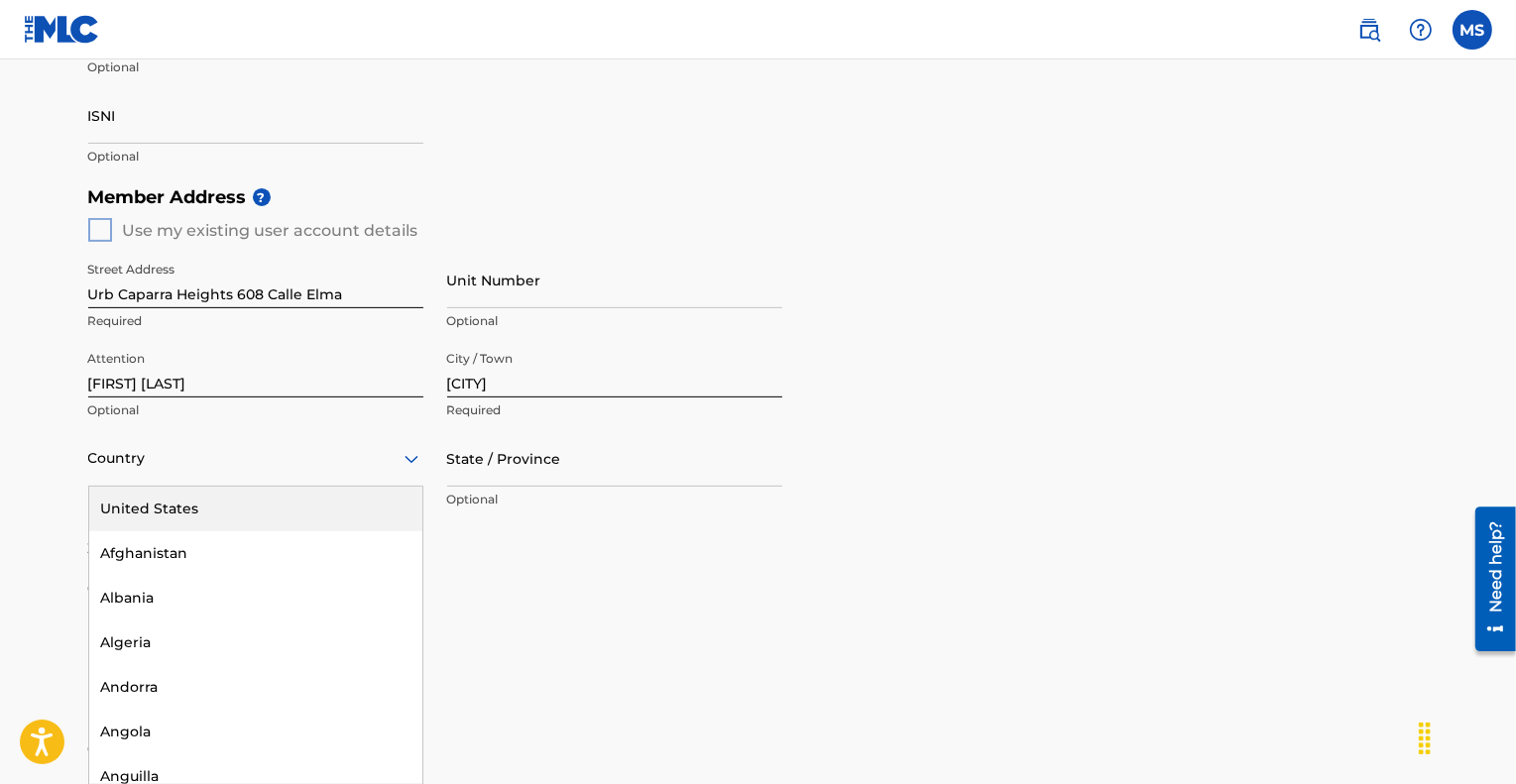 click on "United States" at bounding box center (256, 508) 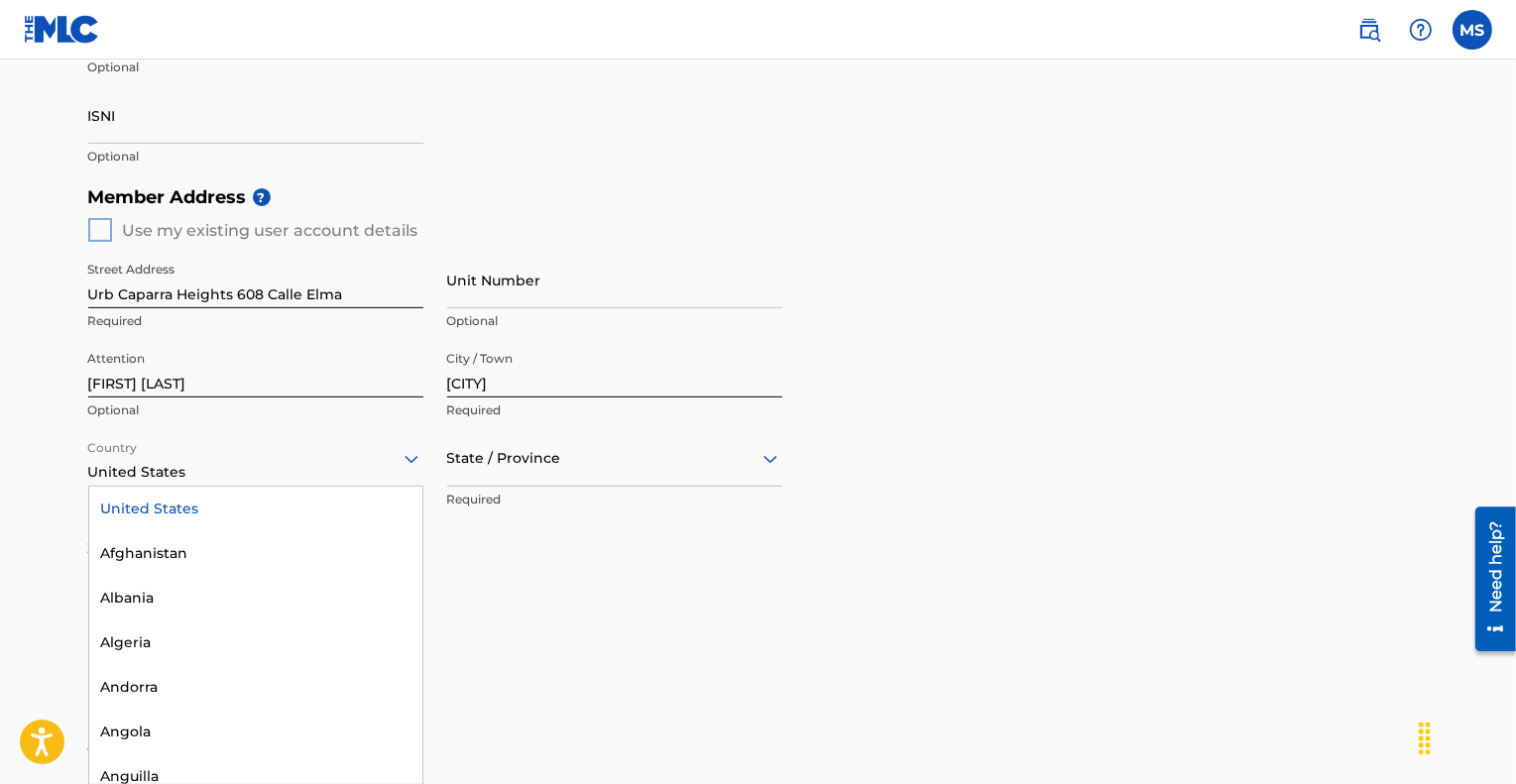 click at bounding box center (256, 458) 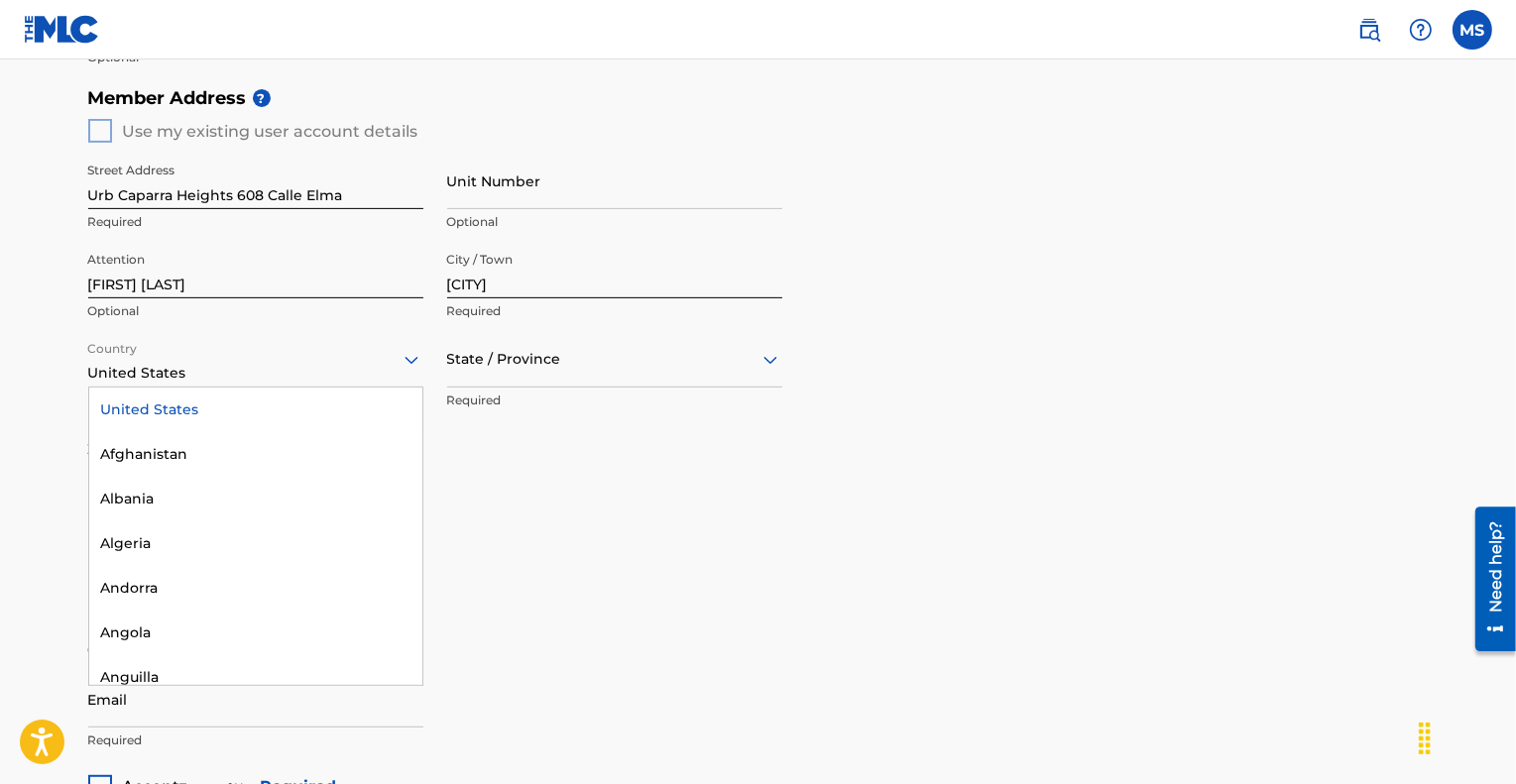 scroll, scrollTop: 878, scrollLeft: 0, axis: vertical 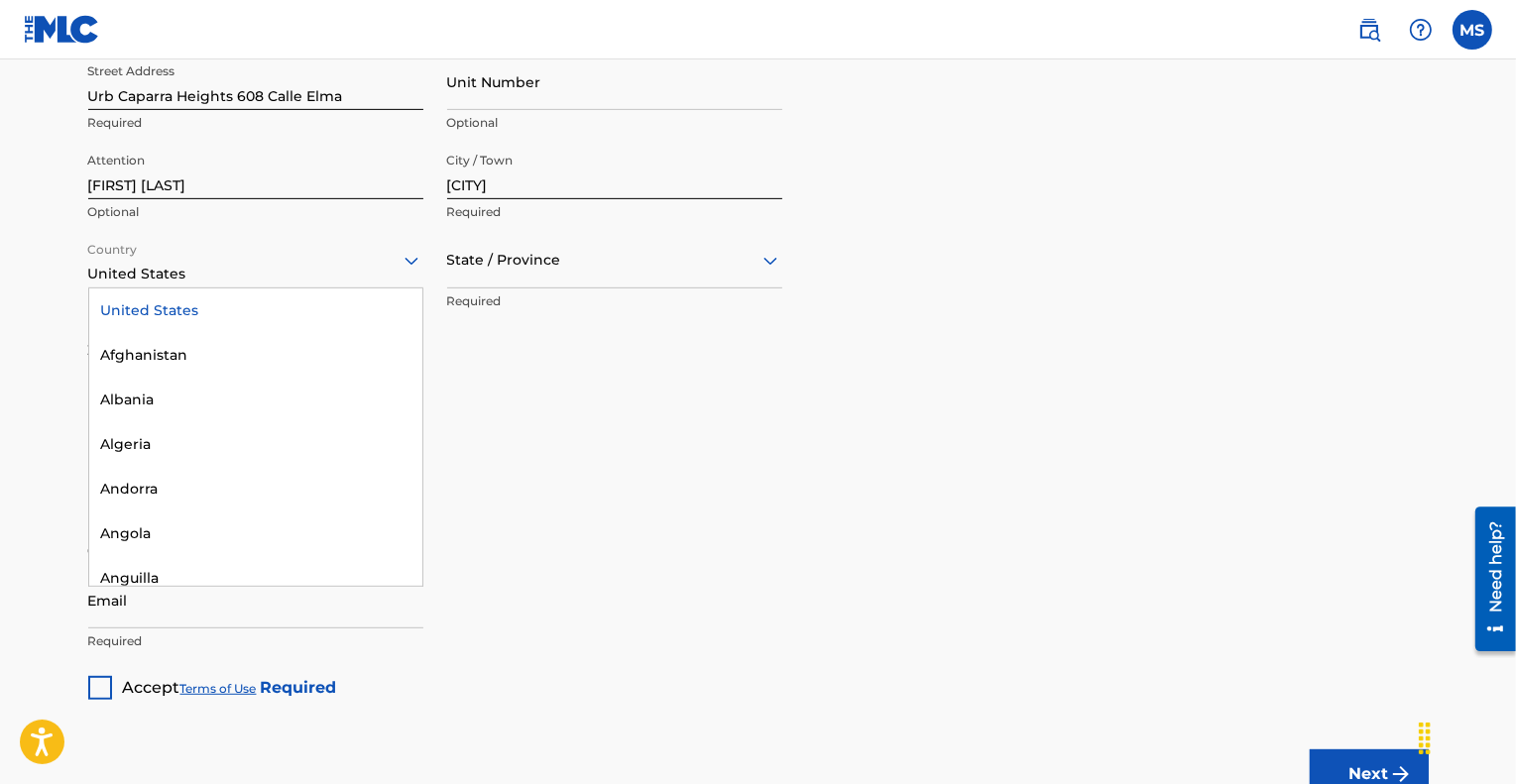 click on "United States" at bounding box center (256, 310) 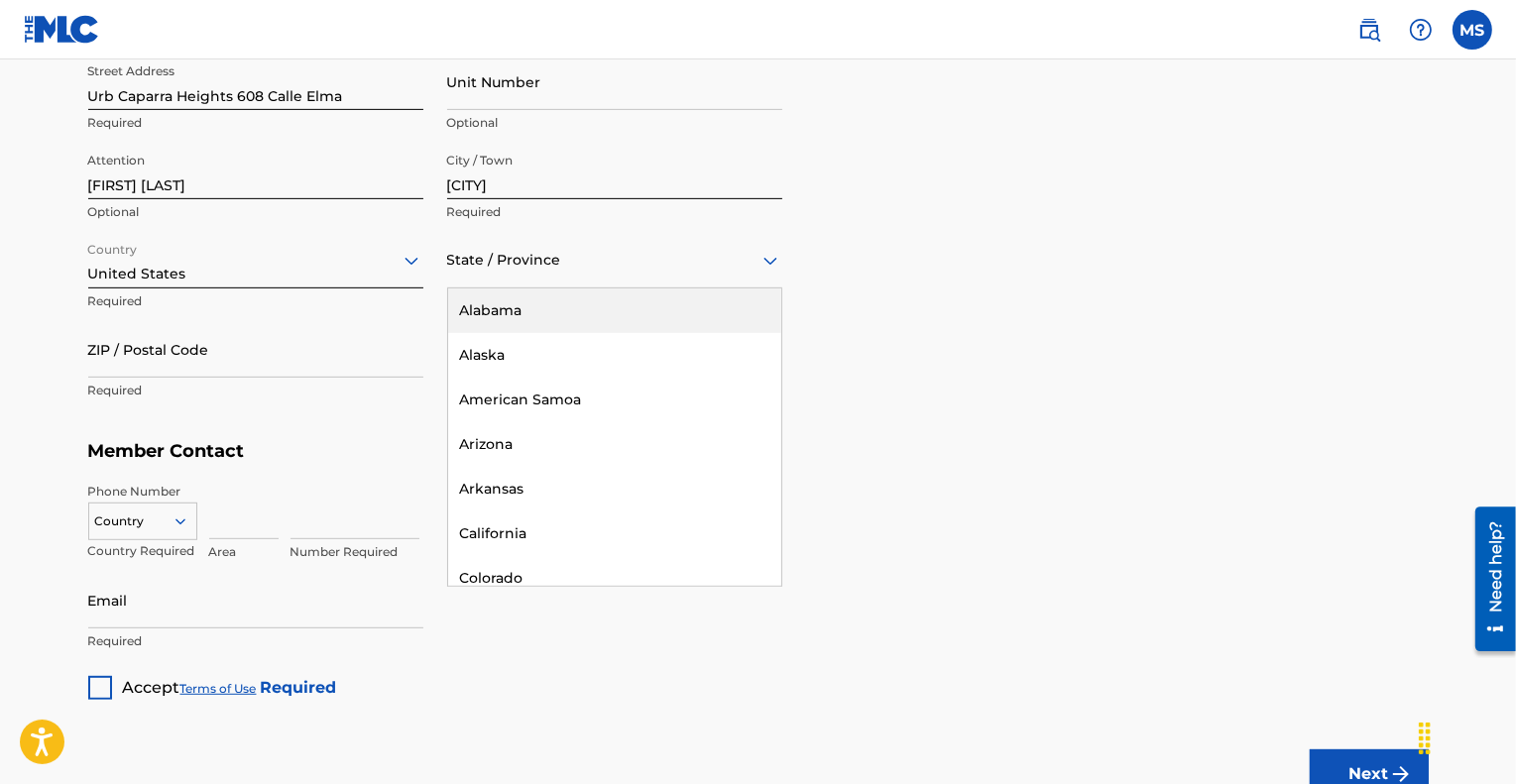 click on "State / Province" at bounding box center (615, 260) 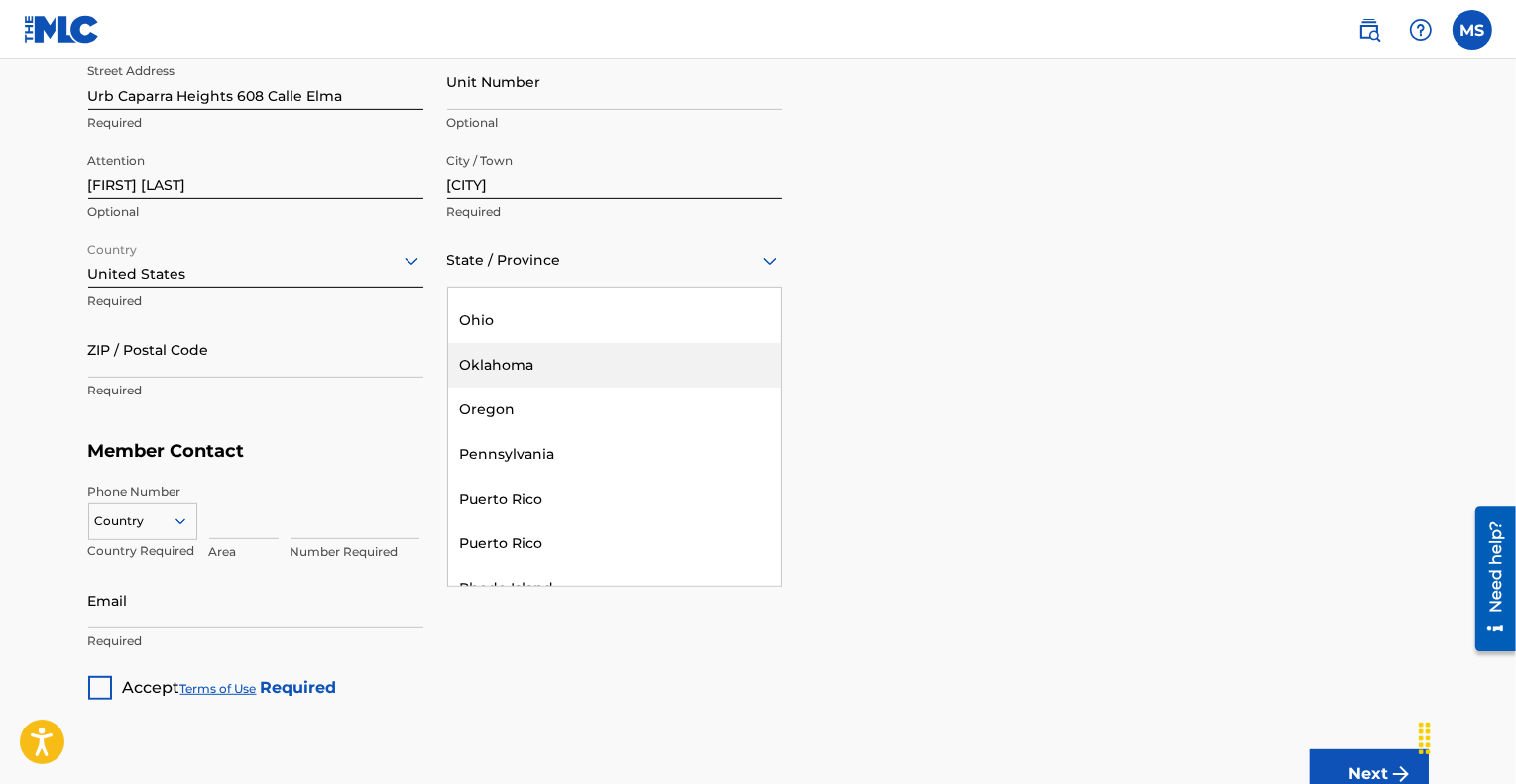 scroll, scrollTop: 1784, scrollLeft: 0, axis: vertical 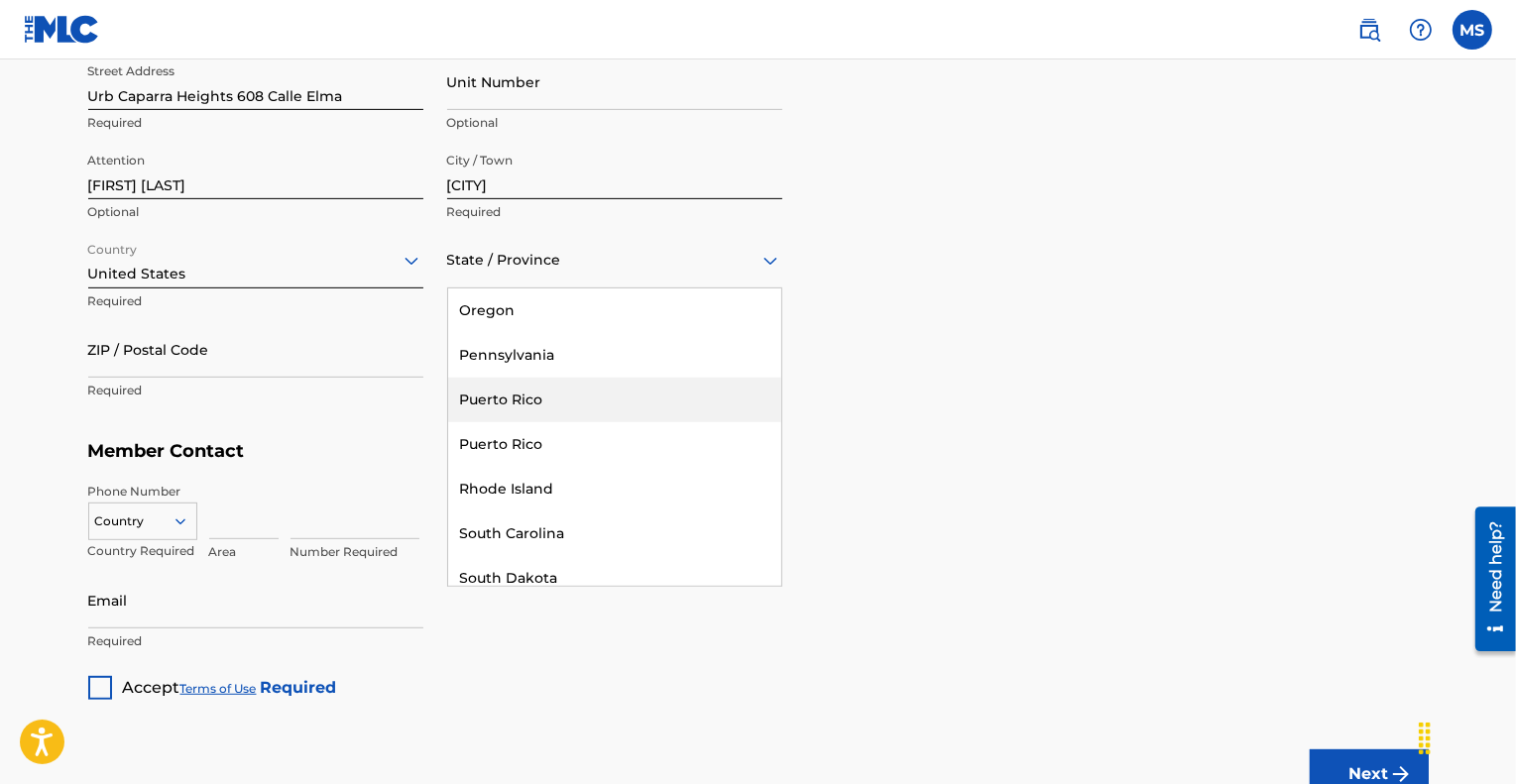 click on "Puerto Rico" at bounding box center [615, 399] 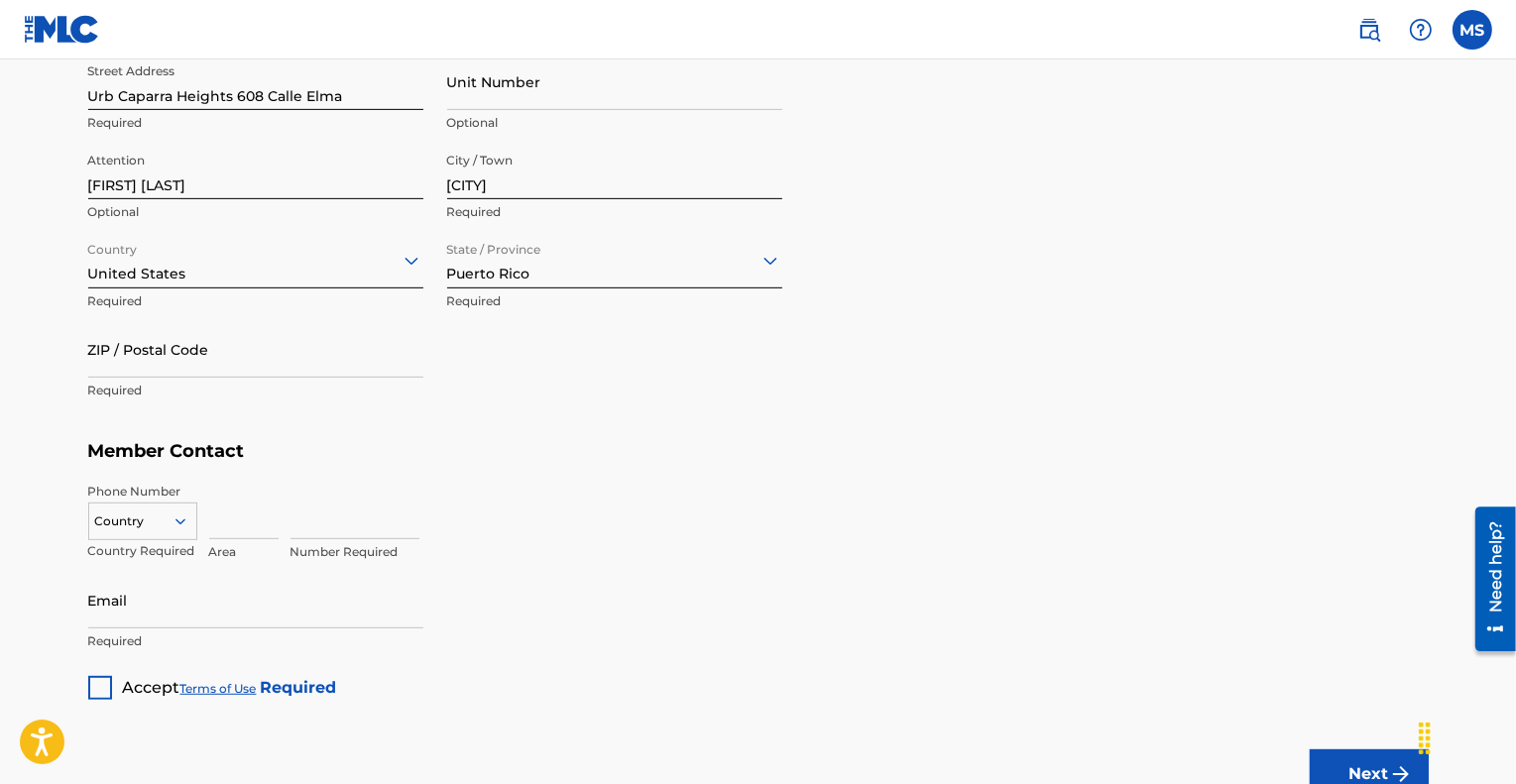 click on "ZIP / Postal Code" at bounding box center [256, 349] 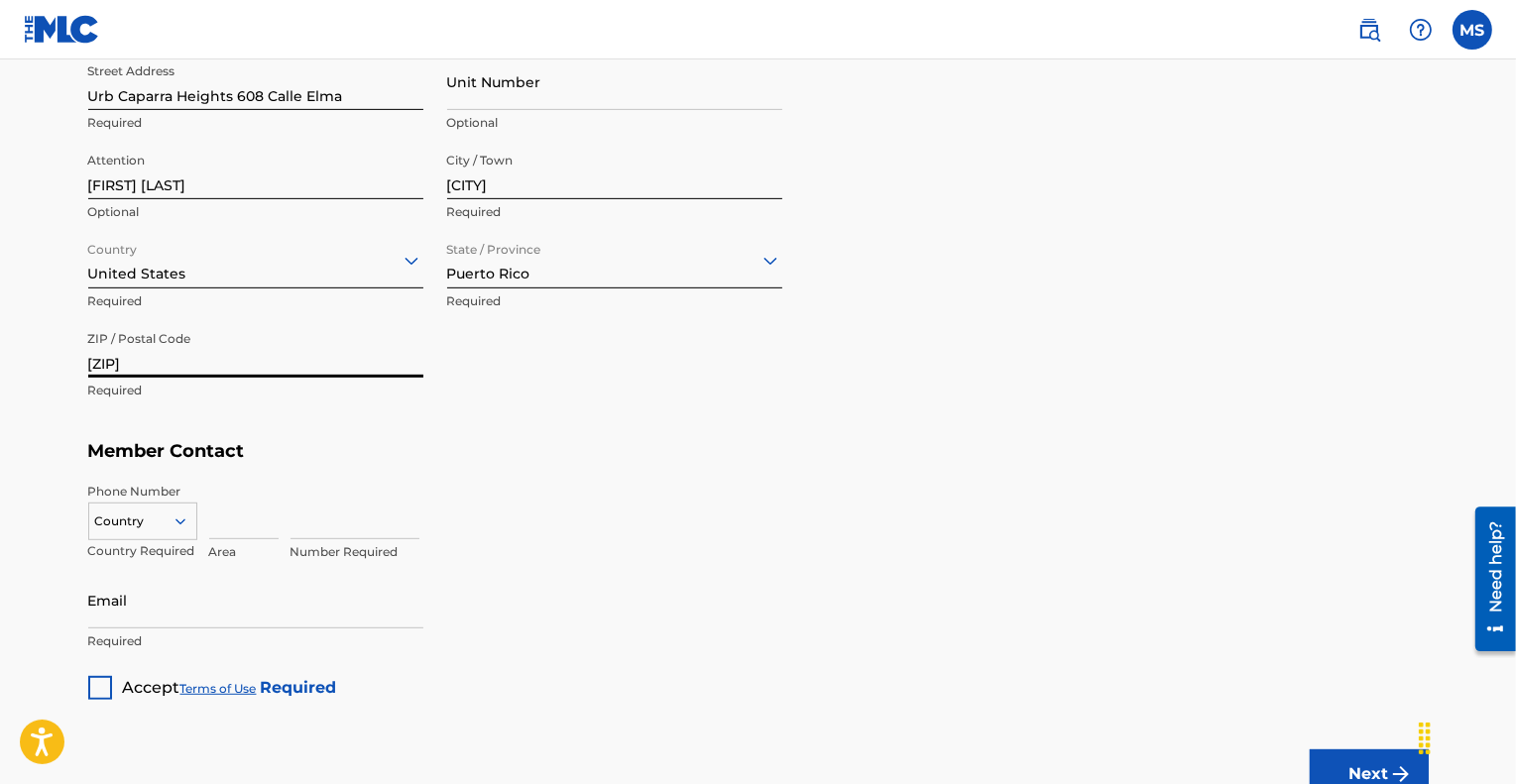 type on "[ZIP]" 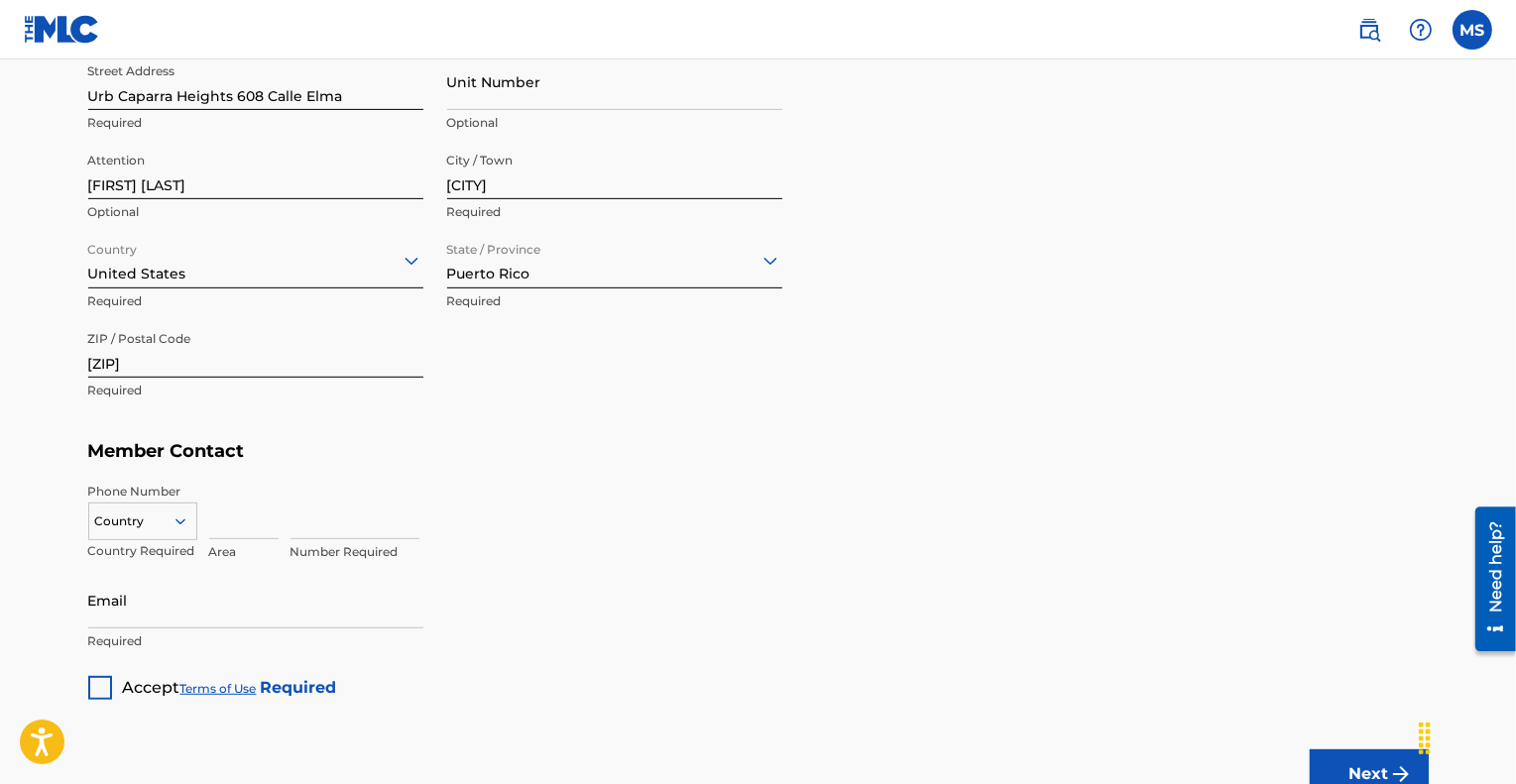 click on "Create a Member If you are a self-administered songwriter without a publisher through your PRO or legal publishing entity, we encourage you to create a publishing name. This helps to differentiate your publisher from your songwriter name within work registrations through The MLC Portal. Examples of a publishing name: [FIRST] [LAST] Songs[FIRST] [LAST] Publishing Member Type ? Publisher Required Member Name ? Member name [NAME] Music LLC Required Identifiers ? Publisher Account Number ? Optional IPI Number ? Optional ISNI Optional Member Address ? Use my existing user account details Street Address Urb Caparra Heights 608 Calle Elma Required Unit Number Optional Attention [FIRST] [LAST] Optional City / Town [CITY] Required Country United States Required State / Province Puerto Rico Required ZIP / Postal Code [ZIP] Required Member Contact Phone Number Country Country Required Area Number Required Email Required Accept  Terms of Use   Required Next" at bounding box center [758, 15] 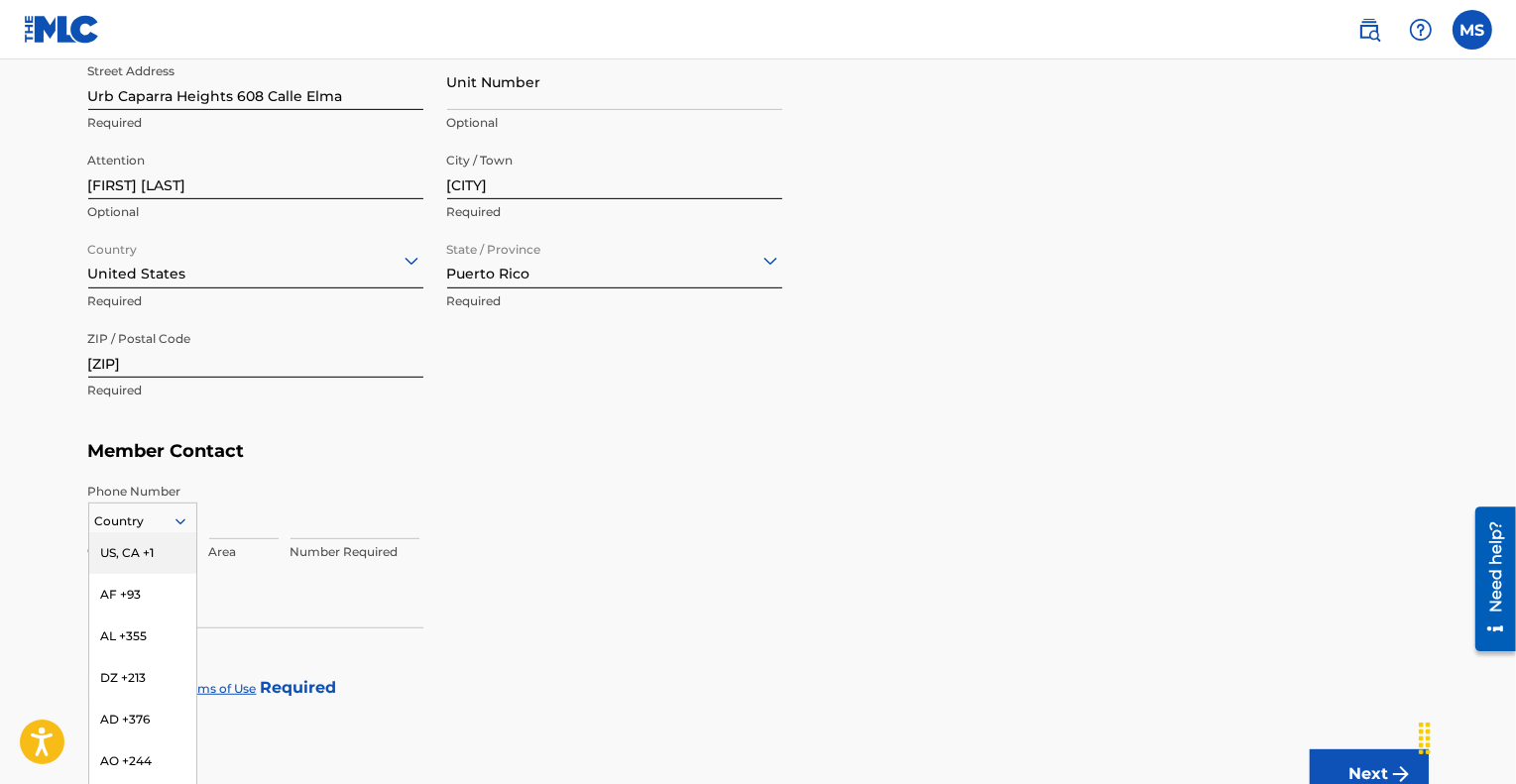 scroll, scrollTop: 924, scrollLeft: 0, axis: vertical 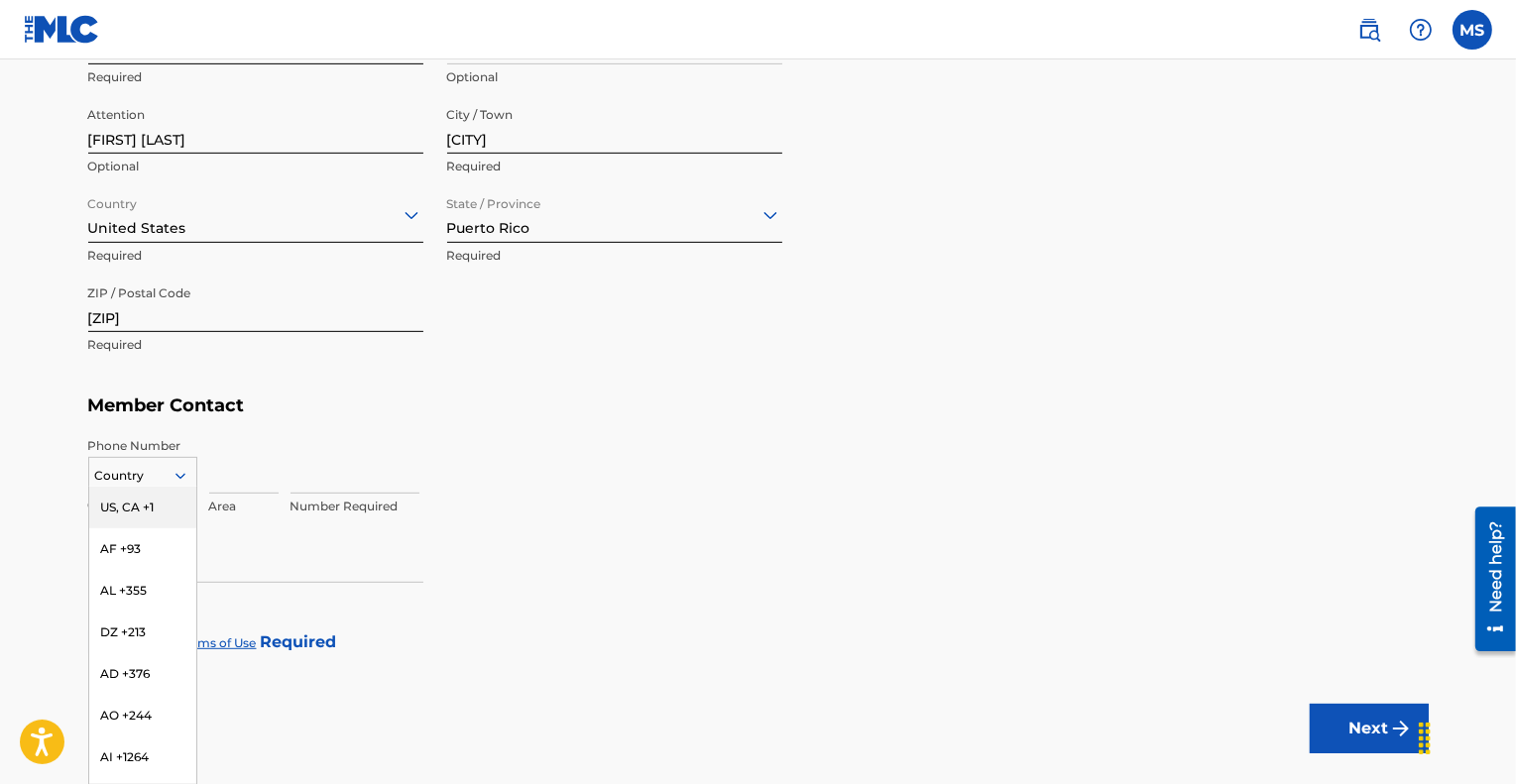 click on "216 results available. Use Up and Down to choose options, press Enter to select the currently focused option, press Escape to exit the menu, press Tab to select the option and exit the menu. Country US, CA +1 AF +93 AL +355 DZ +213 AD +376 AO +244 AI +1264 AG +1268 AR +54 AM +374 AW +297 AU +61 AT +43 AZ +994 BS +1242 BH +973 BD +880 BB +1246 BY +375 BE +32 BZ +501 BJ +229 BM +1441 BT +975 BO +591 BA +387 BW +267 BR +55 BN +673 BG +359 BF +226 BI +257 KH +855 CM +237 CV +238 KY +1345 CF +236 TD +235 CL +56 CN +86 CO +57 KM +269 CG, CD +242 CK +682 CR +506 CI +225 HR +385 CU +53 CY +357 CZ +420 DK +45 DJ +253 DM +1767 DO +1809 EC +593 EG +20 SV +503 GQ +240 ER +291 EE +372 ET +251 FK +500 FO +298 FJ +679 FI +358 FR +33 GF +594 PF +689 GA +241 GM +220 GE +995 DE +49 GH +233 GI +350 GR +30 GL +299 GD +1473 GP +590 GT +502 GN +224 GW +245 GY +592 HT +509 VA, IT +39 HN +504 HK +852 HU +36 IS +354 IN +91 ID +62 IR +98 IQ +964 IE +353 IL +972 JM +1876 JP +81 JO +962 KZ +7 KE +254 KI +686 KP +850 KR +82 KW +965" at bounding box center [143, 472] 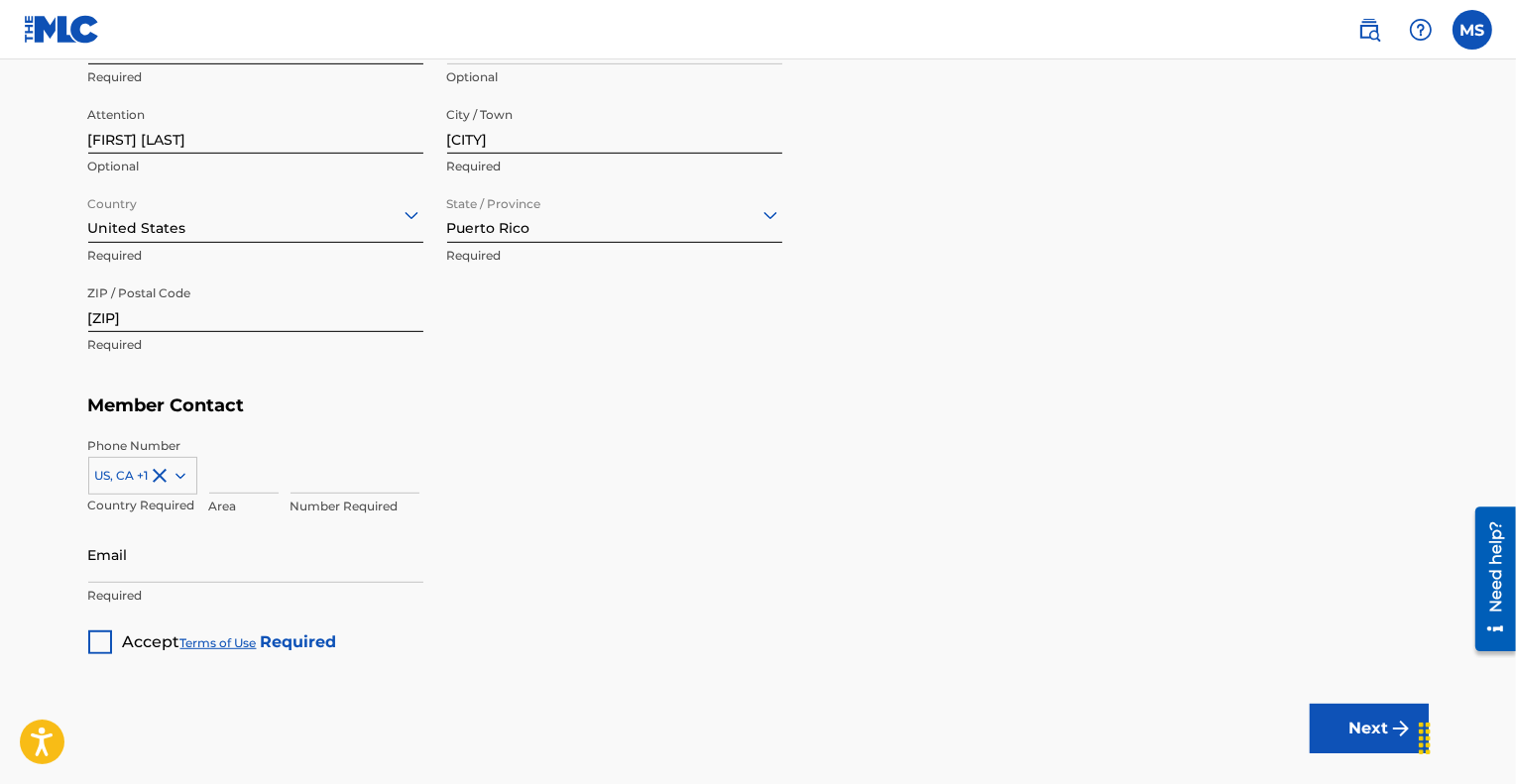 click at bounding box center [244, 465] 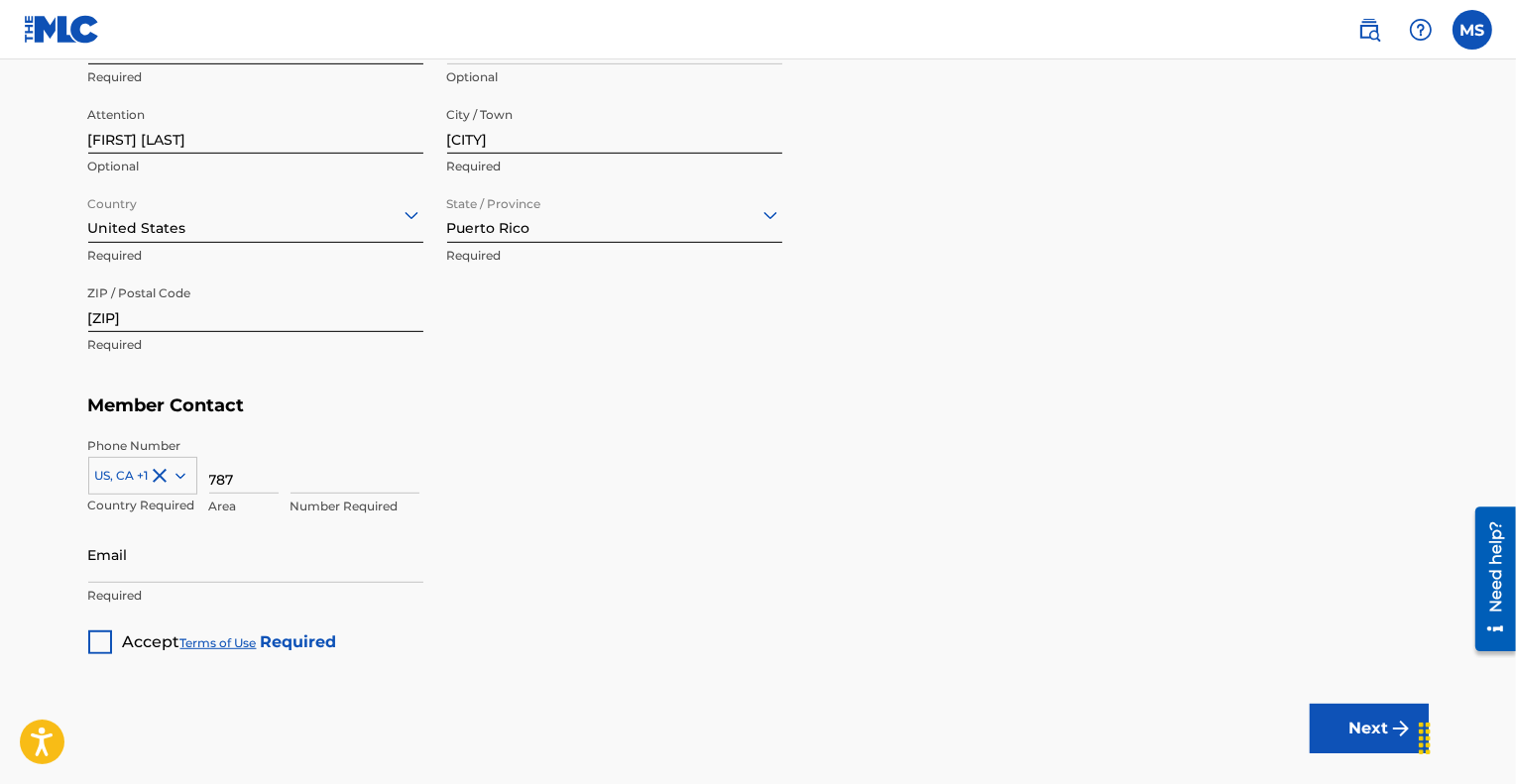 type on "787" 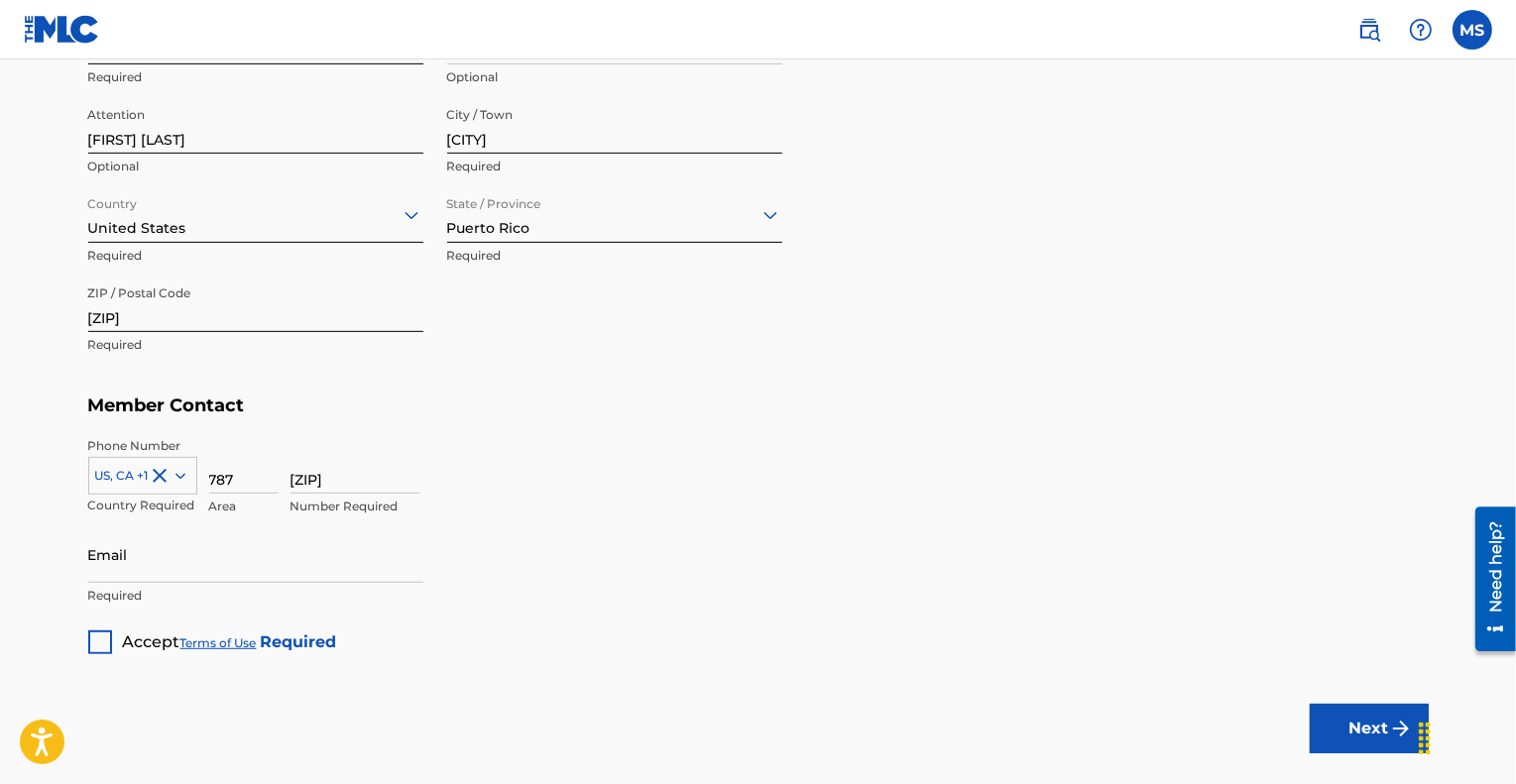 type on "[ZIP]" 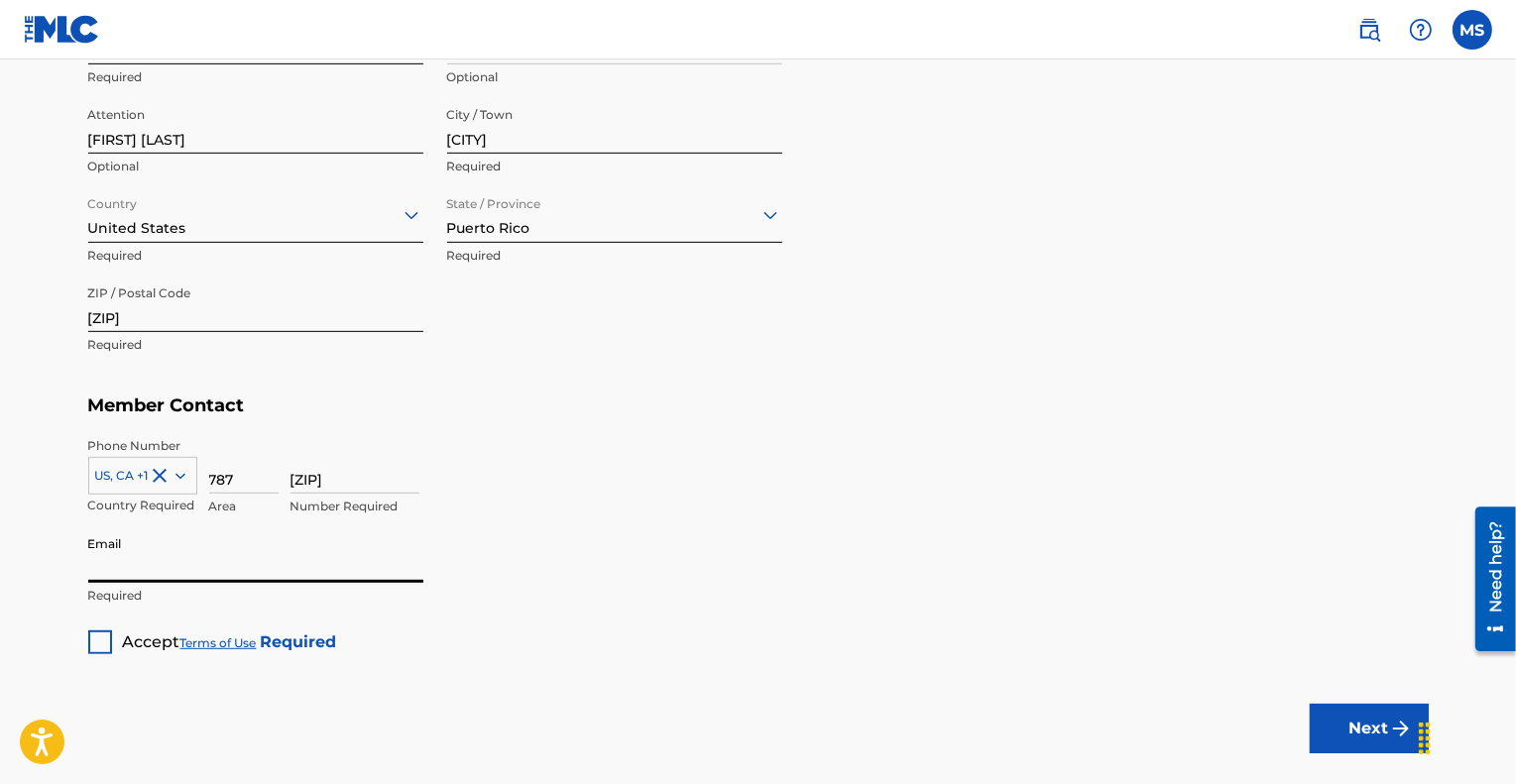 click on "Email" at bounding box center [256, 554] 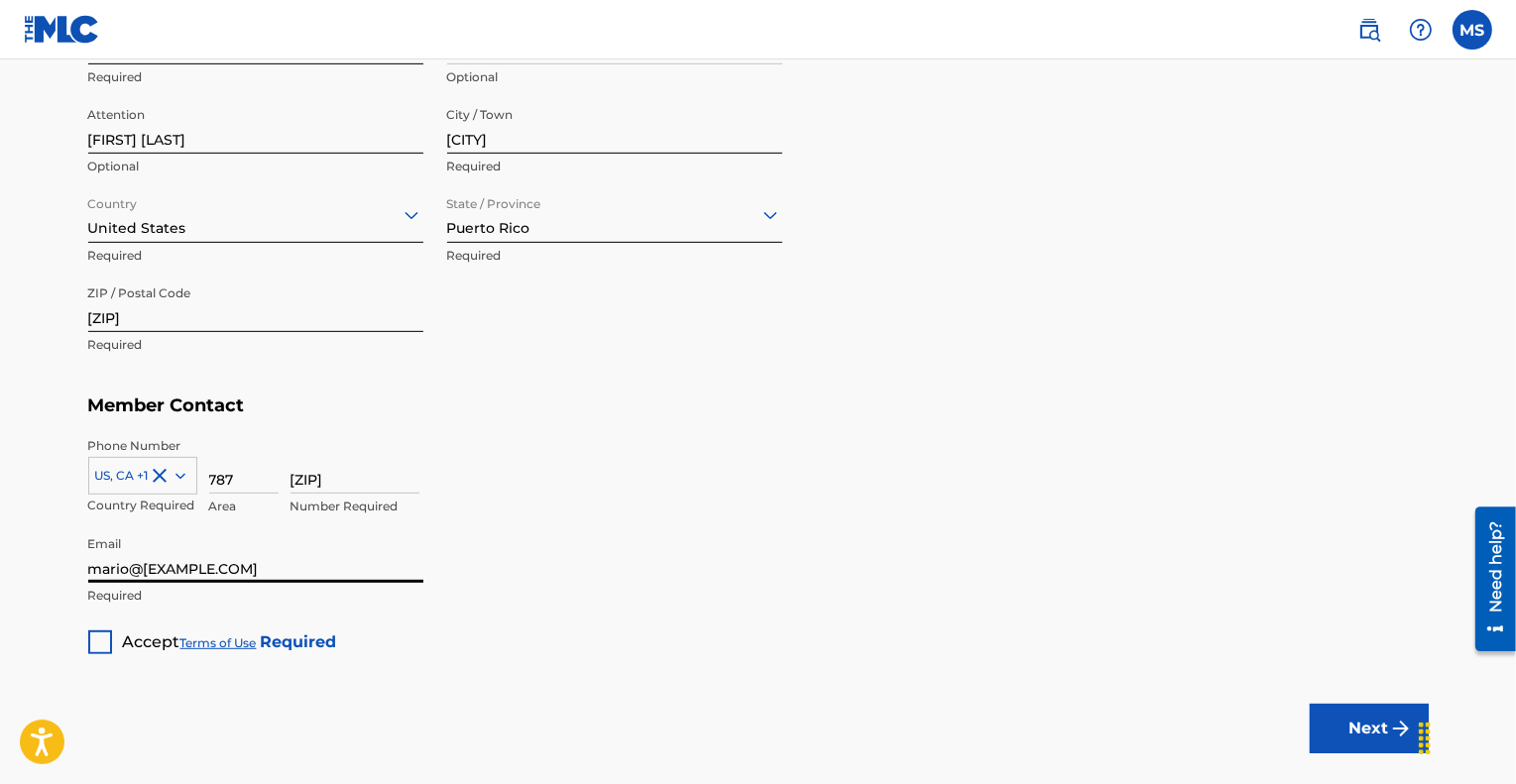 type on "mario@[EXAMPLE.COM]" 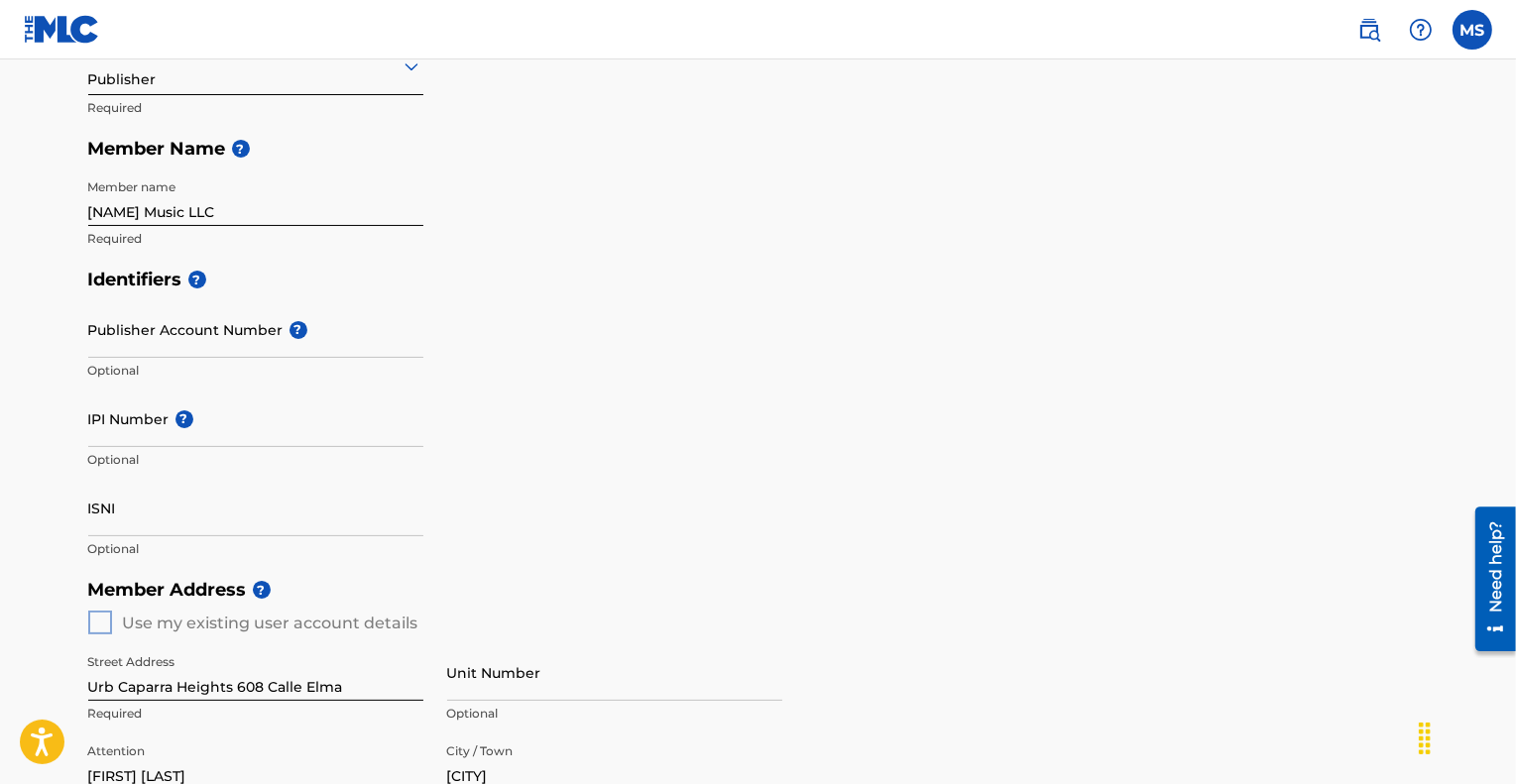scroll, scrollTop: 244, scrollLeft: 0, axis: vertical 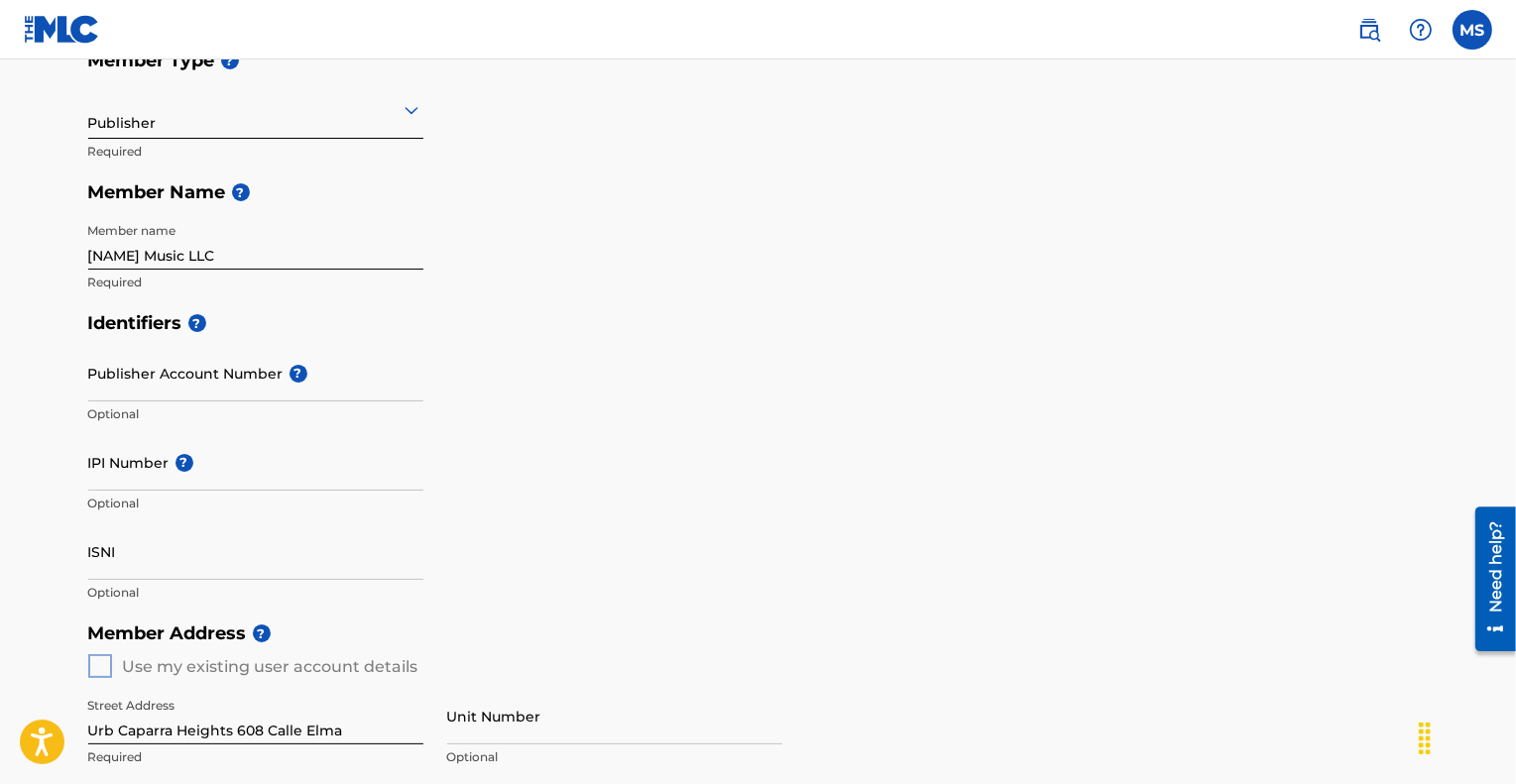 click on "Identifiers ? Publisher Account Number ? Optional IPI Number ? Optional ISNI Optional" at bounding box center (758, 457) 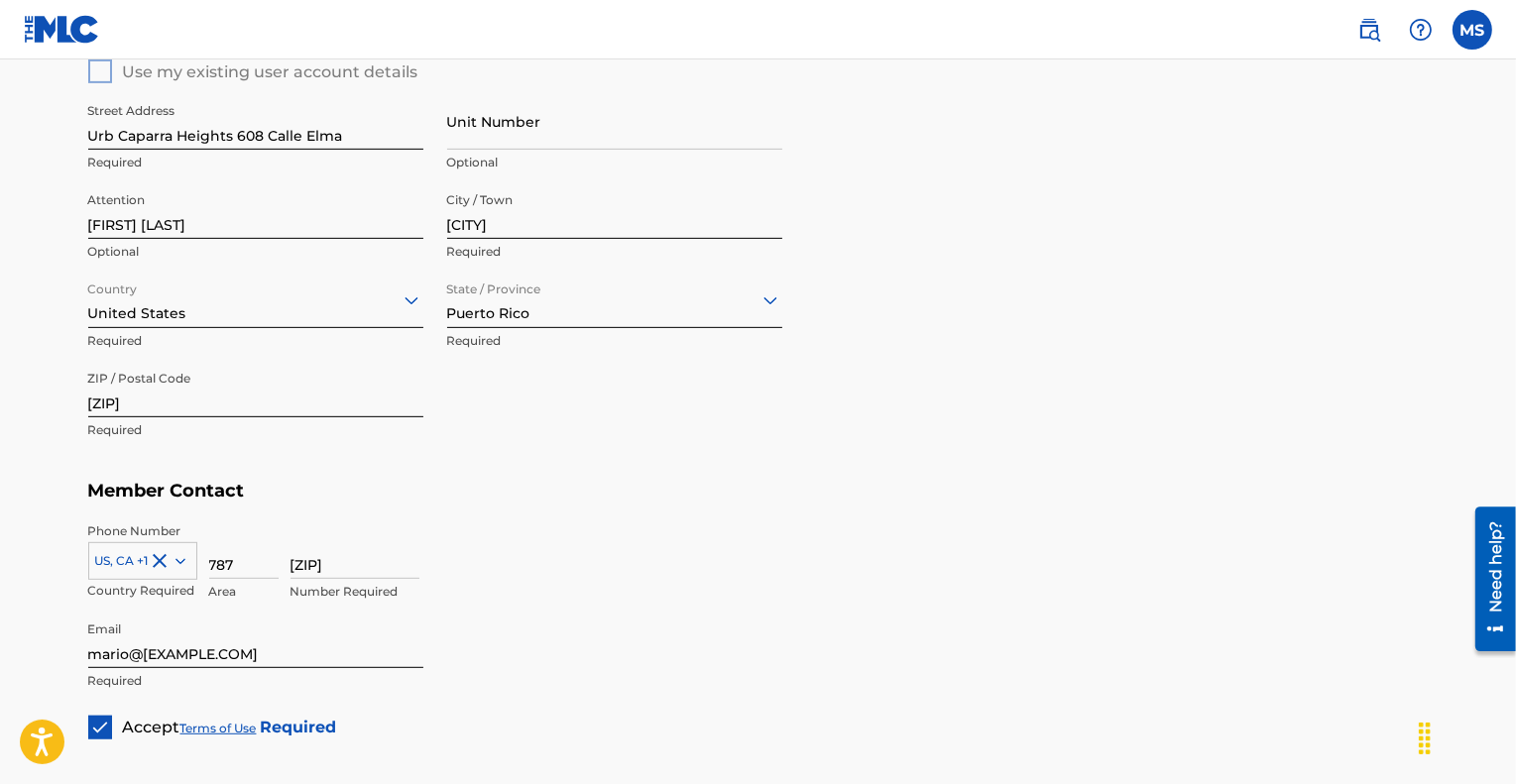 scroll, scrollTop: 1037, scrollLeft: 0, axis: vertical 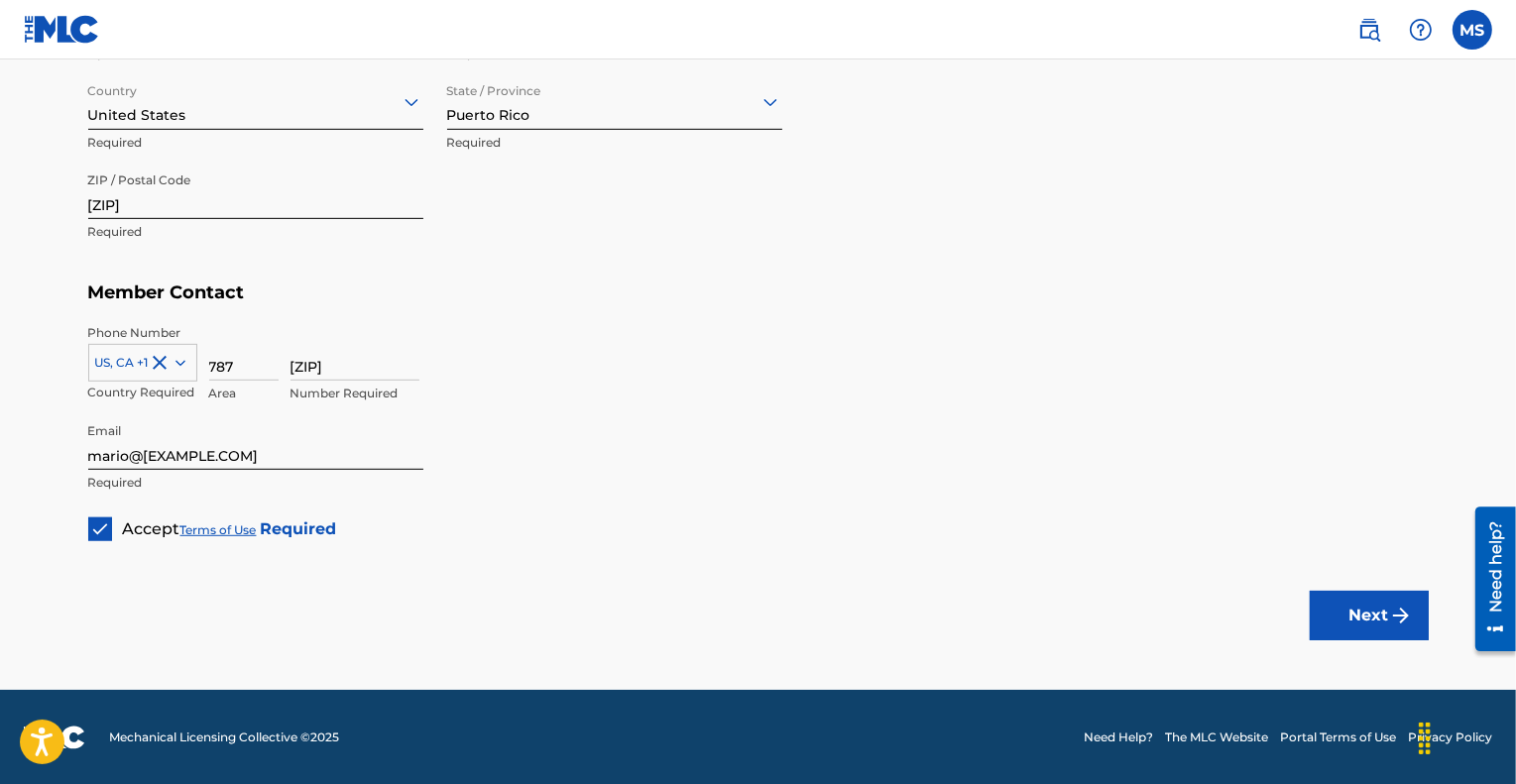 click on "Next" at bounding box center (1369, 616) 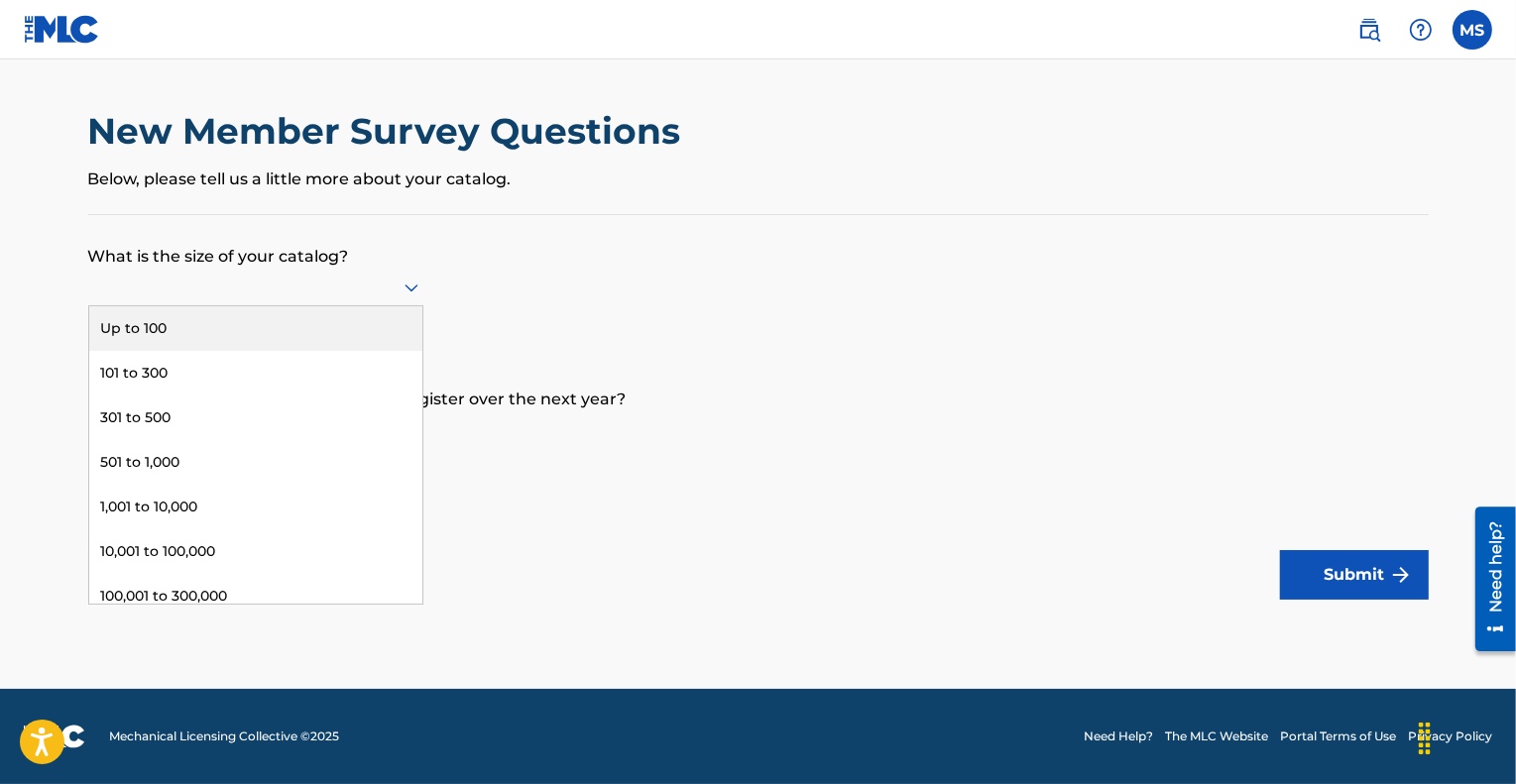 click at bounding box center (256, 286) 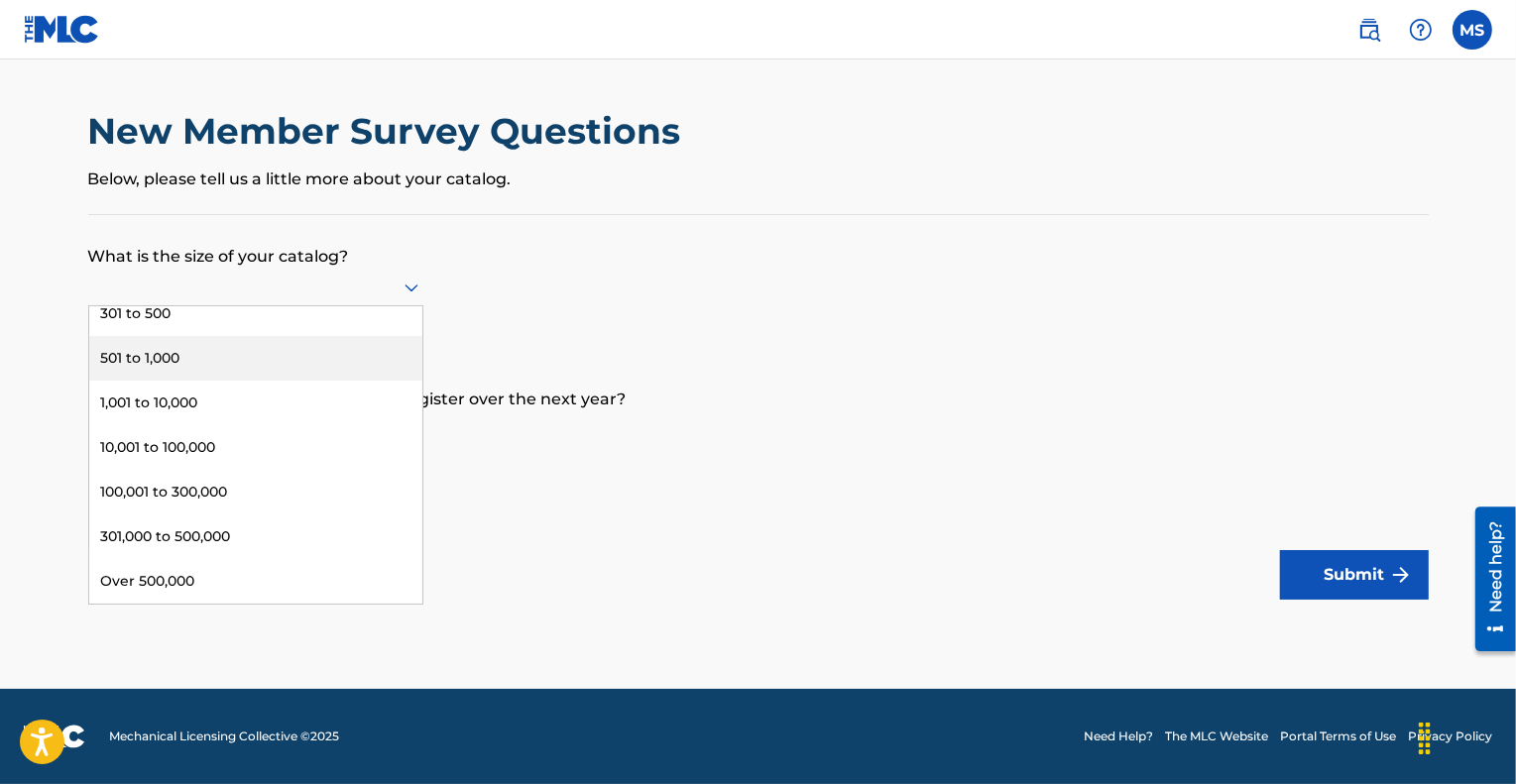 scroll, scrollTop: 0, scrollLeft: 0, axis: both 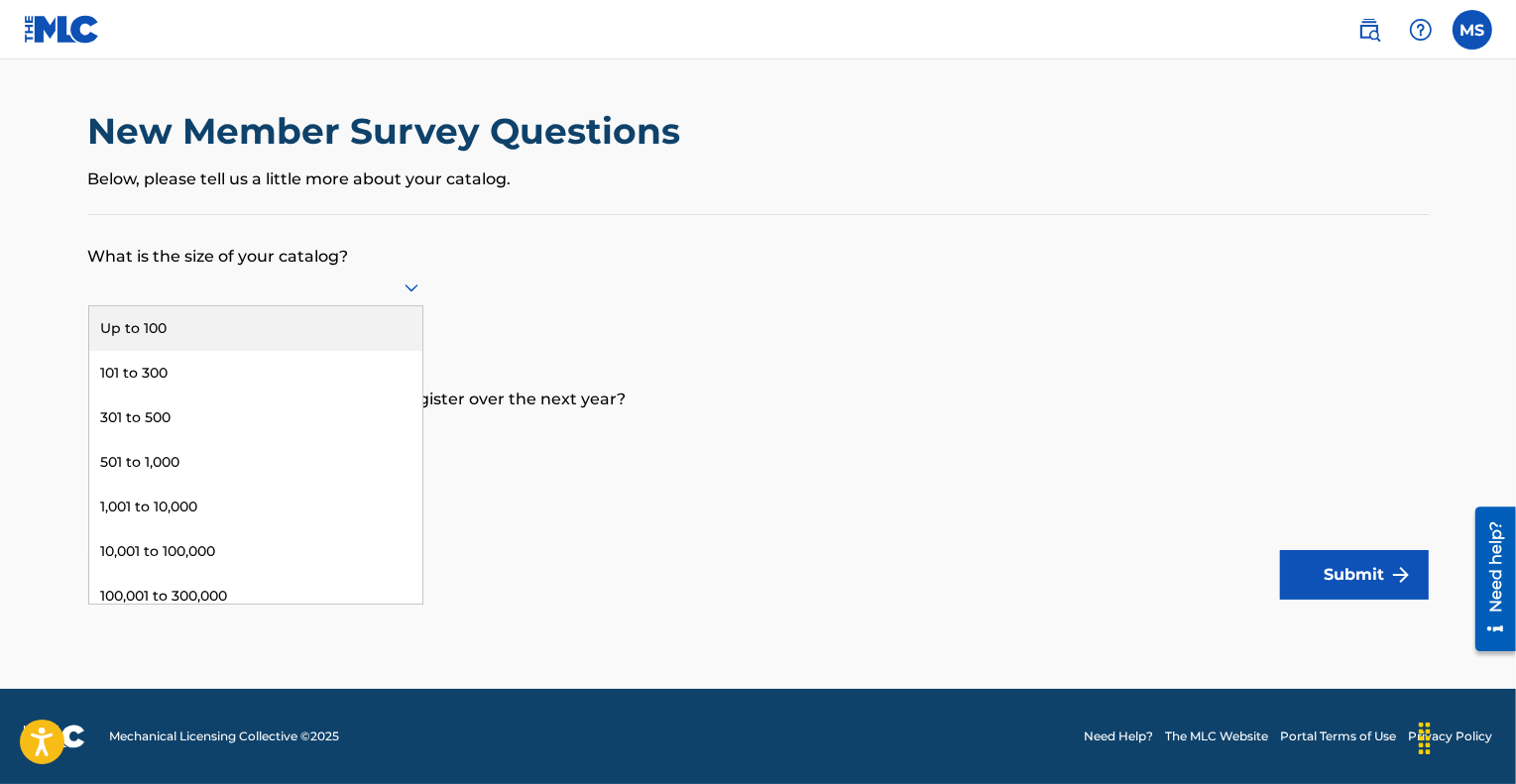 click on "Up to 100" at bounding box center (256, 328) 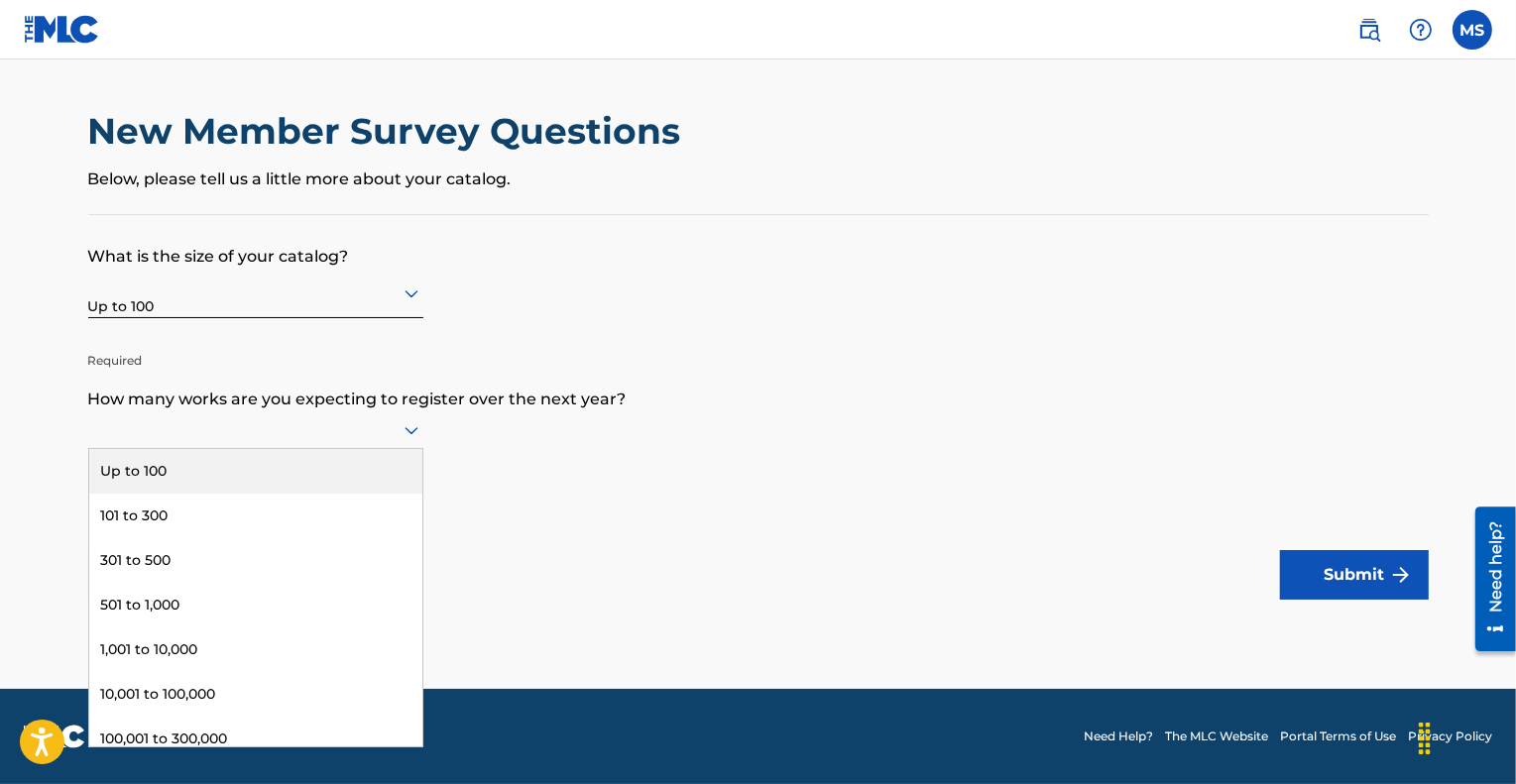 click at bounding box center [256, 429] 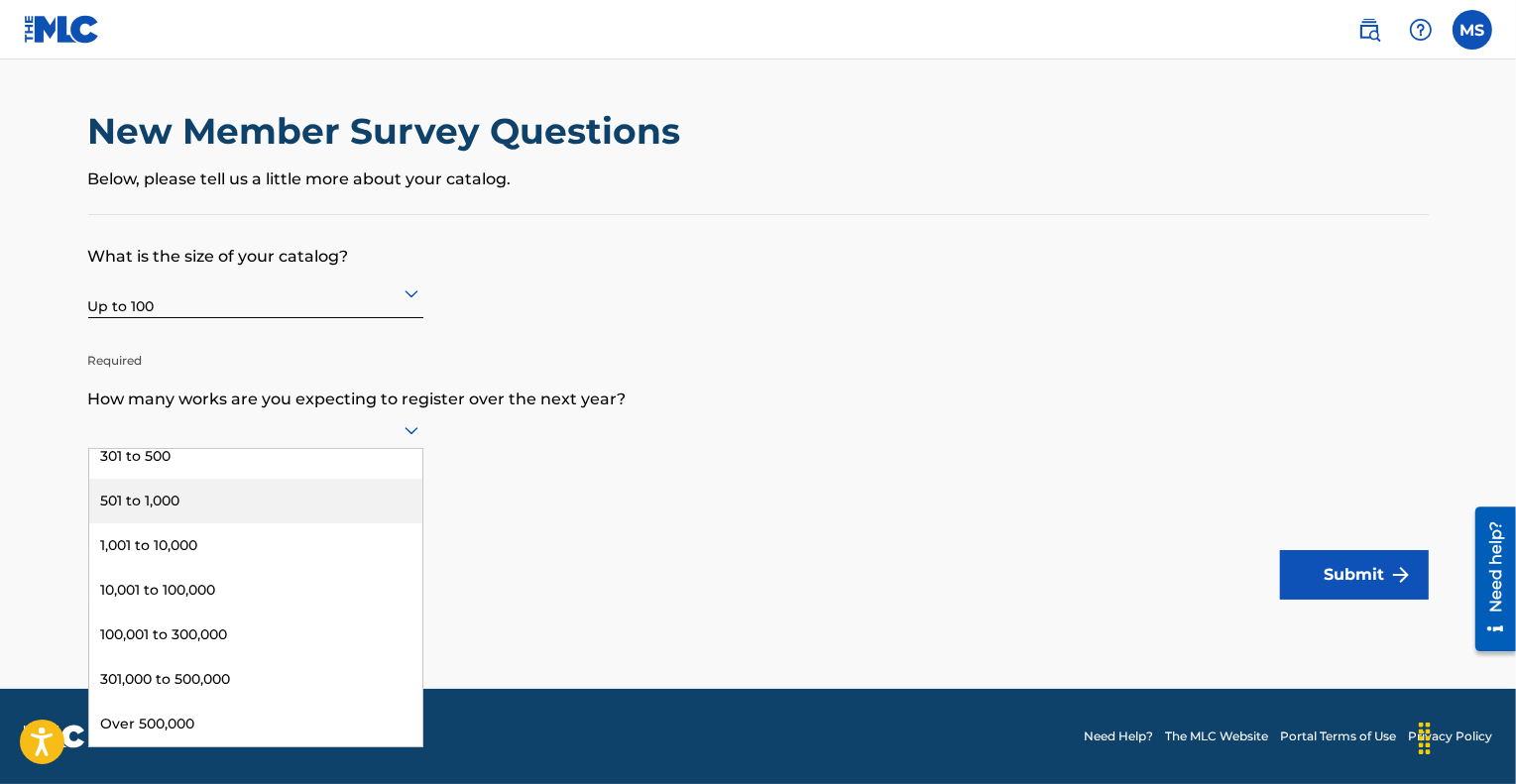 scroll, scrollTop: 0, scrollLeft: 0, axis: both 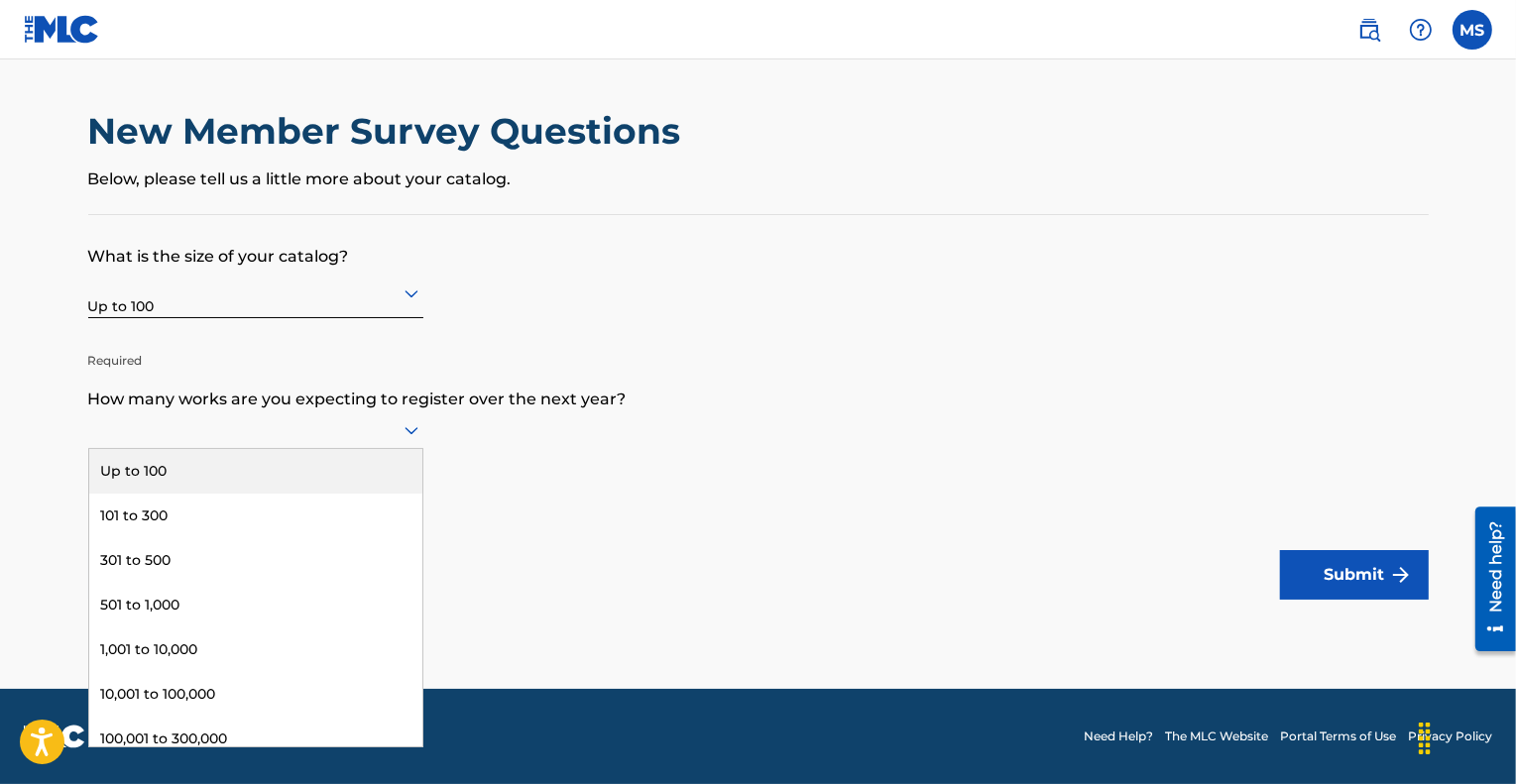 click on "Up to 100" at bounding box center (256, 471) 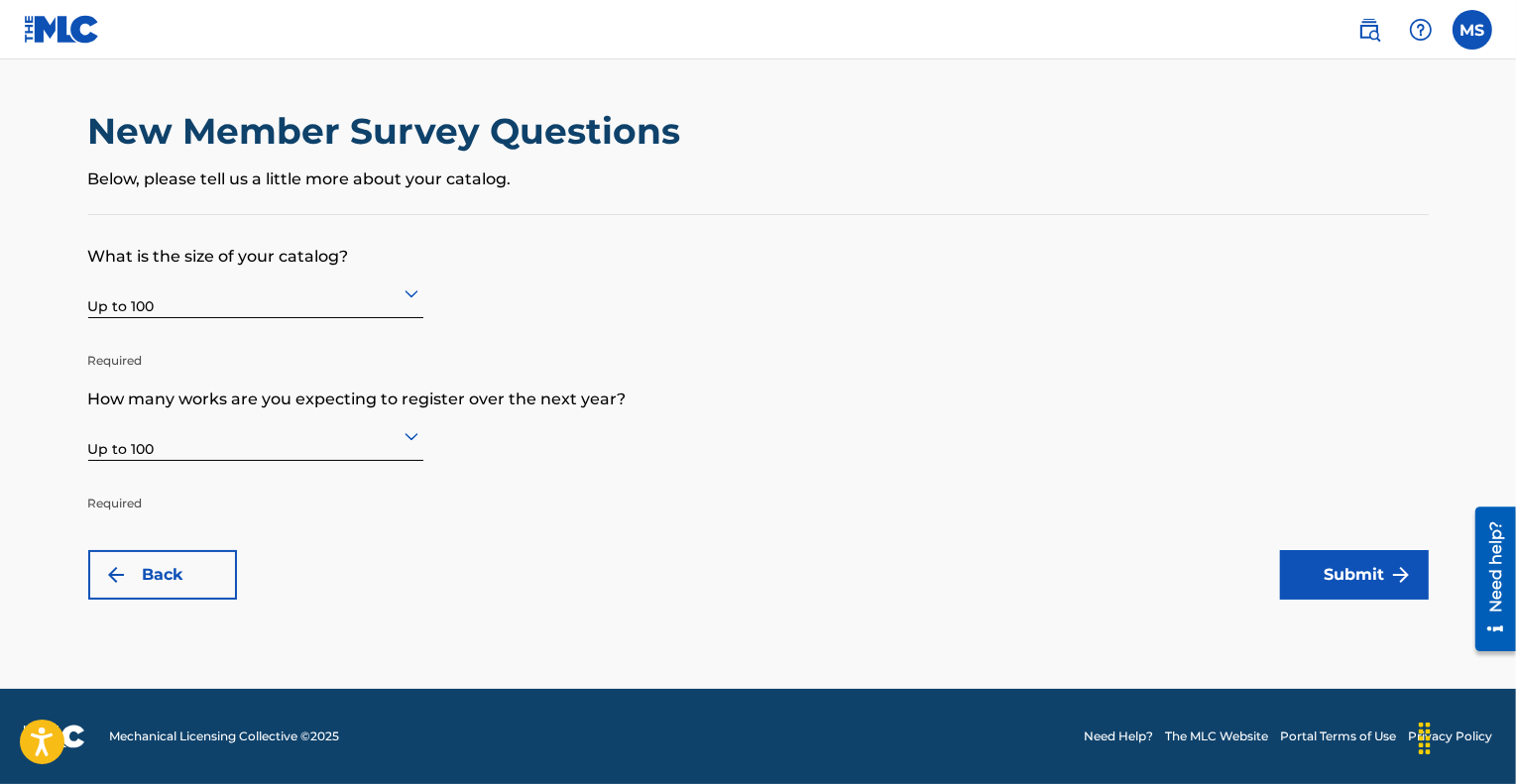 click on "Submit" at bounding box center (1354, 575) 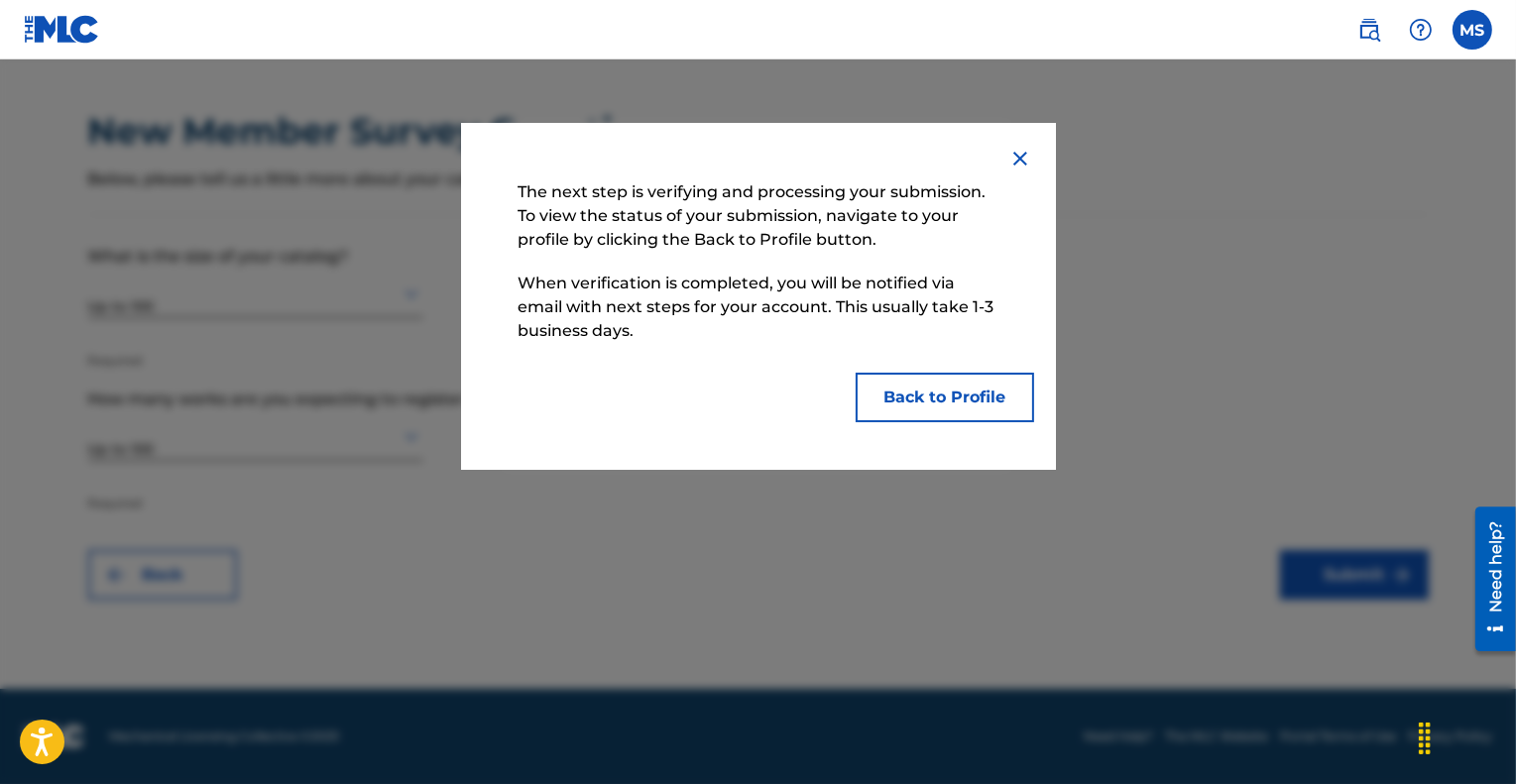 click on "Back to Profile" at bounding box center (945, 397) 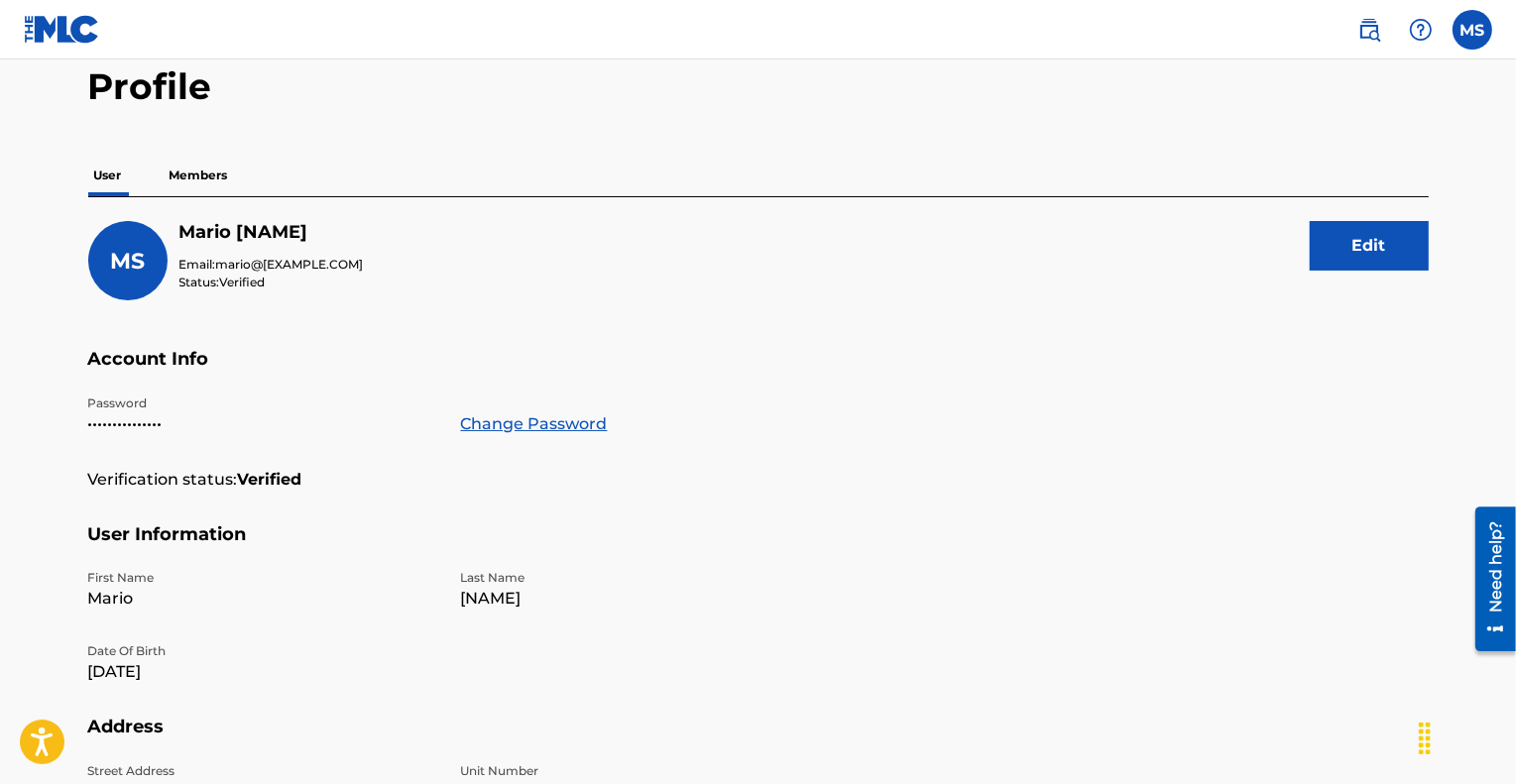 scroll, scrollTop: 0, scrollLeft: 0, axis: both 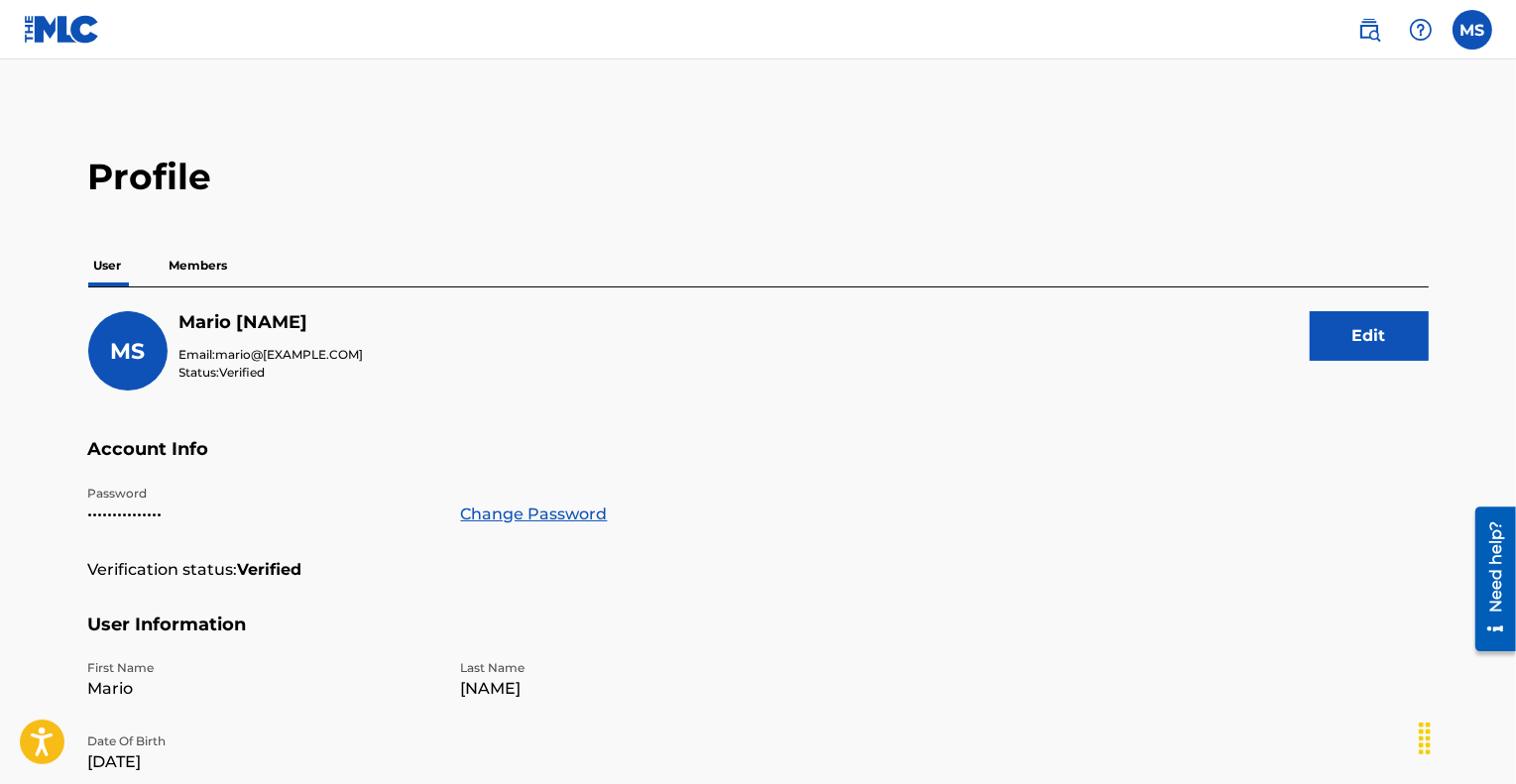 click on "Members" at bounding box center (198, 266) 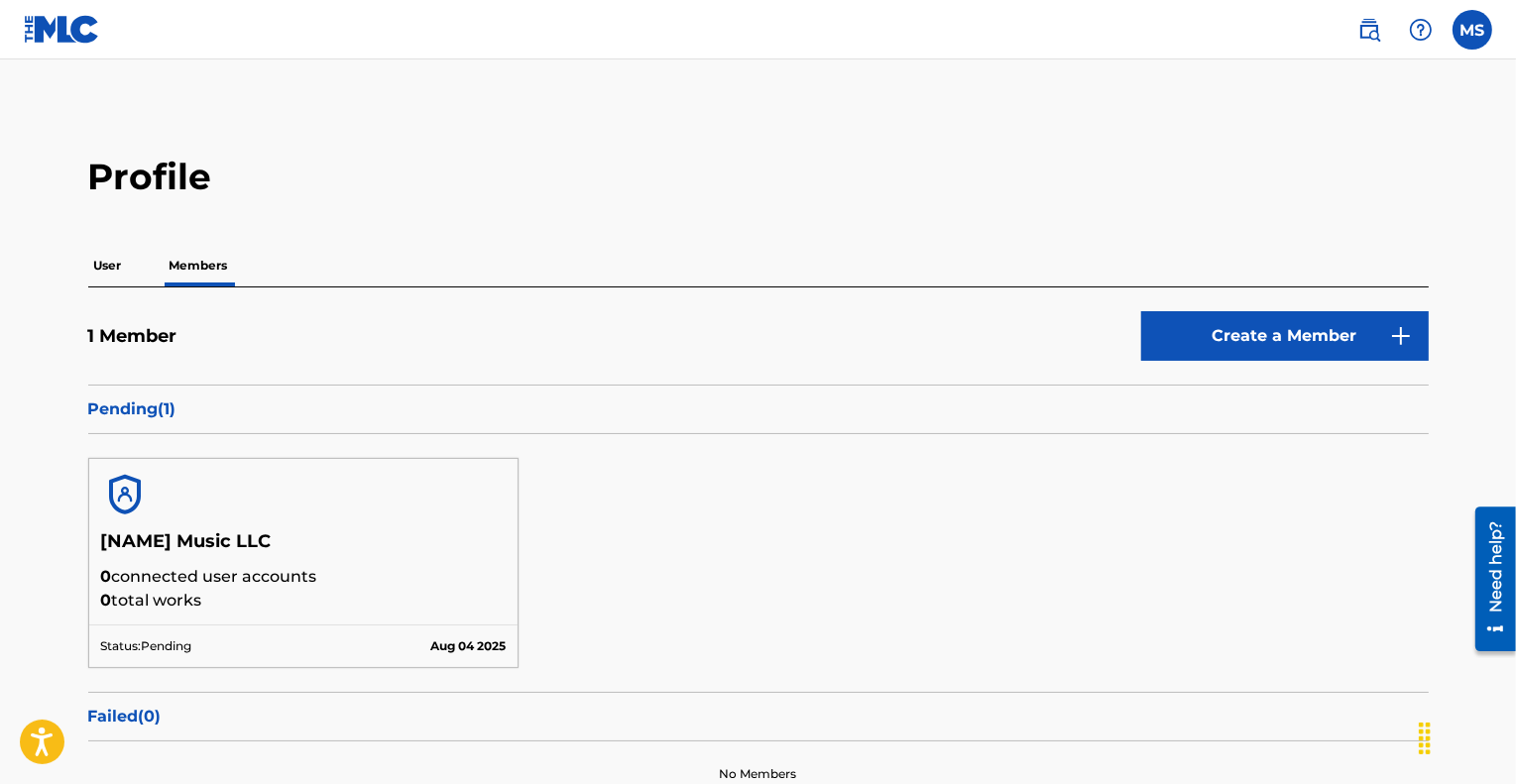 scroll, scrollTop: 0, scrollLeft: 0, axis: both 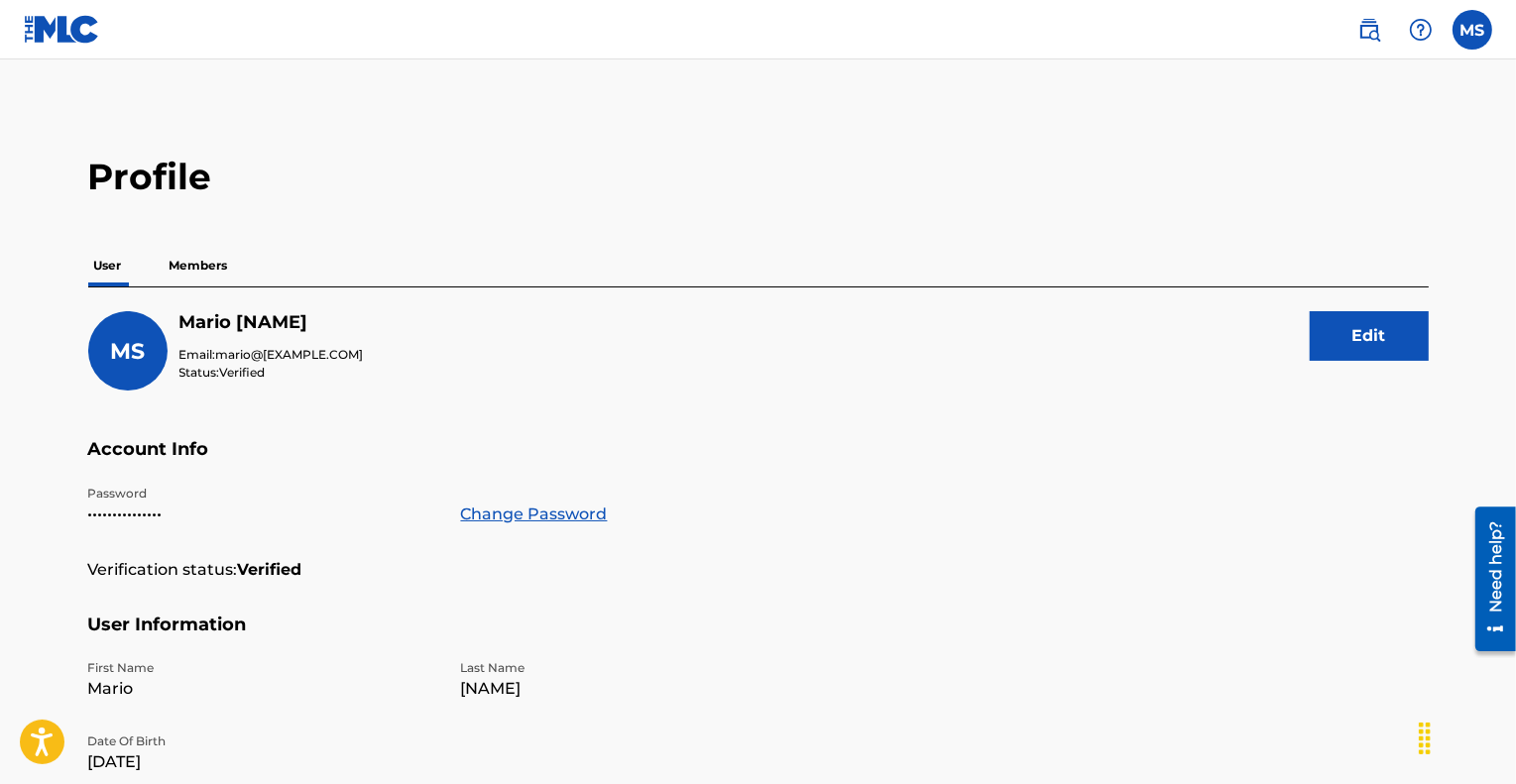 click at bounding box center [1472, 30] 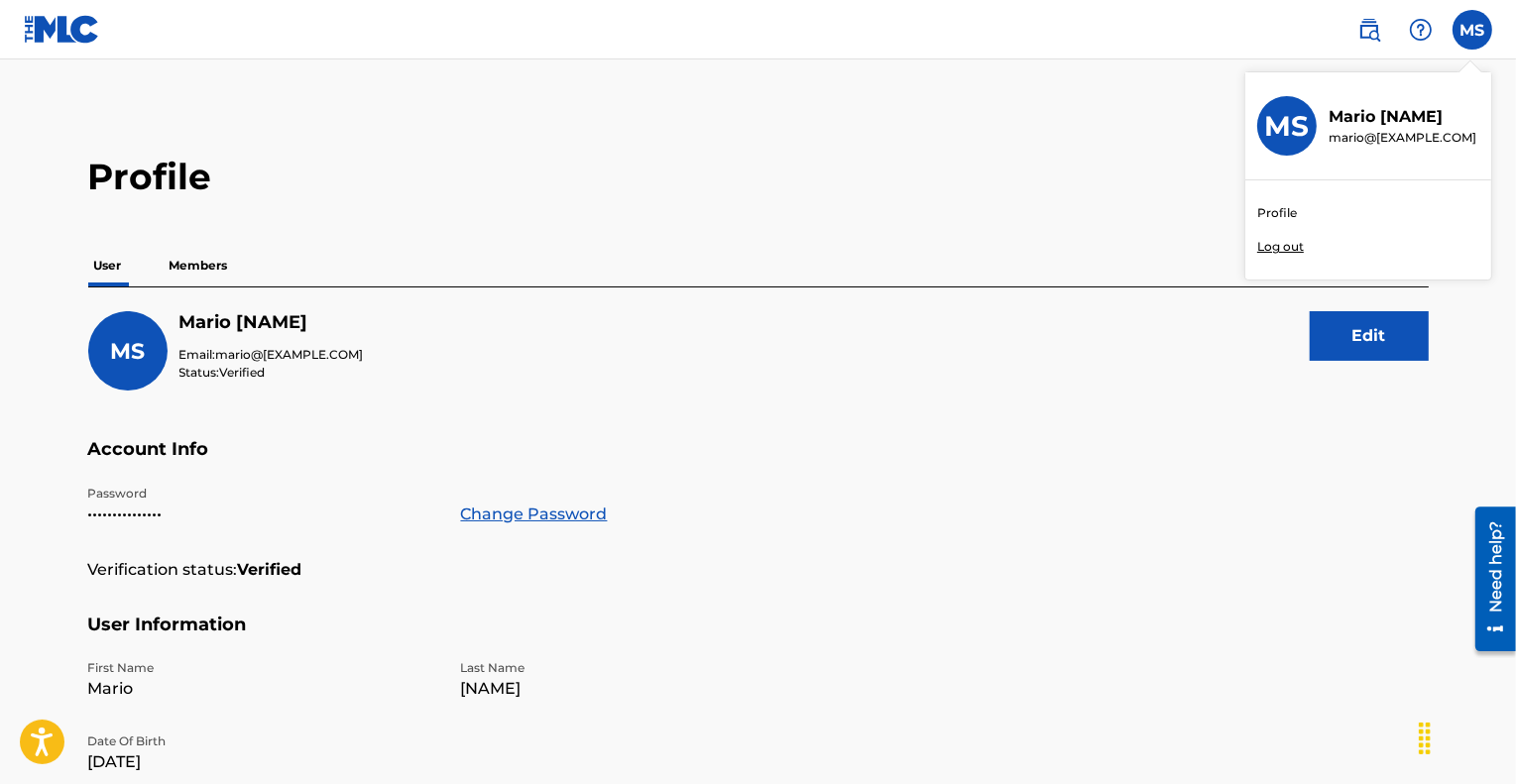 click on "Profile" at bounding box center [1277, 213] 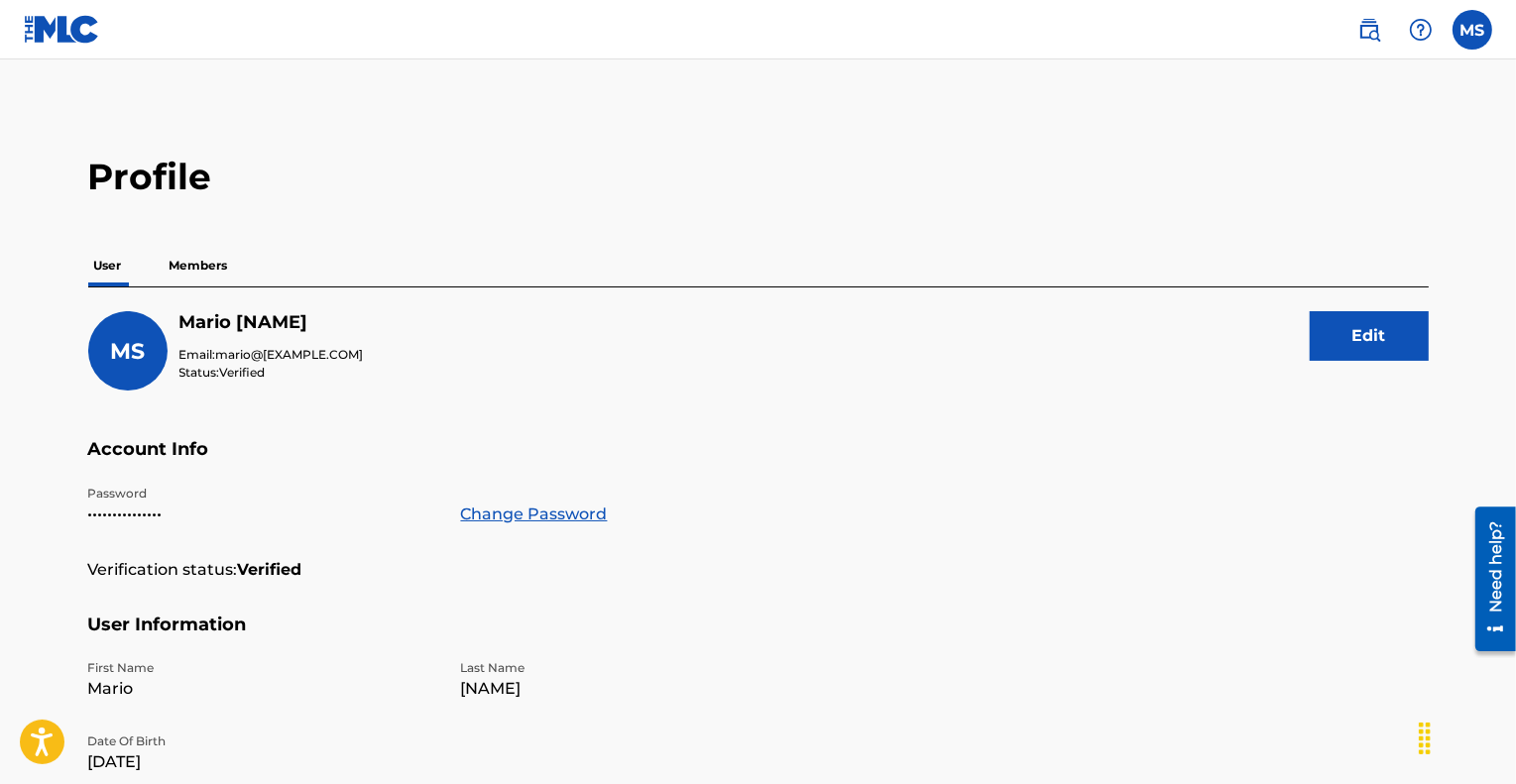 scroll, scrollTop: 0, scrollLeft: 0, axis: both 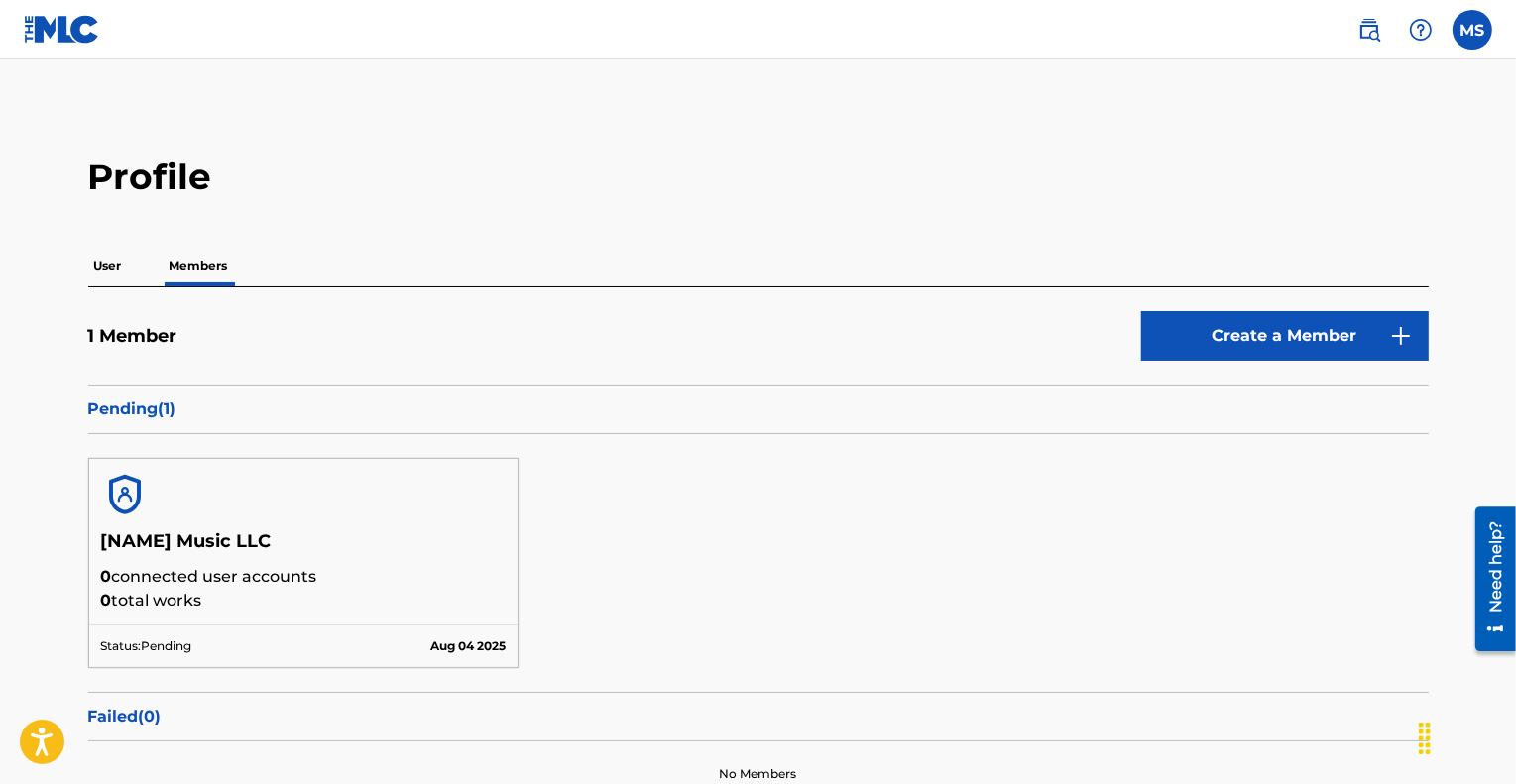 click at bounding box center (303, 495) 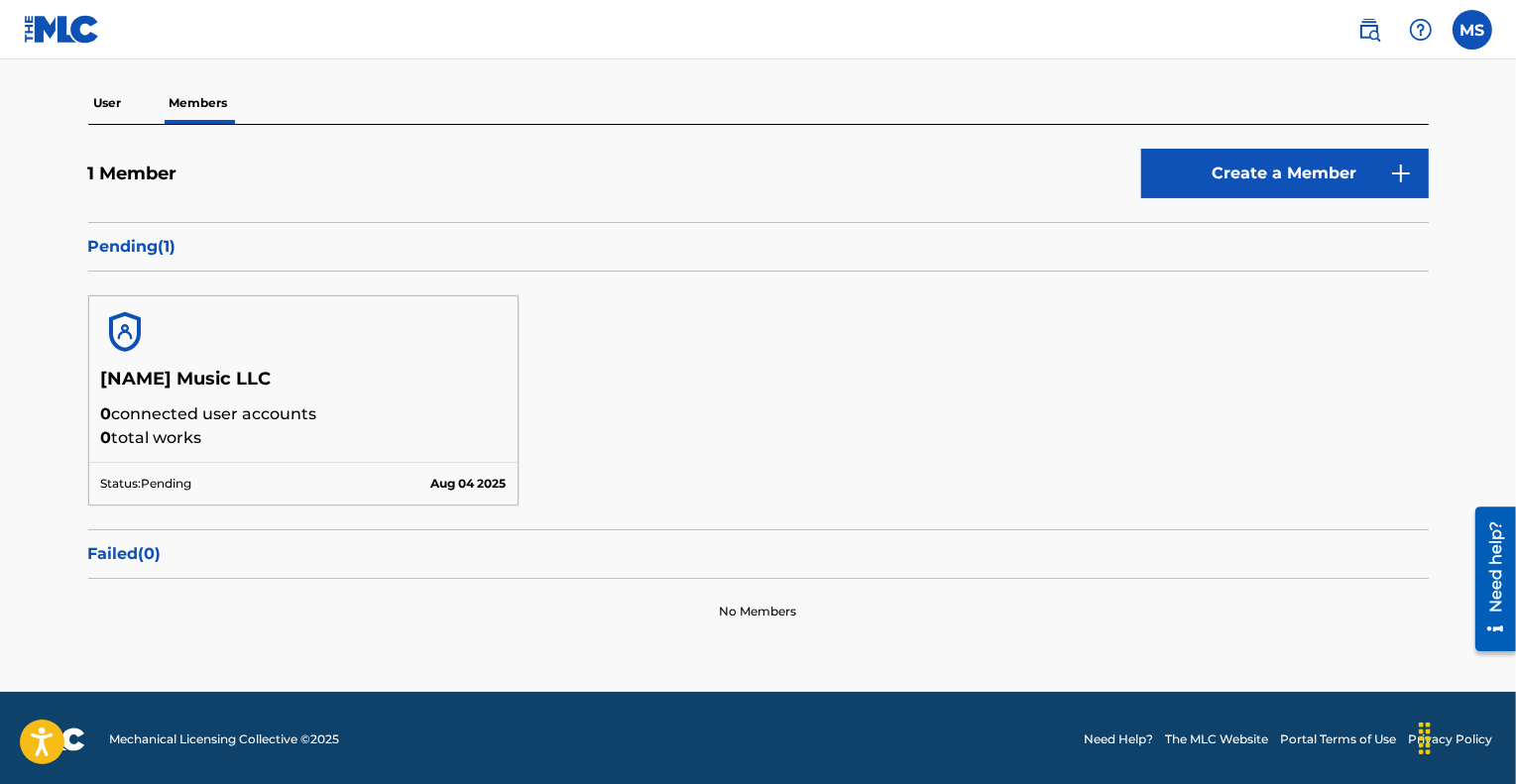 scroll, scrollTop: 0, scrollLeft: 0, axis: both 